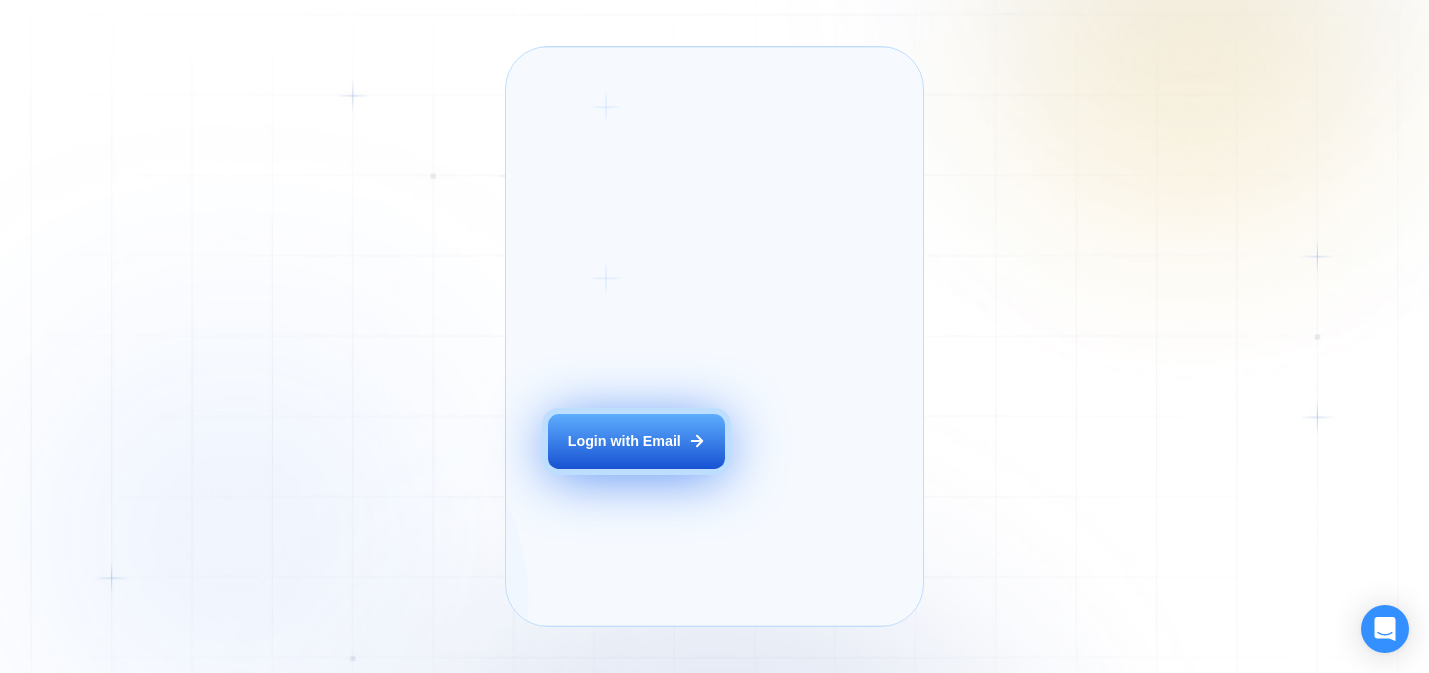 scroll, scrollTop: 0, scrollLeft: 0, axis: both 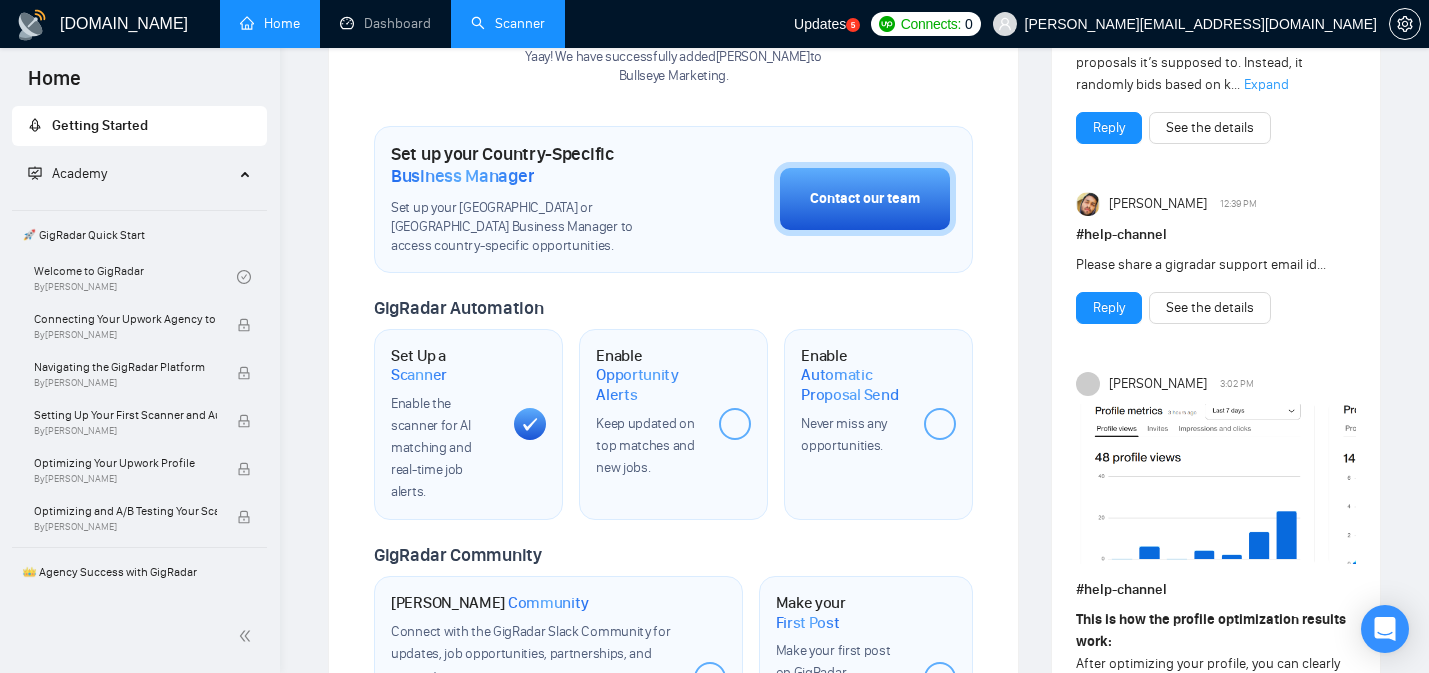 click on "Scanner" at bounding box center (508, 23) 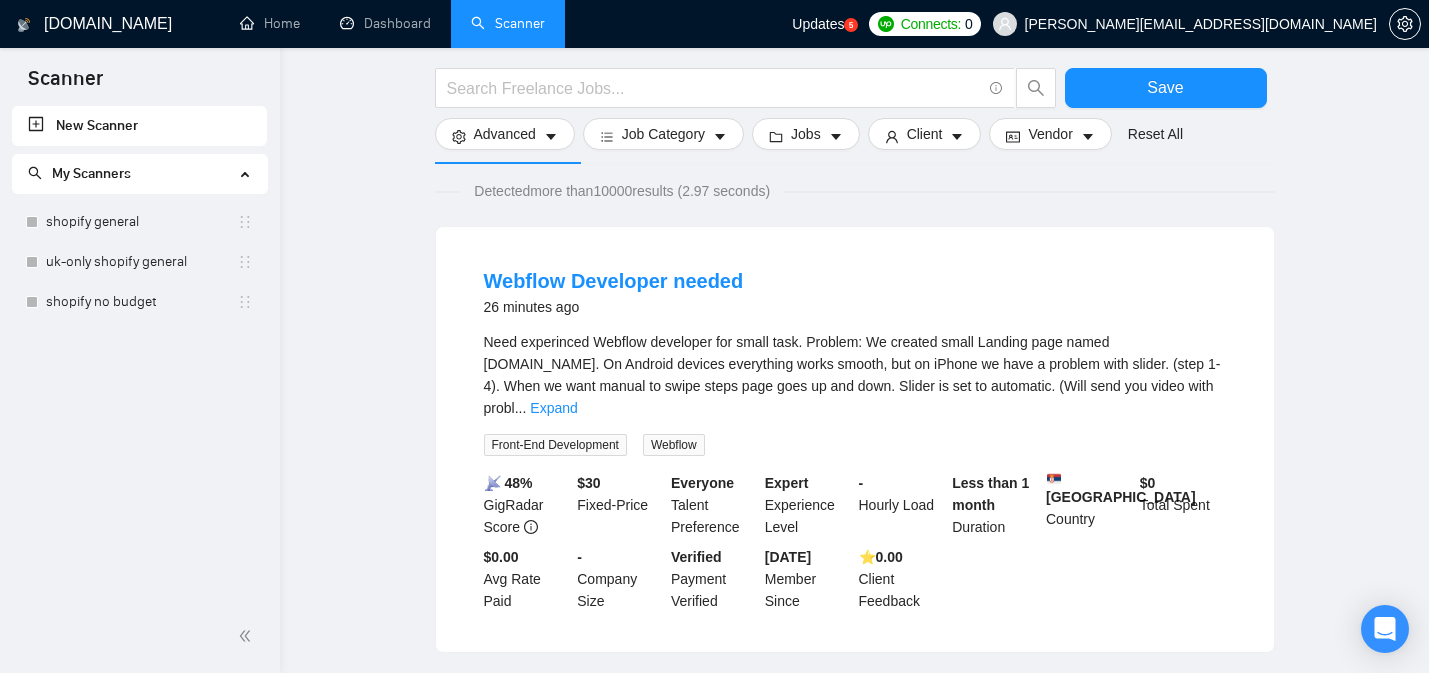 scroll, scrollTop: 0, scrollLeft: 0, axis: both 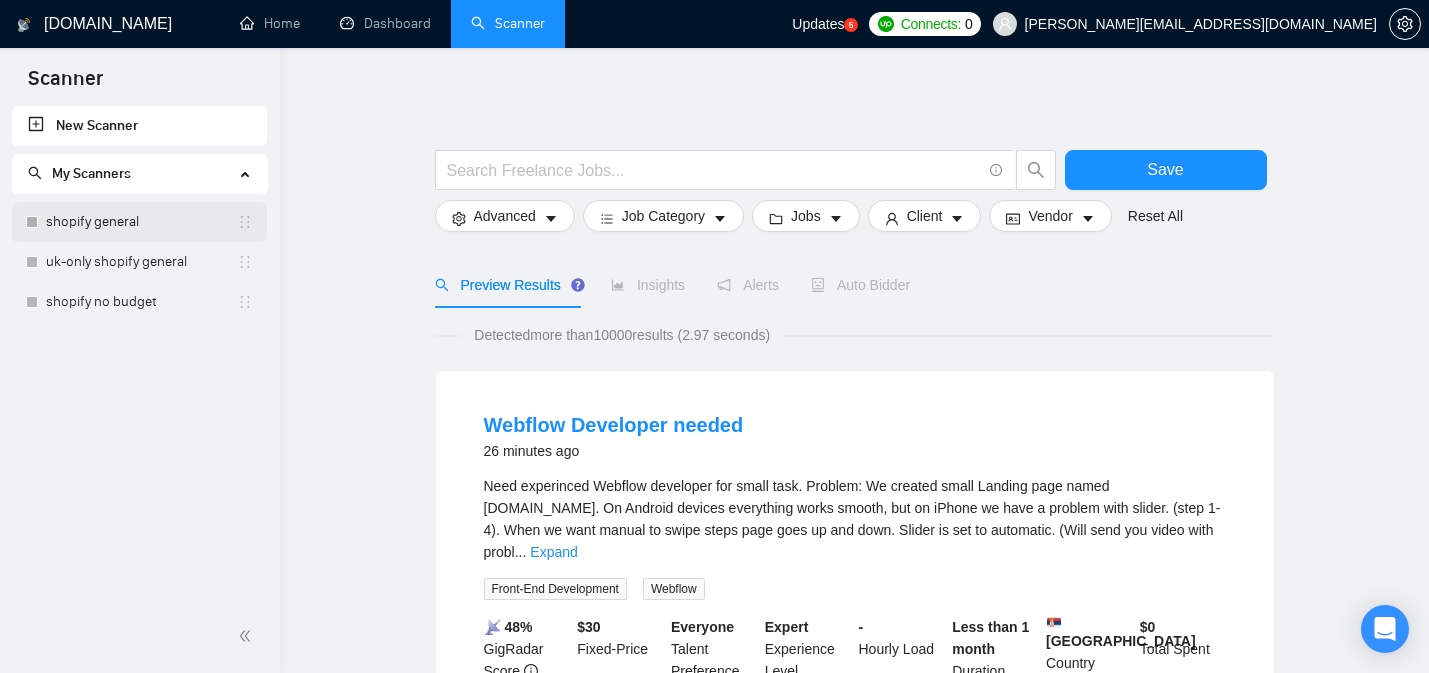click on "shopify general" at bounding box center [141, 222] 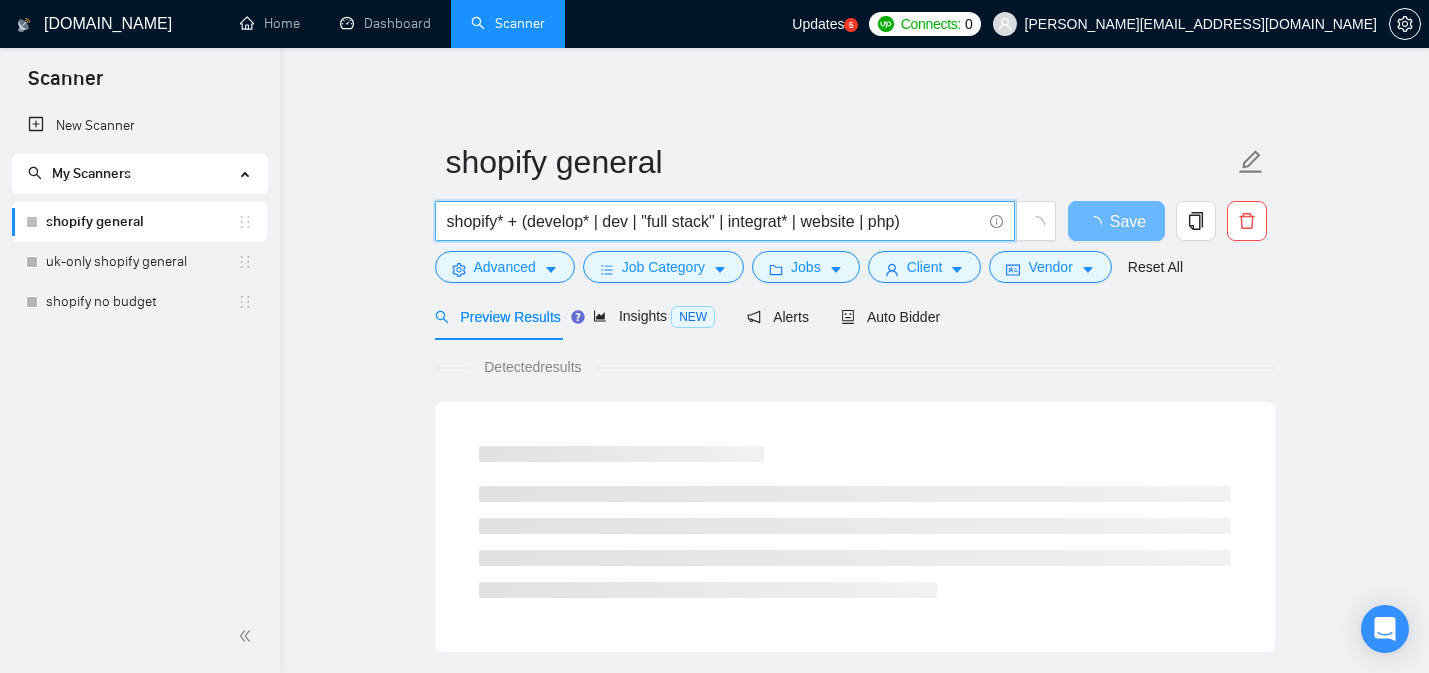 click on "shopify* + (develop* | dev | "full stack" | integrat* | website | php)" at bounding box center (714, 221) 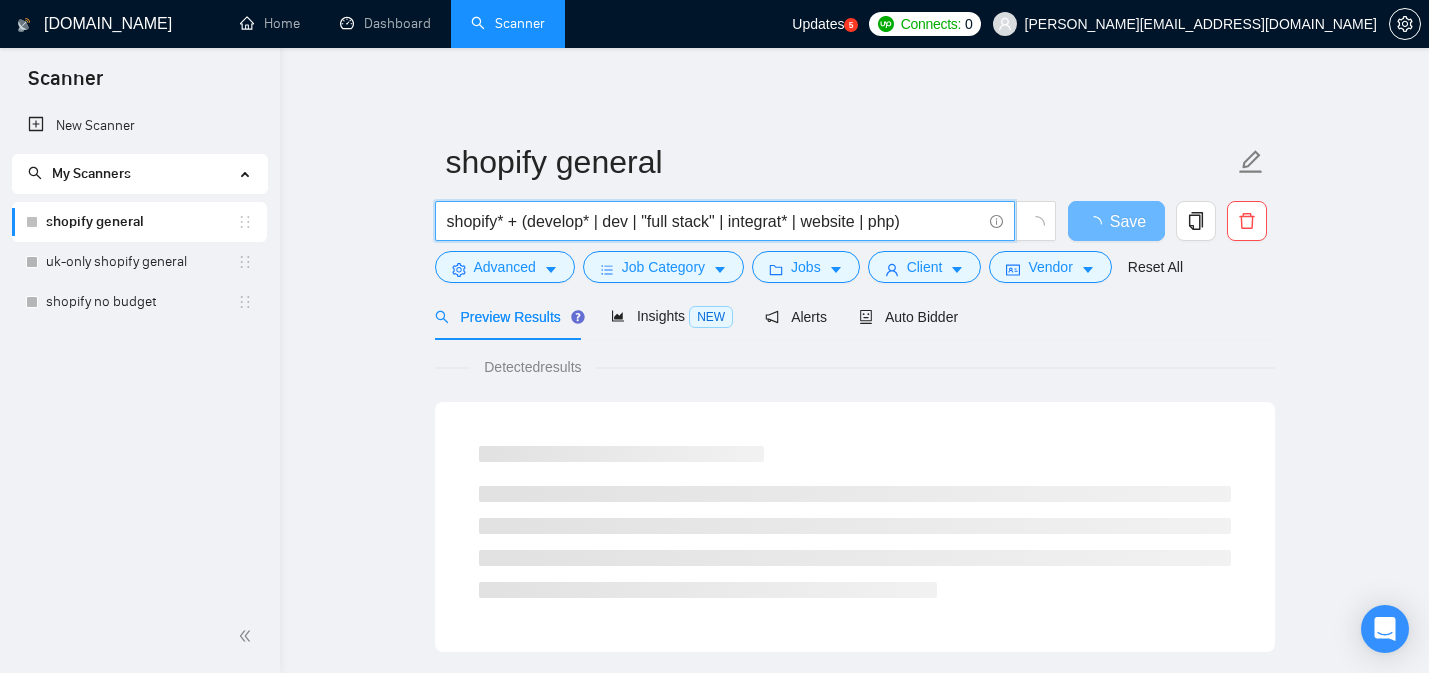 click on "shopify* + (develop* | dev | "full stack" | integrat* | website | php)" at bounding box center [714, 221] 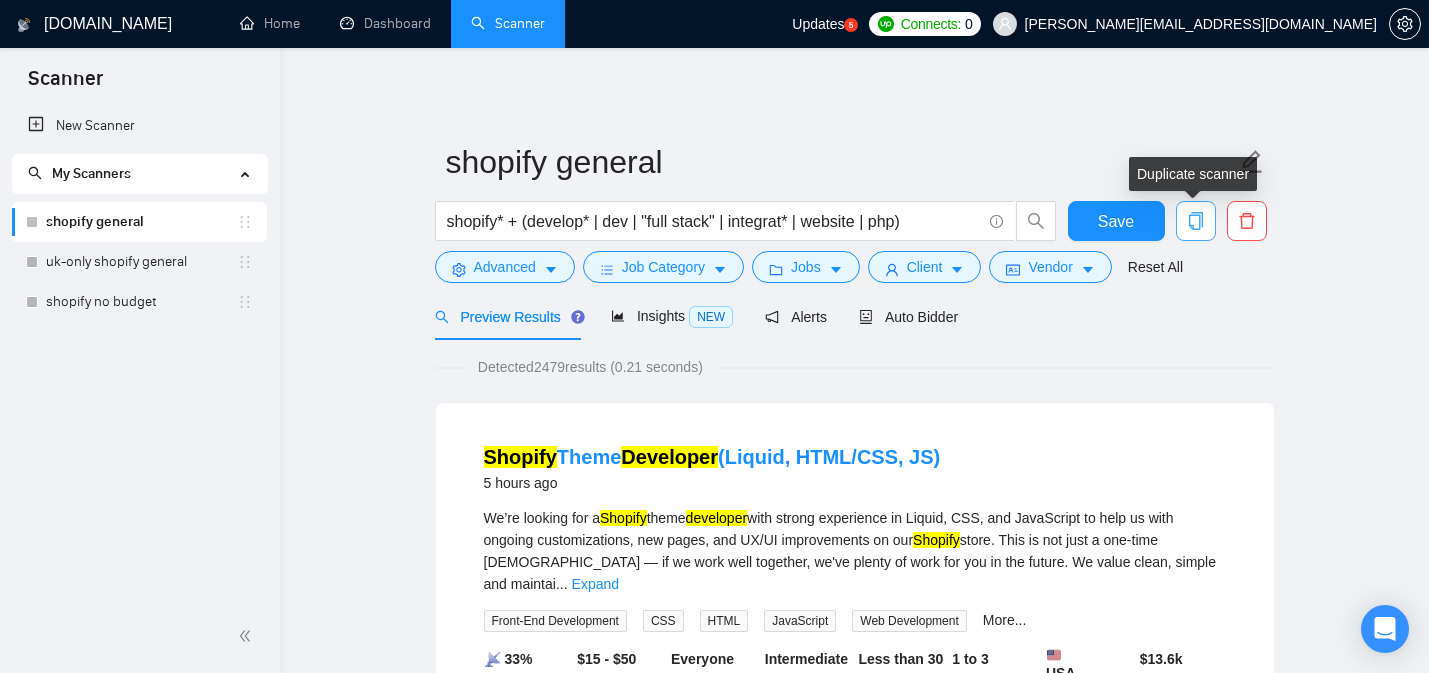 click 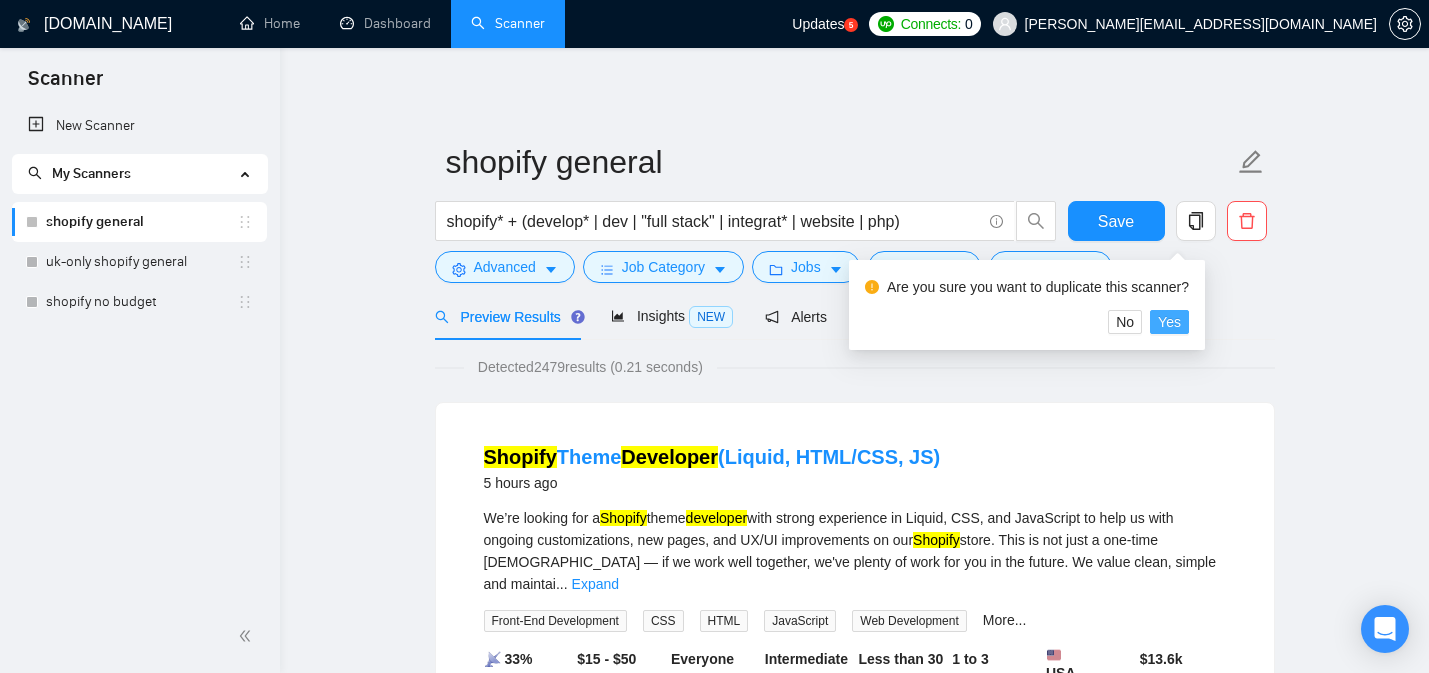 click on "Yes" at bounding box center [1169, 322] 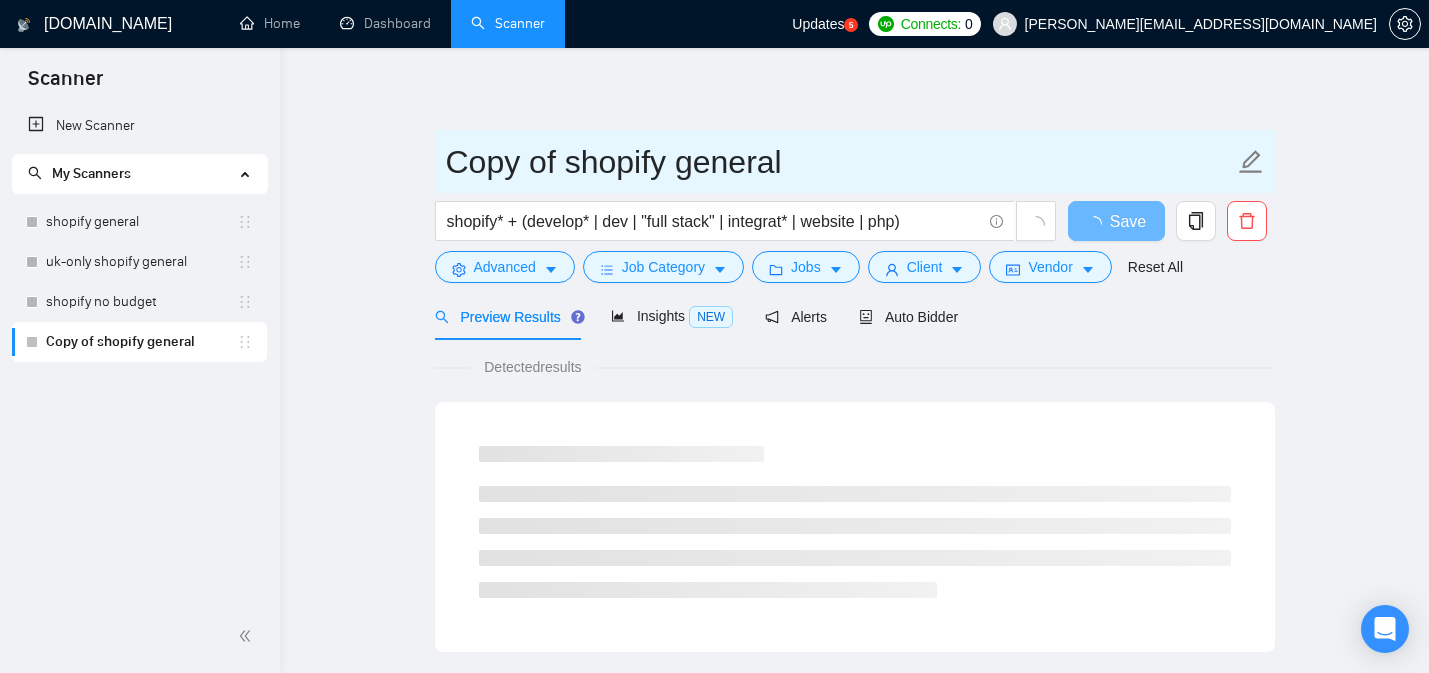 click 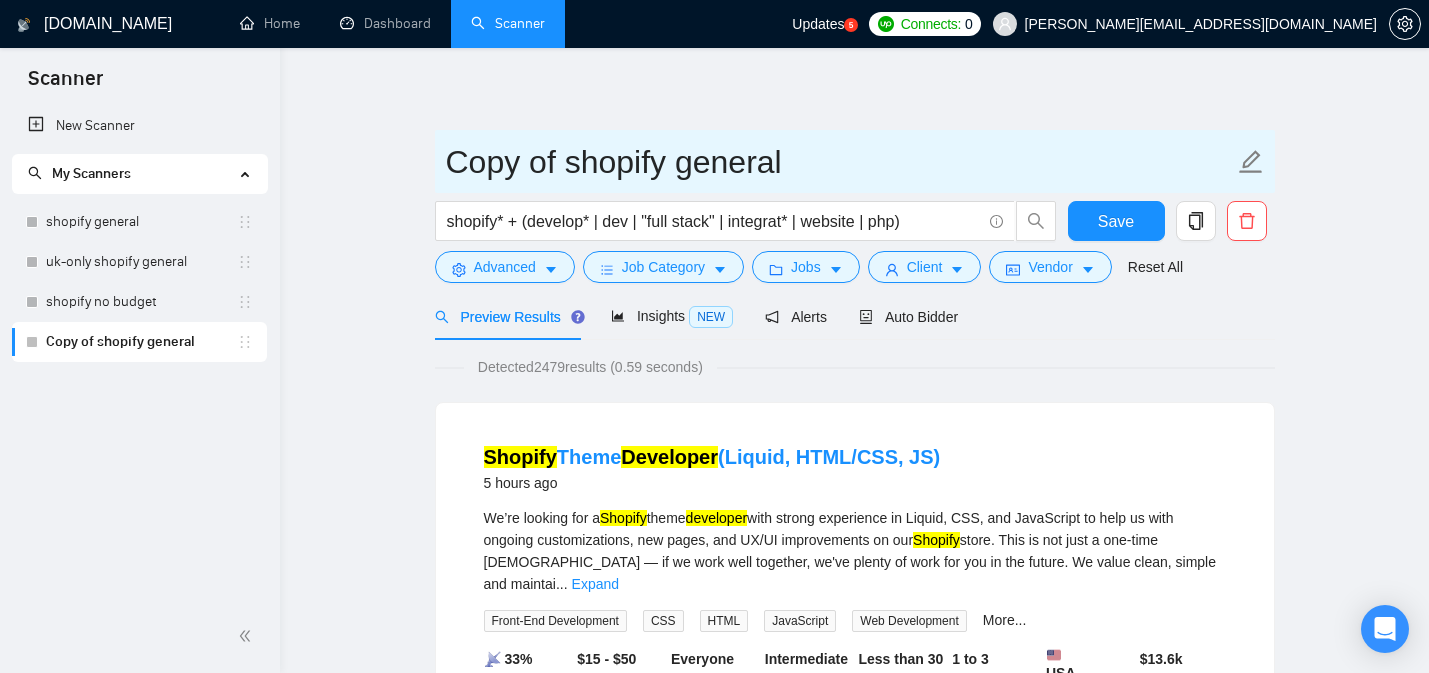 click 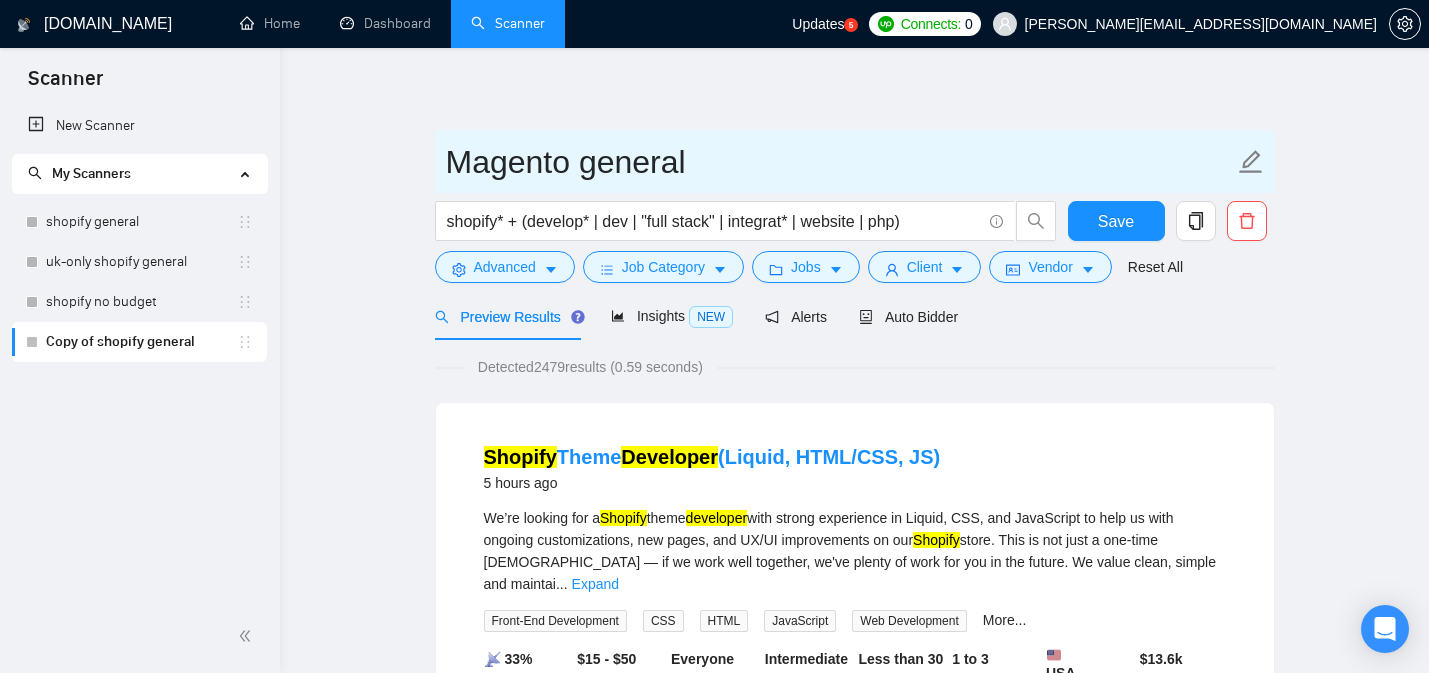 click on "Magento general" at bounding box center (840, 162) 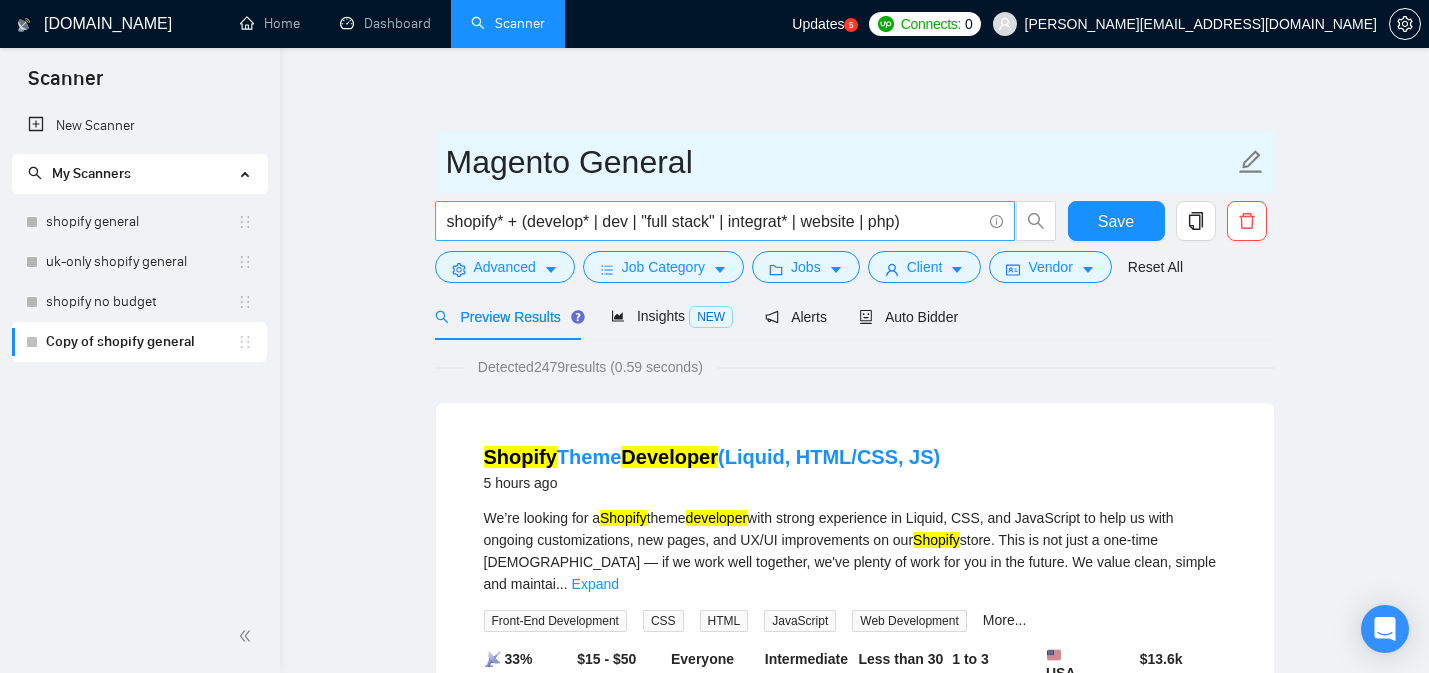 type on "Magento General" 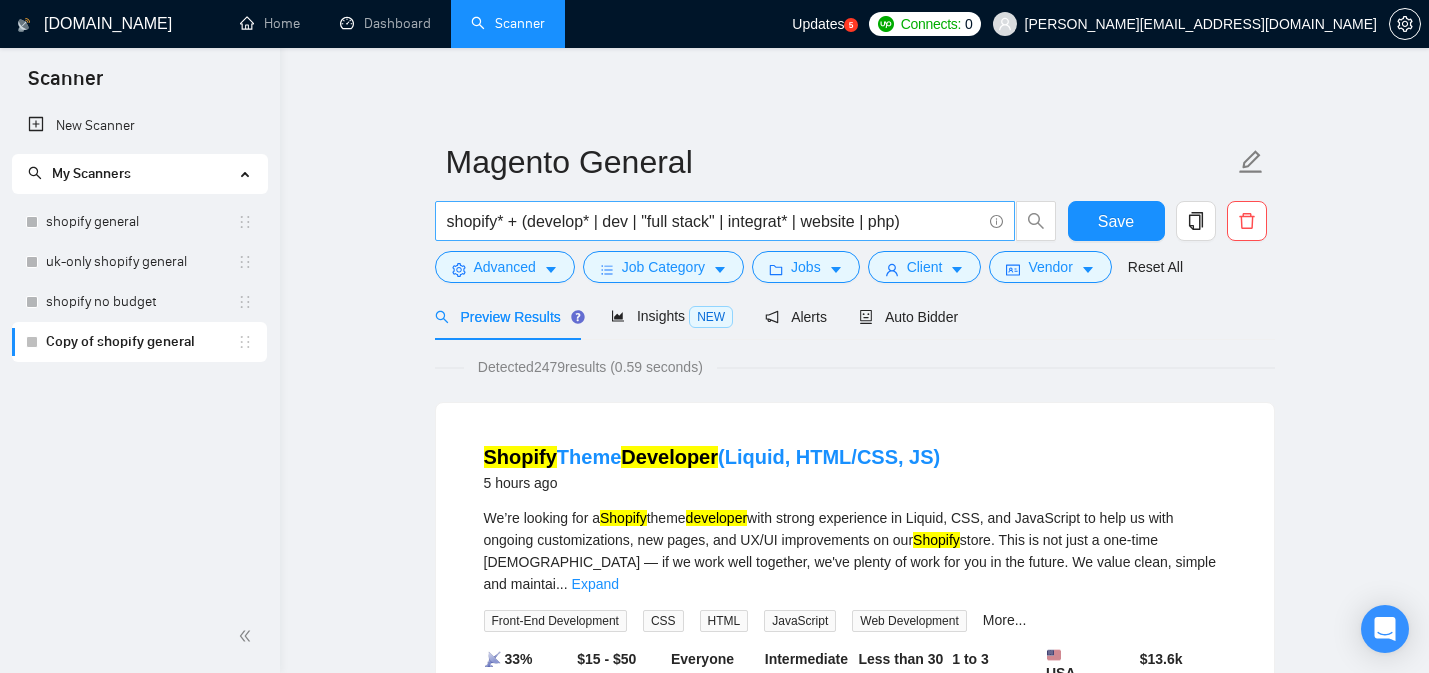 click on "shopify* + (develop* | dev | "full stack" | integrat* | website | php)" at bounding box center [714, 221] 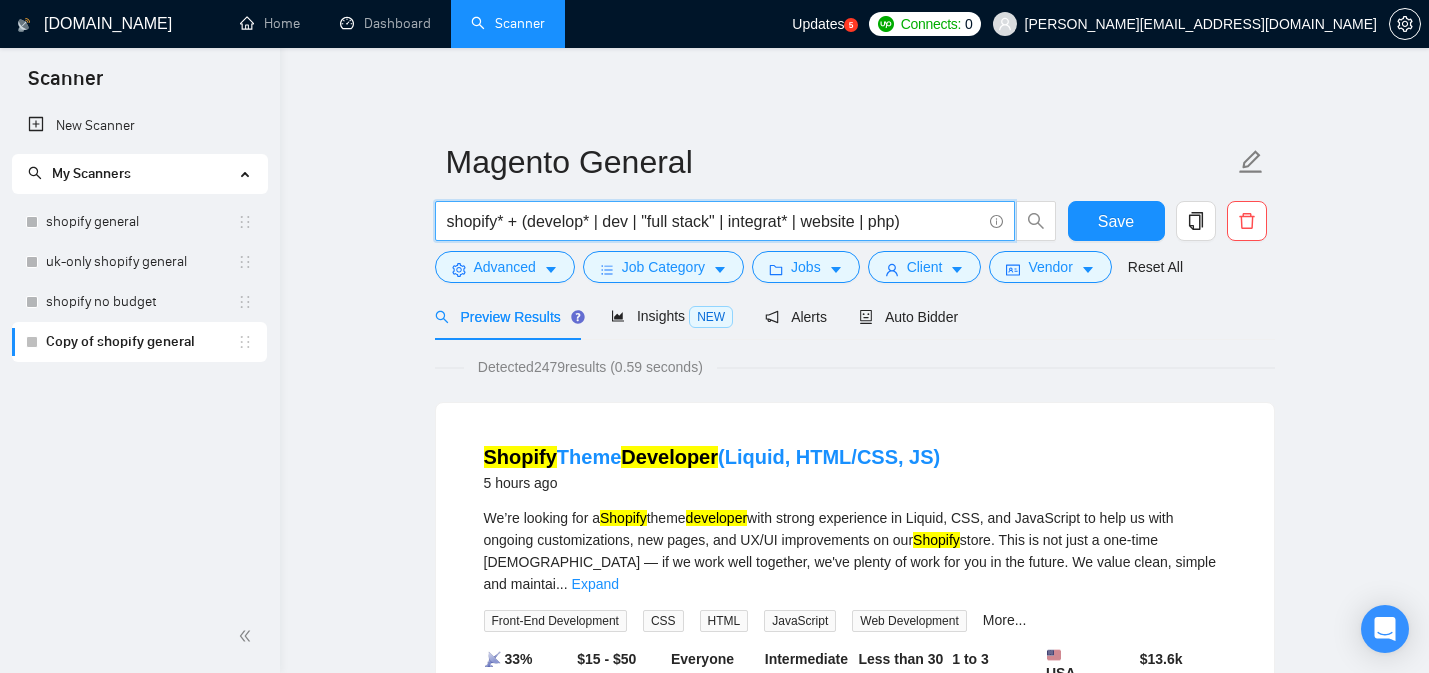 click on "shopify* + (develop* | dev | "full stack" | integrat* | website | php)" at bounding box center (714, 221) 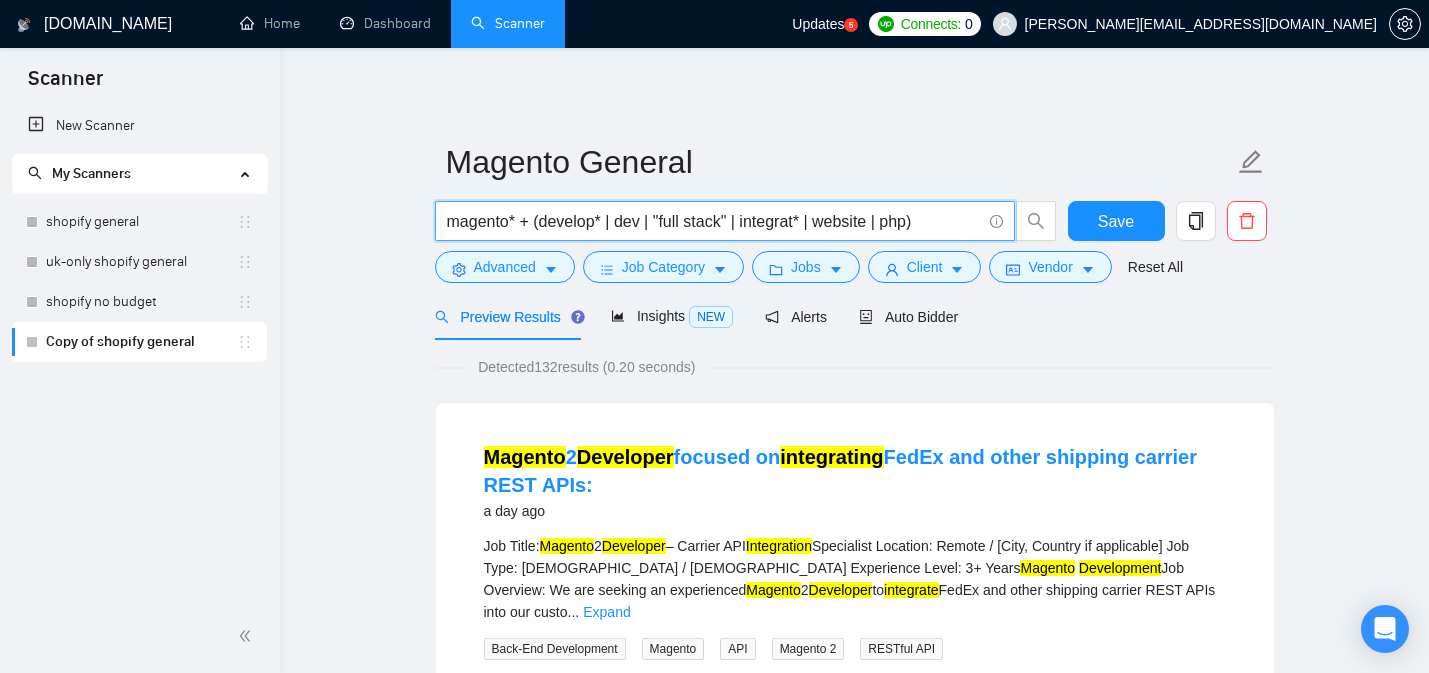 click on "magento* + (develop* | dev | "full stack" | integrat* | website | php)" at bounding box center [714, 221] 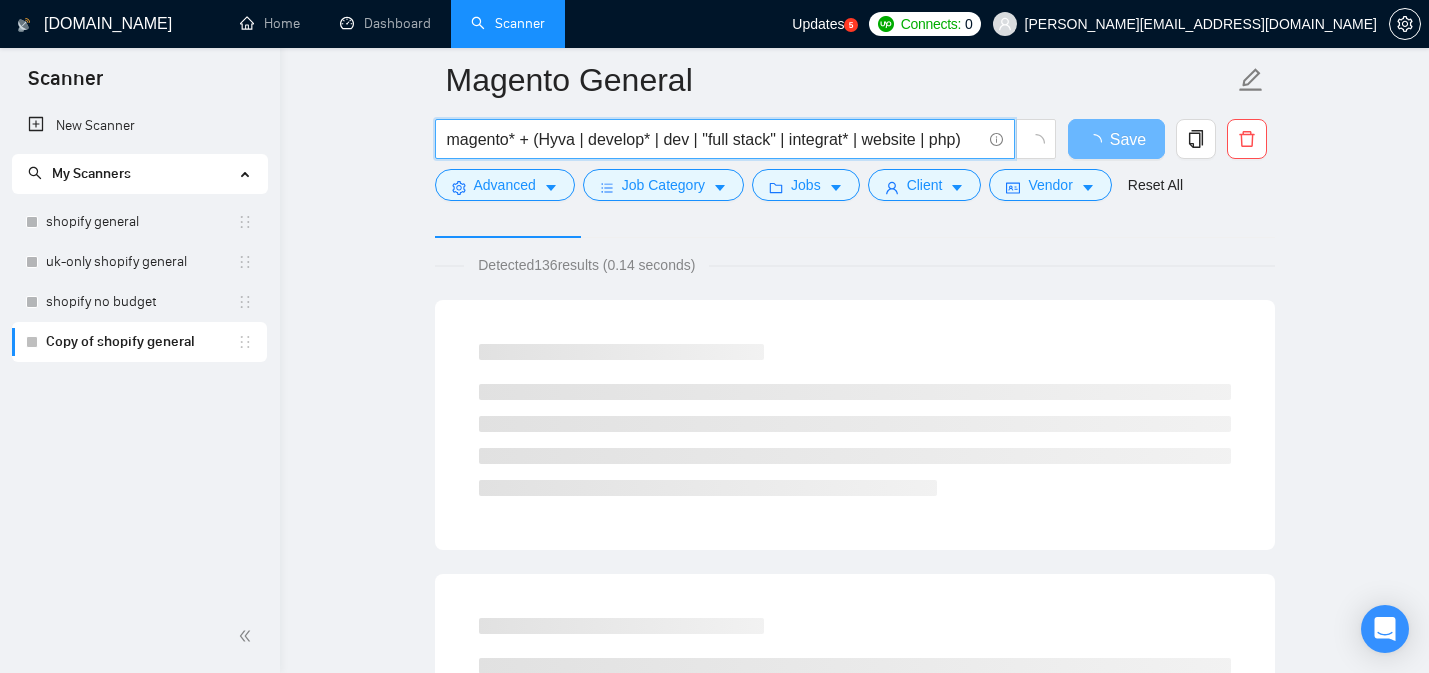 scroll, scrollTop: 113, scrollLeft: 0, axis: vertical 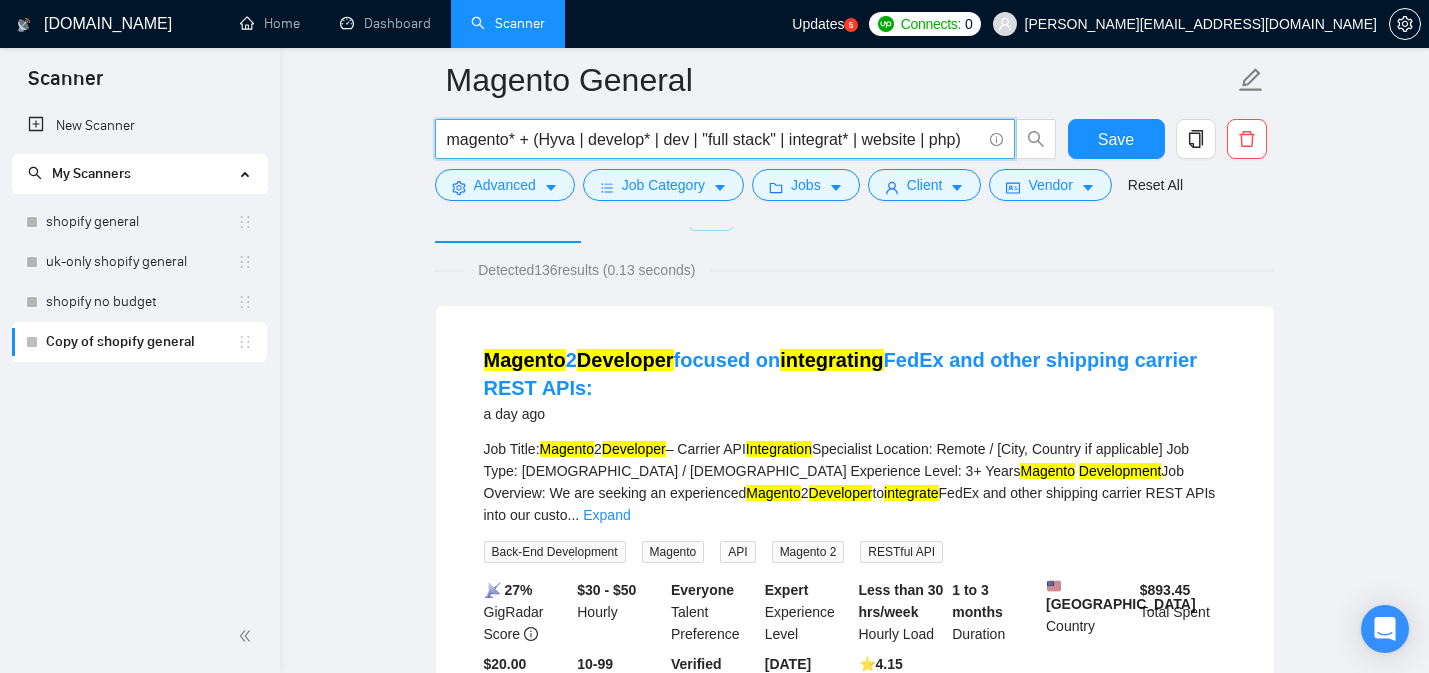 click on "magento* + (Hyva | develop* | dev | "full stack" | integrat* | website | php)" at bounding box center (714, 139) 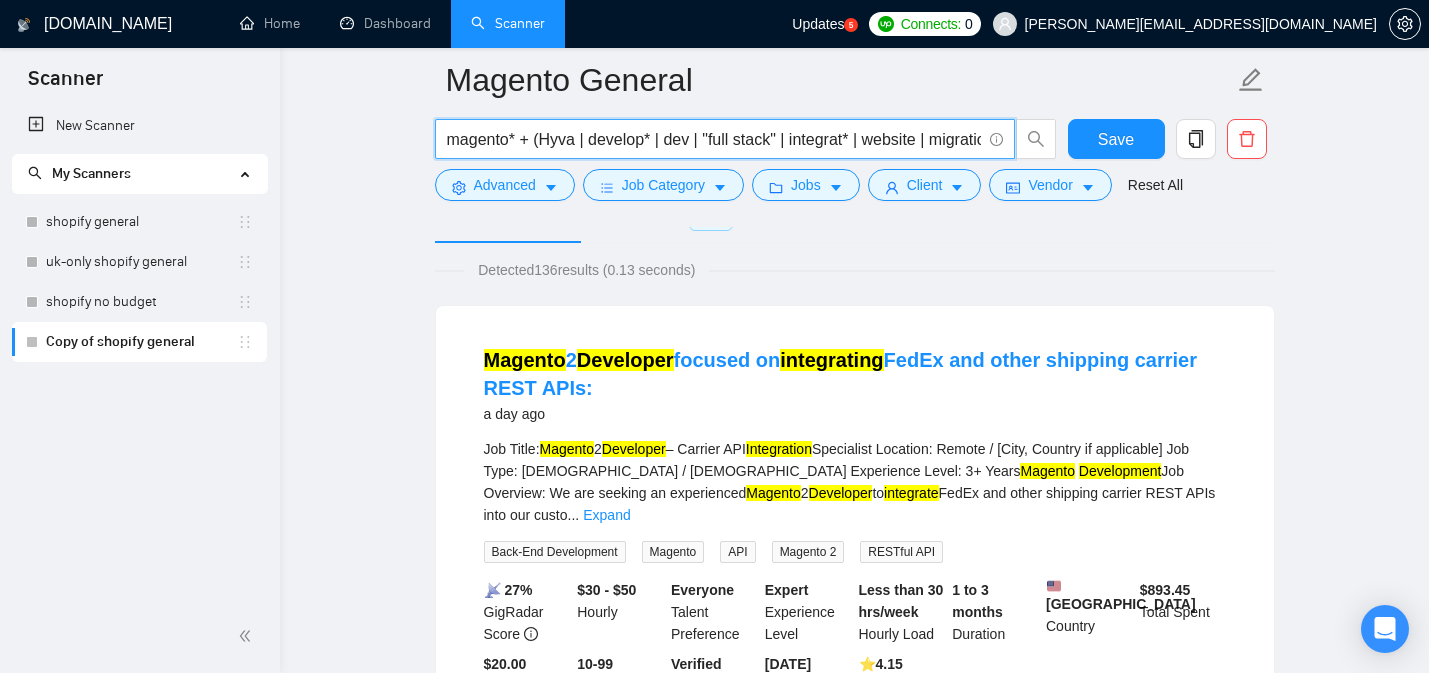 scroll, scrollTop: 0, scrollLeft: 30, axis: horizontal 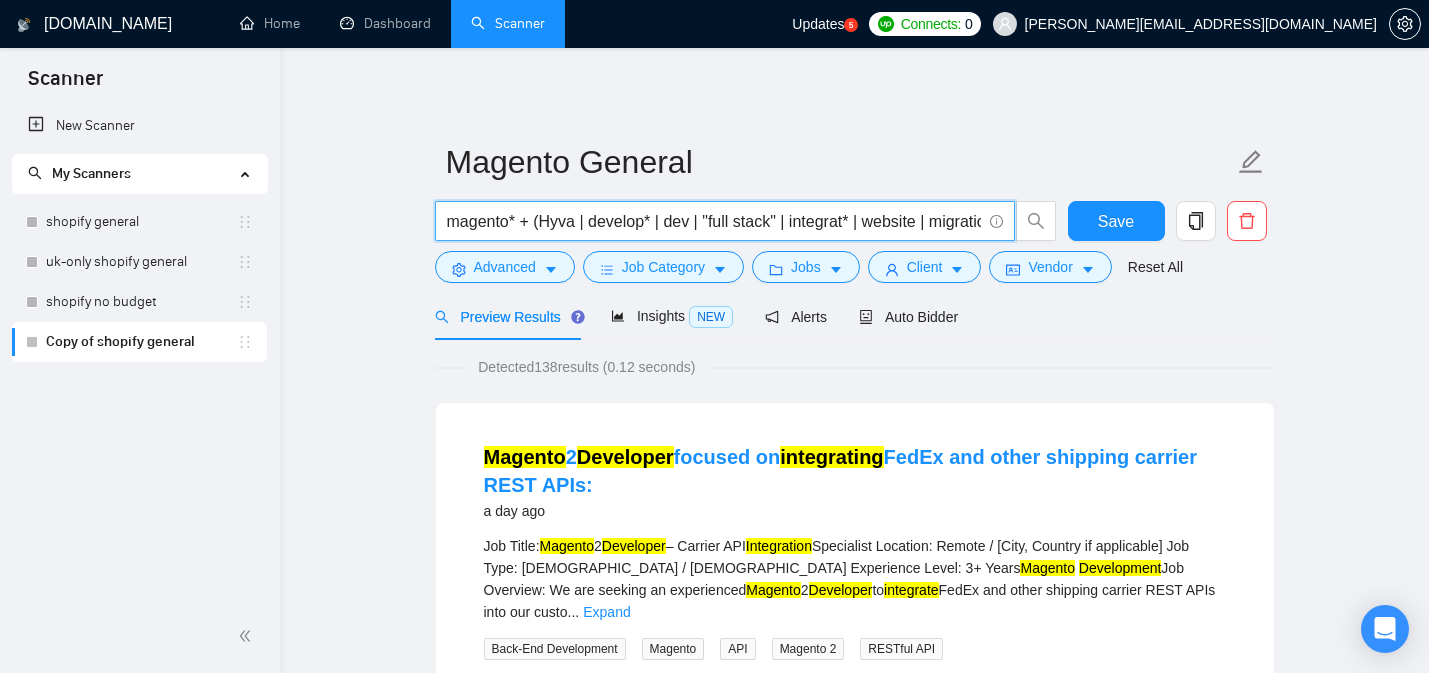 click on "magento* + (Hyva | develop* | dev | "full stack" | integrat* | website | migration)" at bounding box center [714, 221] 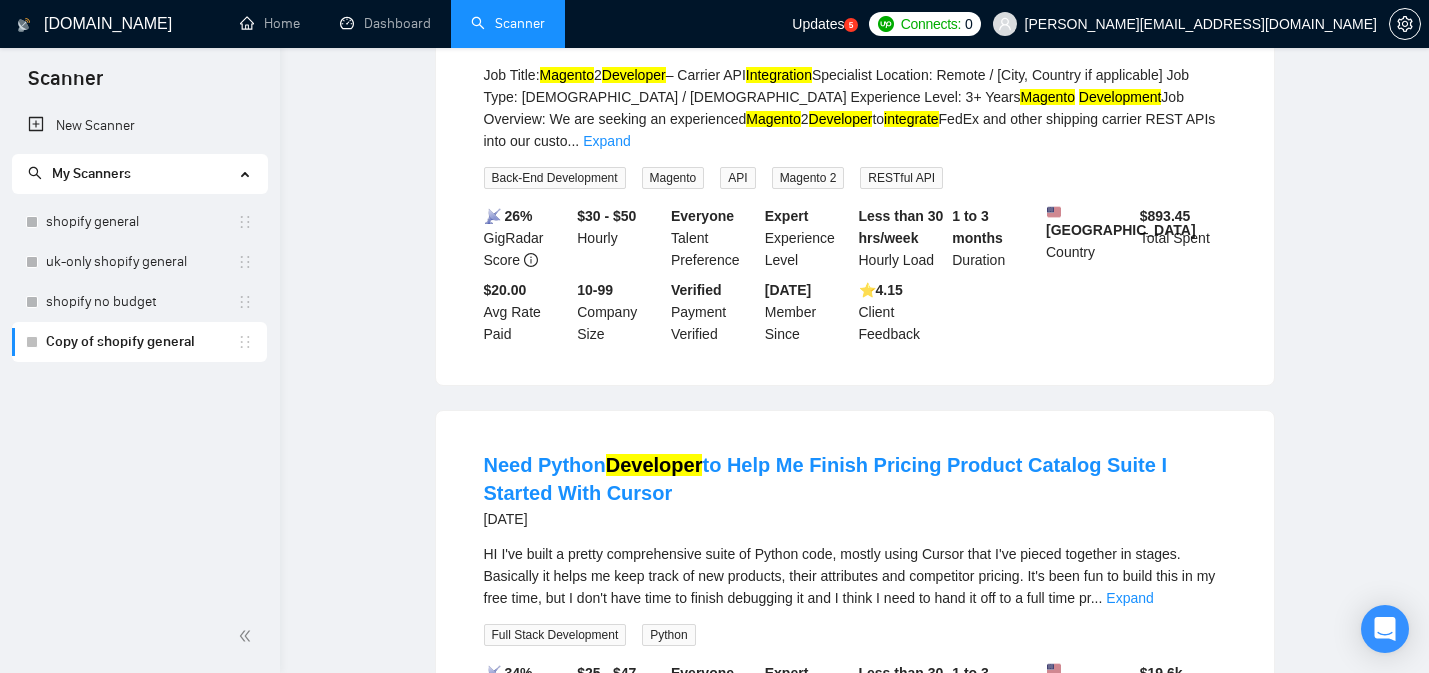 scroll, scrollTop: 0, scrollLeft: 0, axis: both 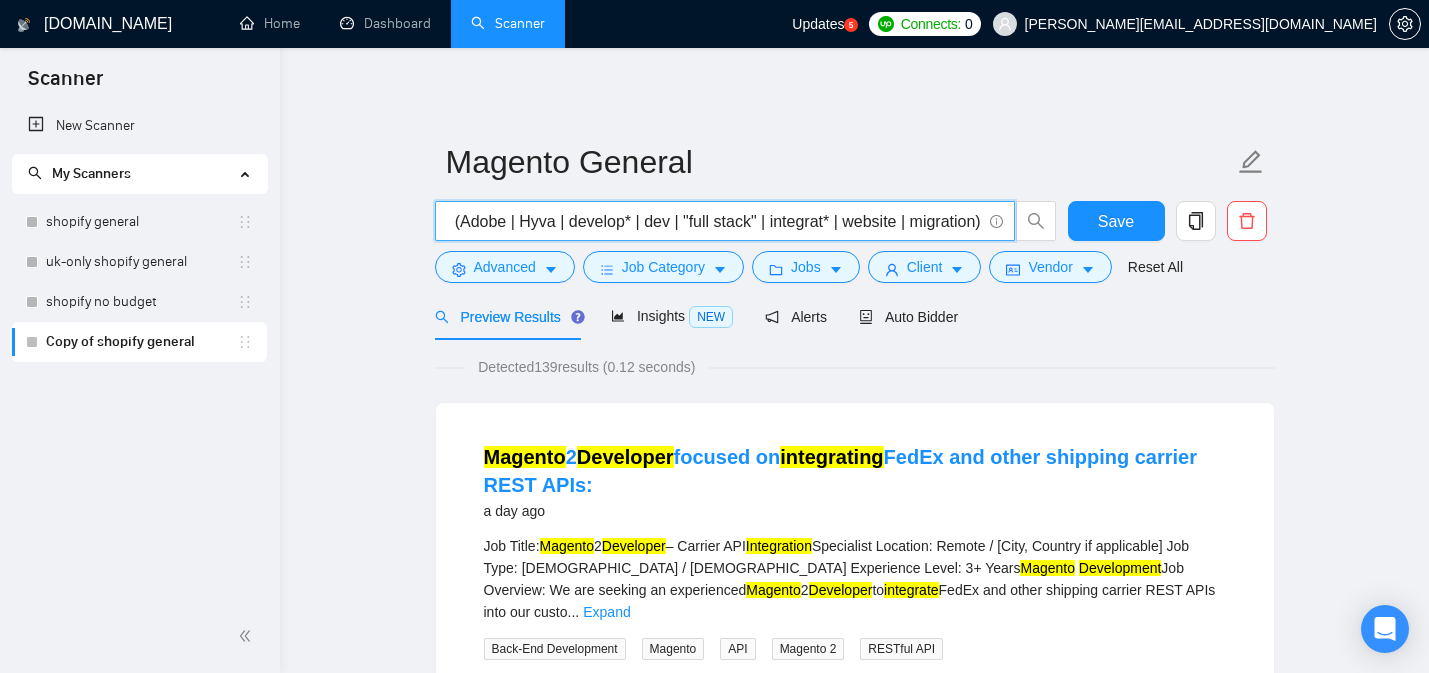 drag, startPoint x: 541, startPoint y: 222, endPoint x: 1060, endPoint y: 234, distance: 519.13873 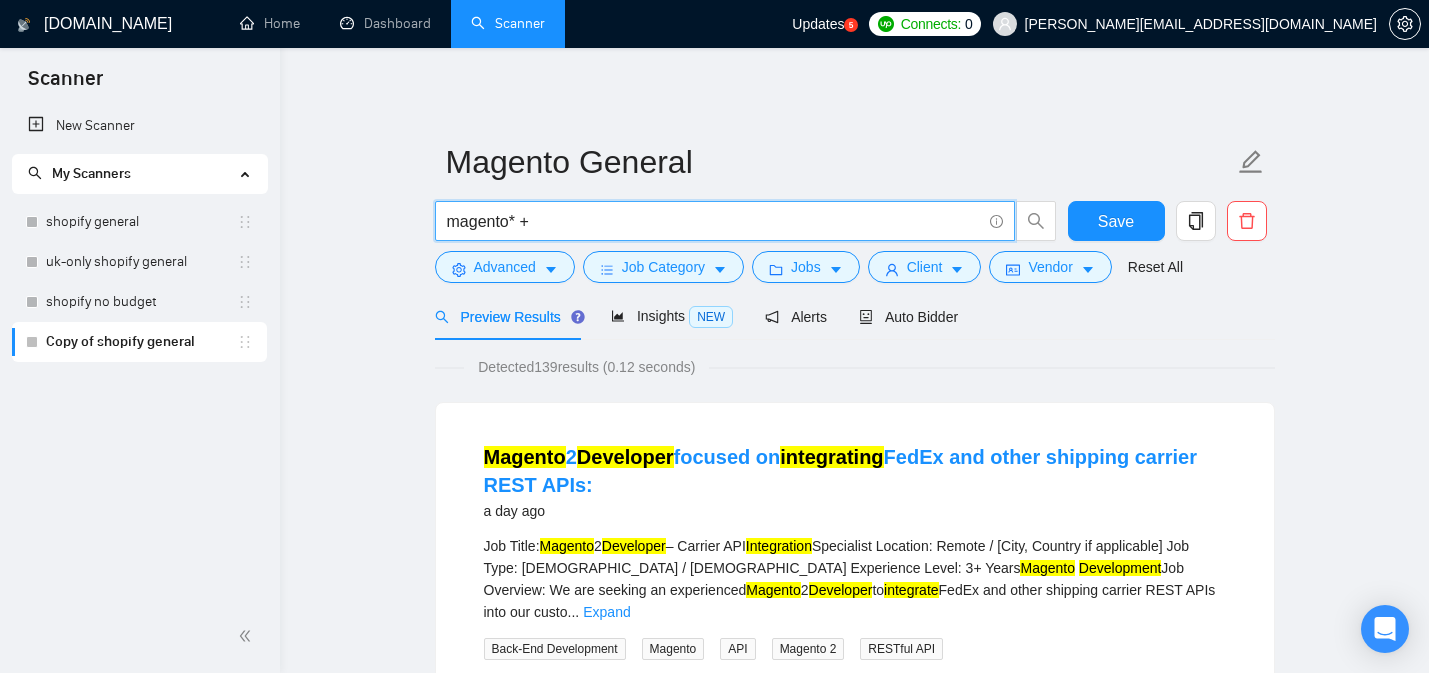 scroll, scrollTop: 0, scrollLeft: 0, axis: both 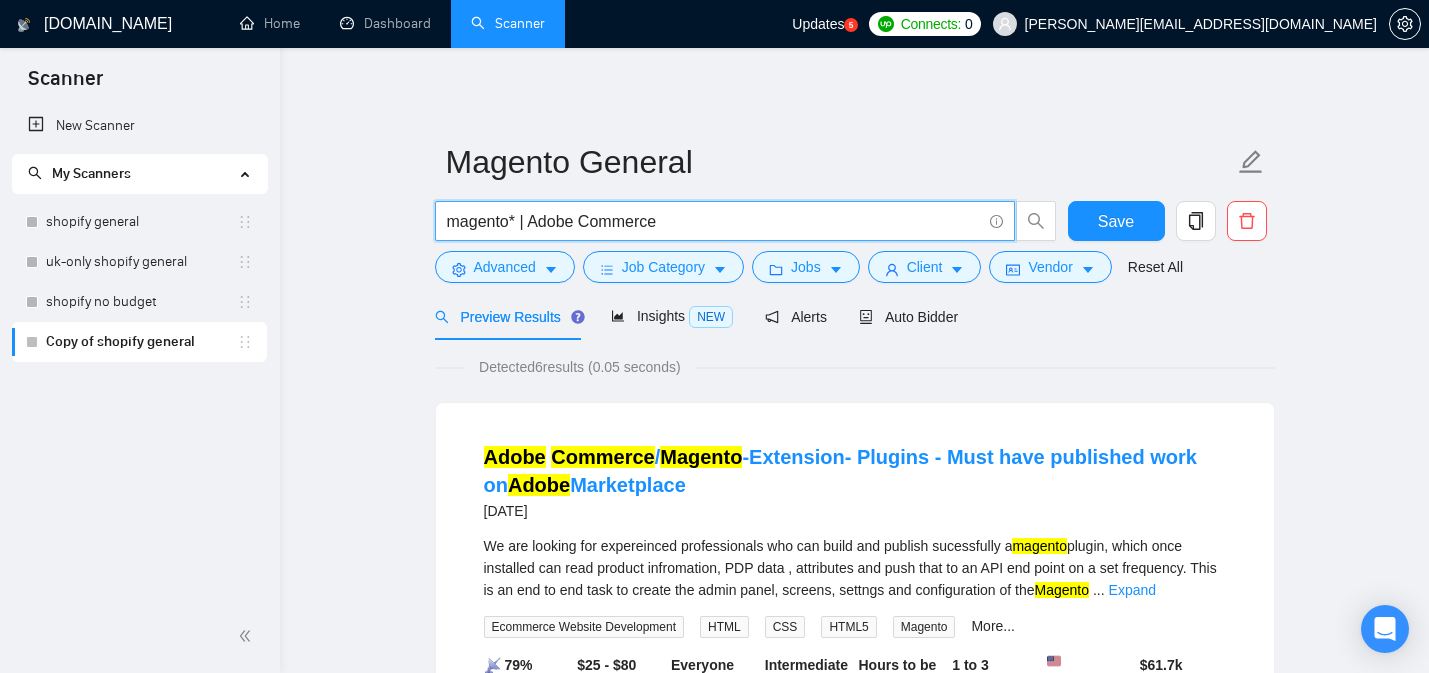 drag, startPoint x: 522, startPoint y: 217, endPoint x: 898, endPoint y: 218, distance: 376.00134 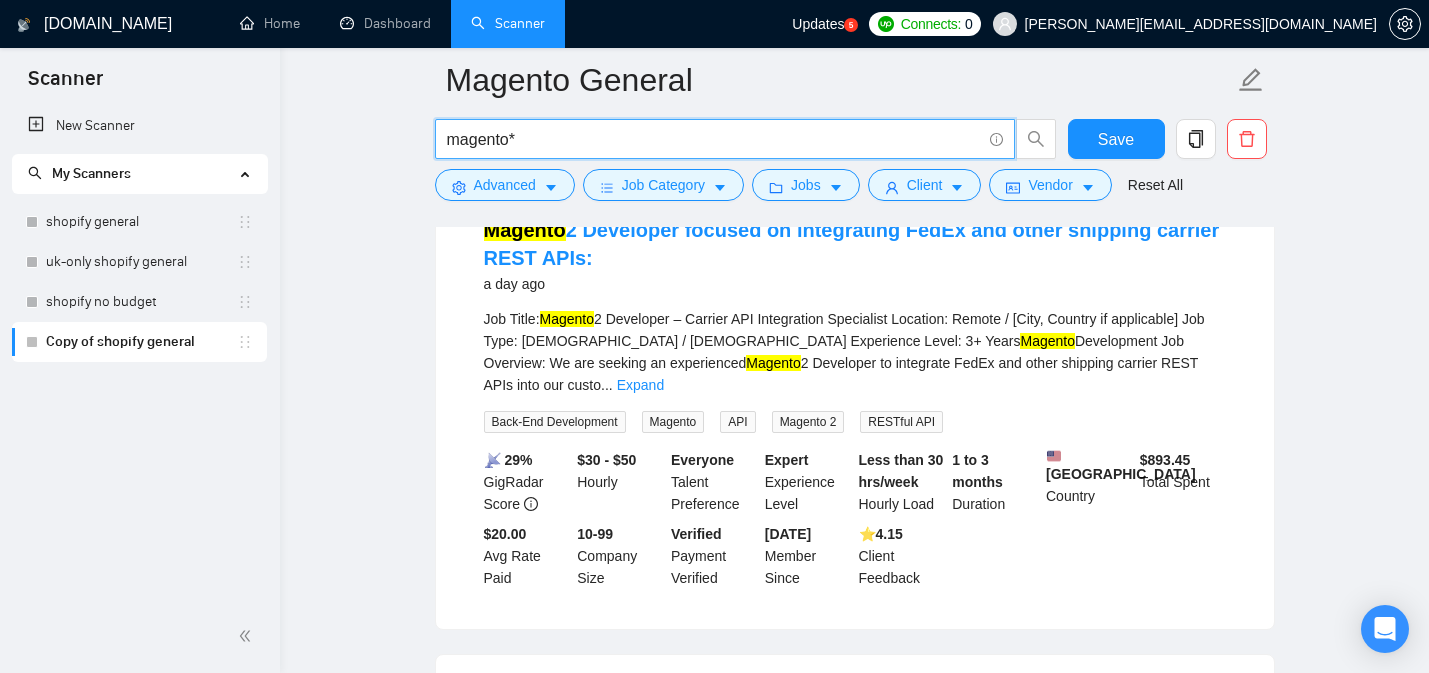 scroll, scrollTop: 247, scrollLeft: 0, axis: vertical 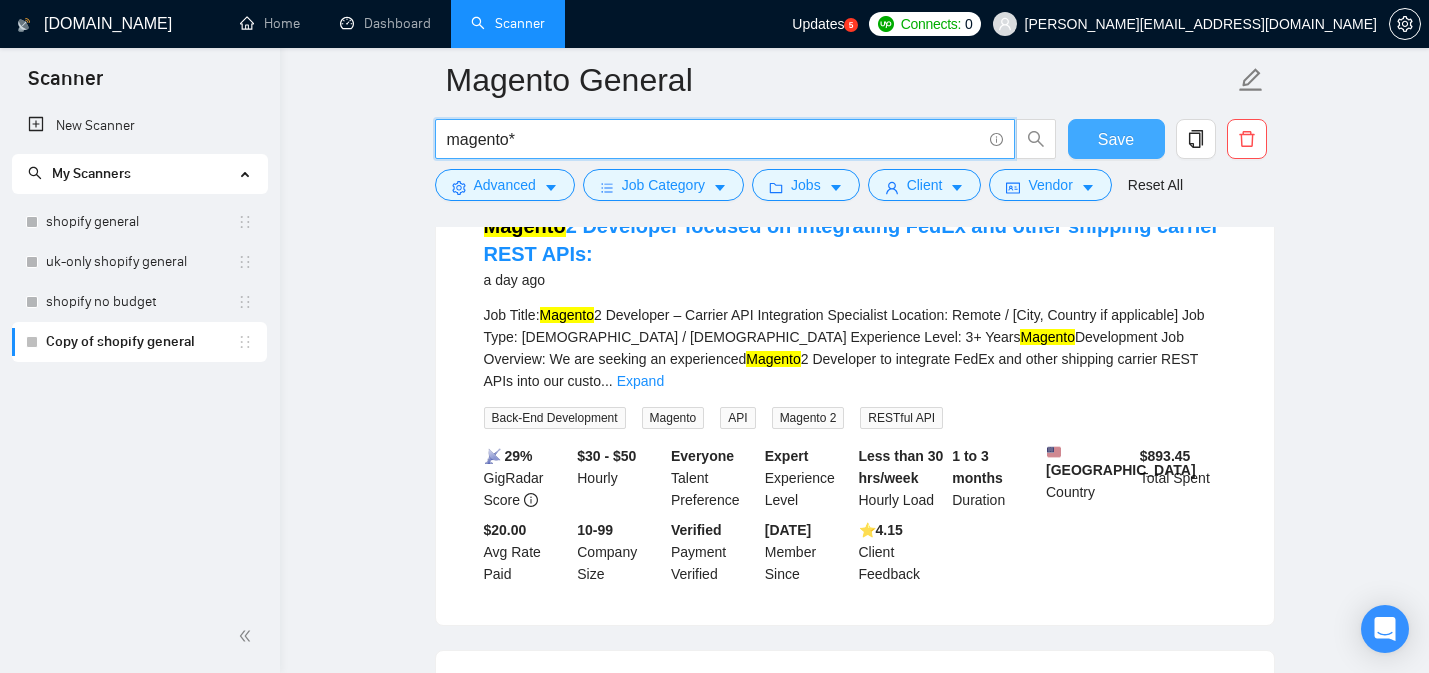 type on "magento*" 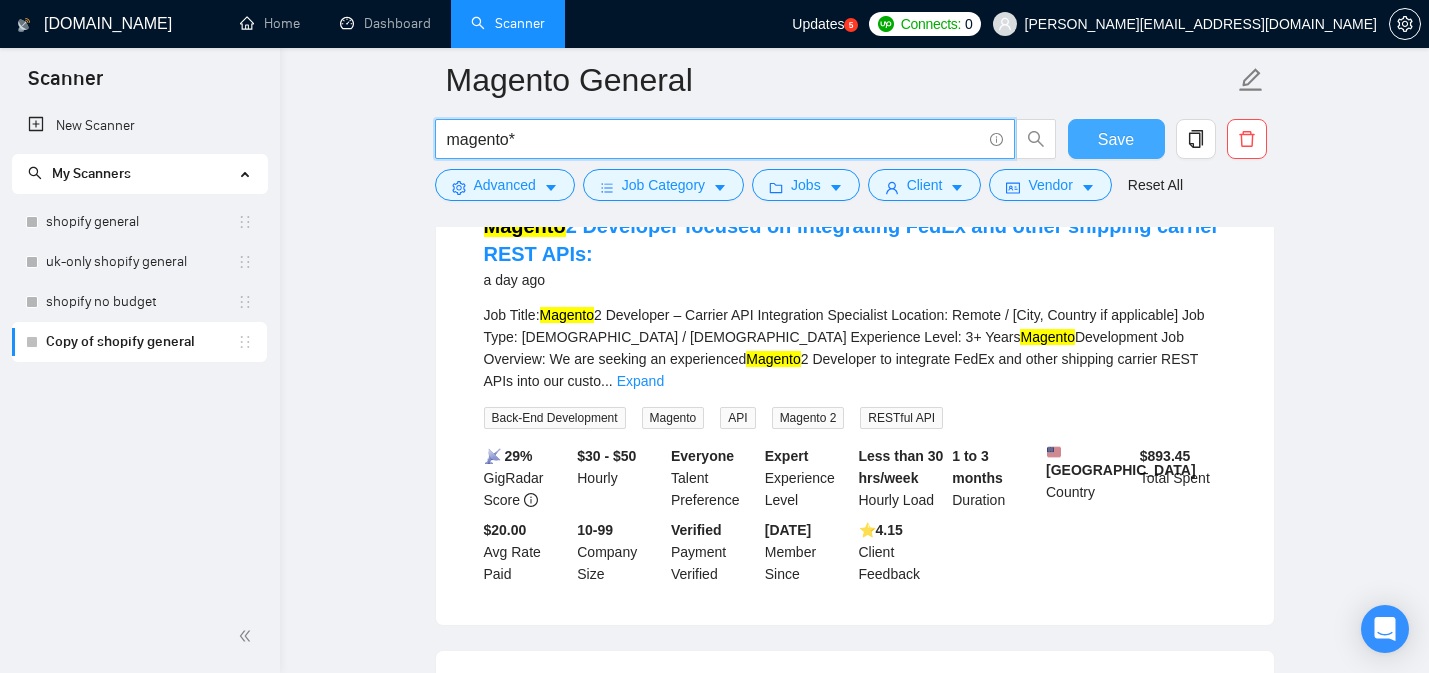 click on "Save" at bounding box center (1116, 139) 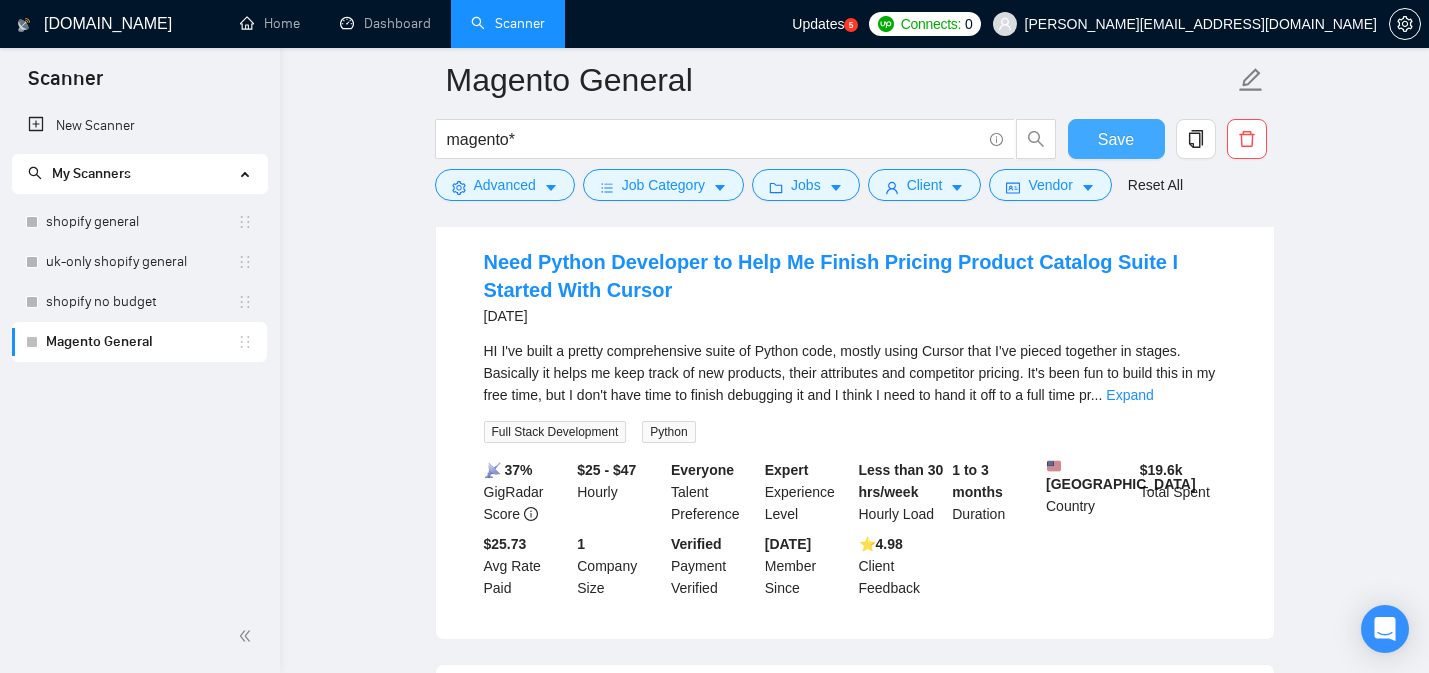 scroll, scrollTop: 685, scrollLeft: 0, axis: vertical 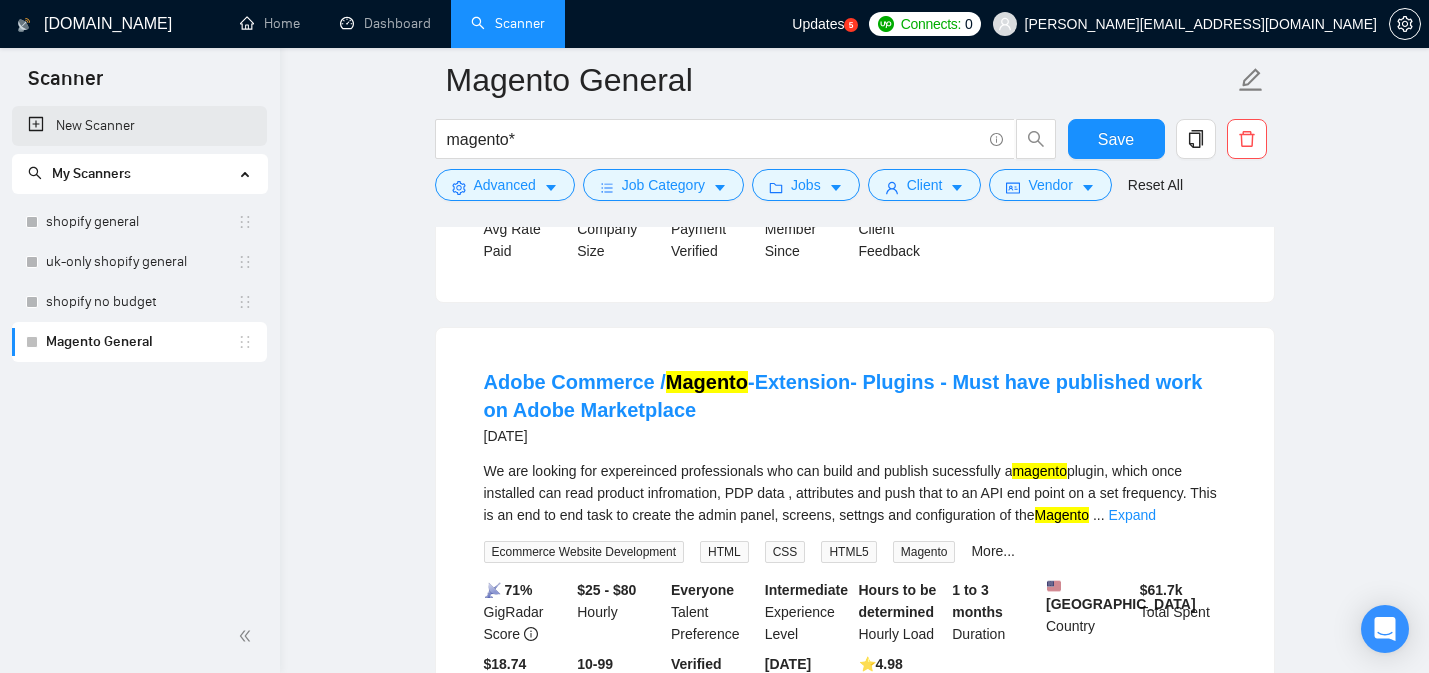 click on "New Scanner" at bounding box center (139, 126) 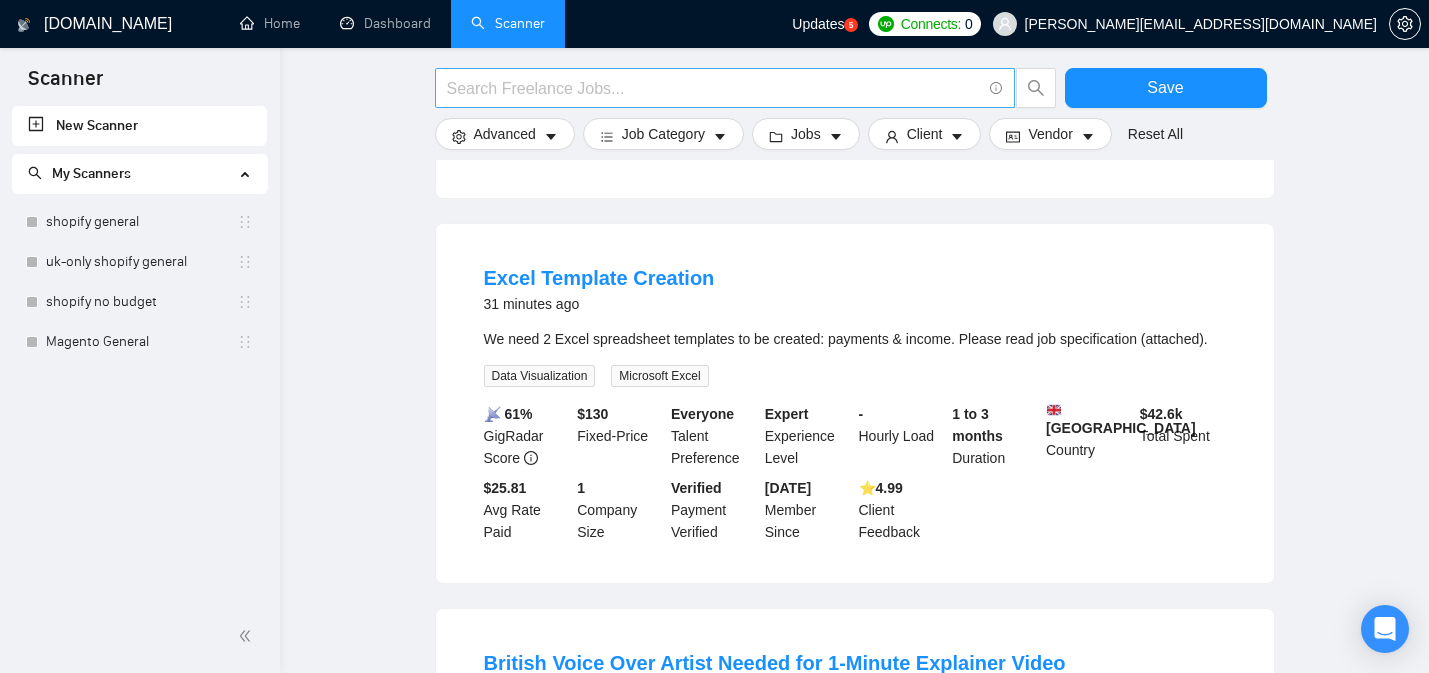 click at bounding box center (714, 88) 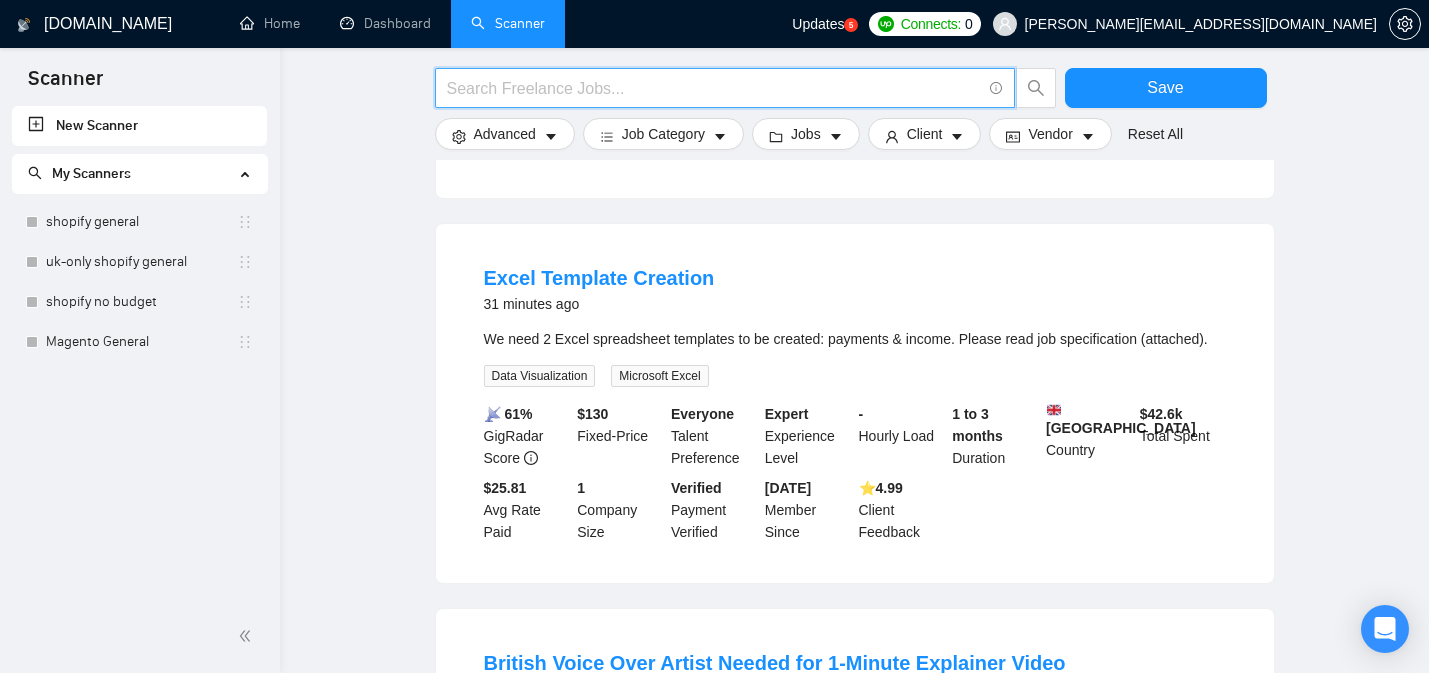 type on "a" 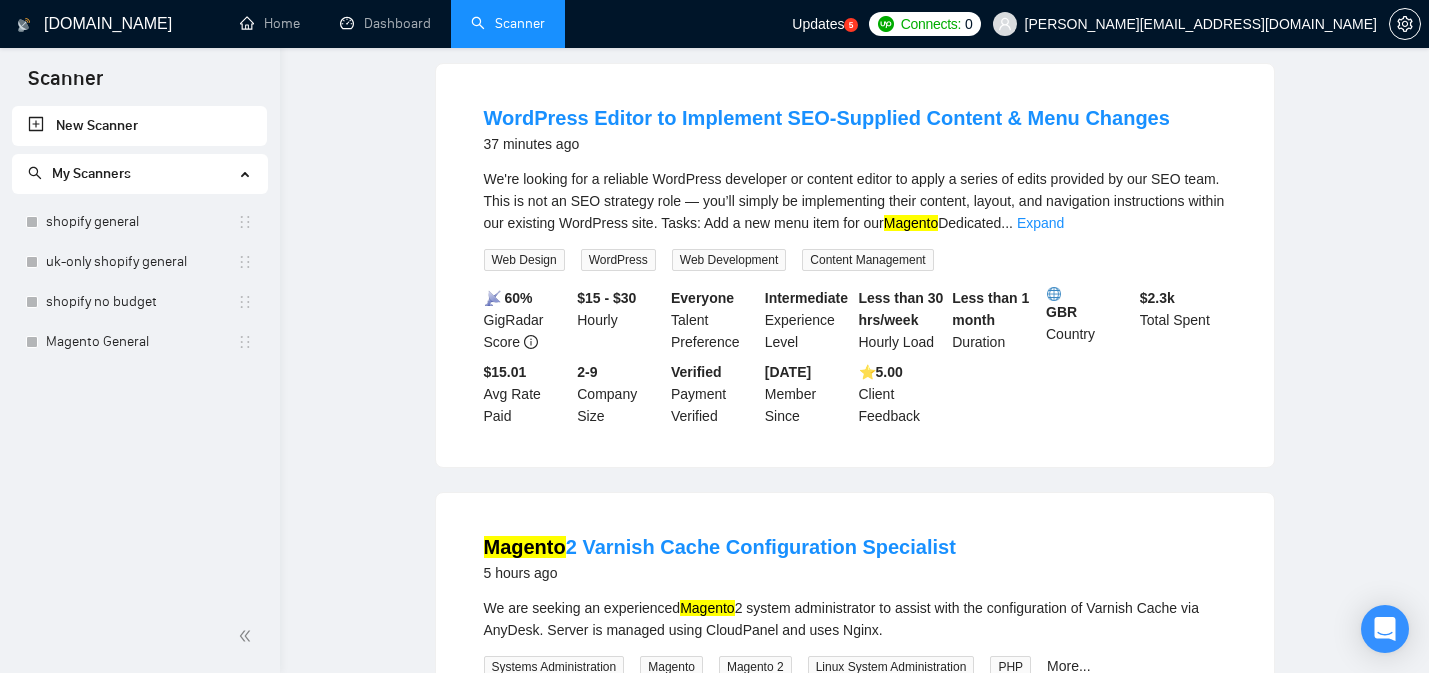 scroll, scrollTop: 0, scrollLeft: 0, axis: both 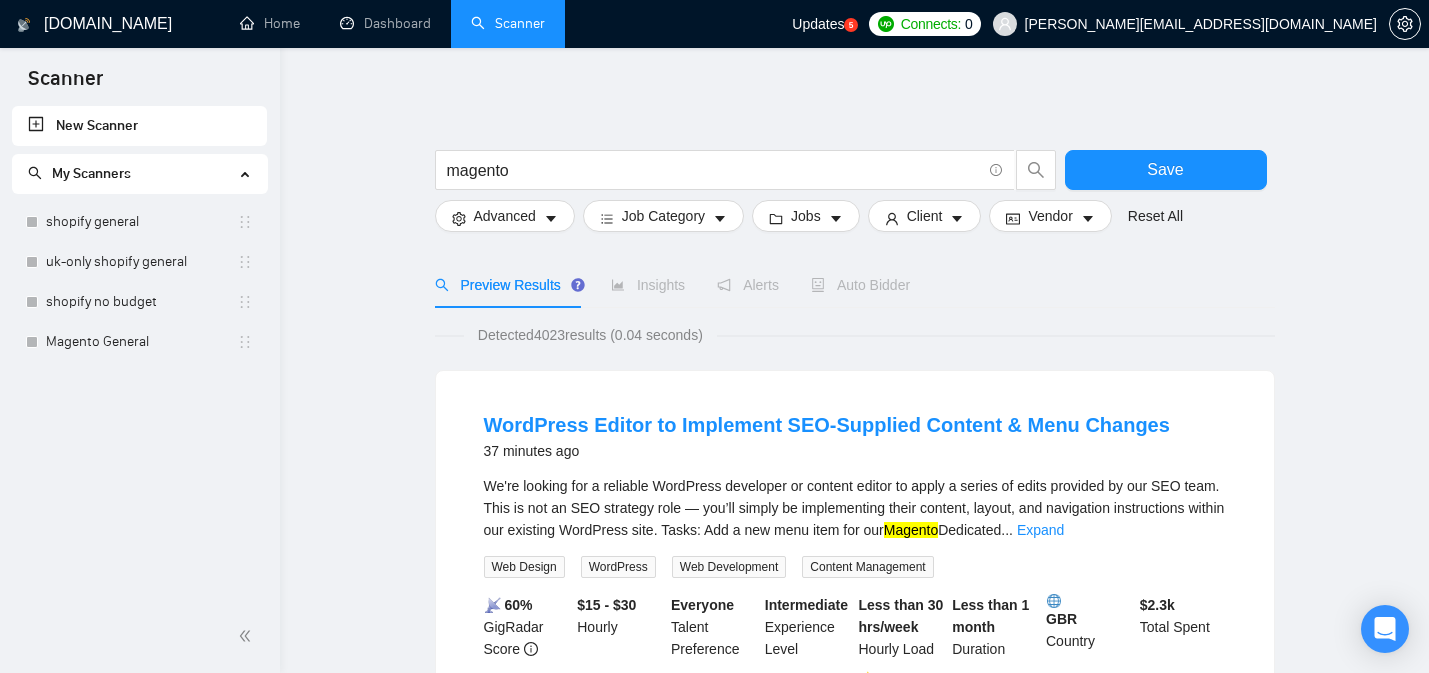 drag, startPoint x: 541, startPoint y: 334, endPoint x: 576, endPoint y: 334, distance: 35 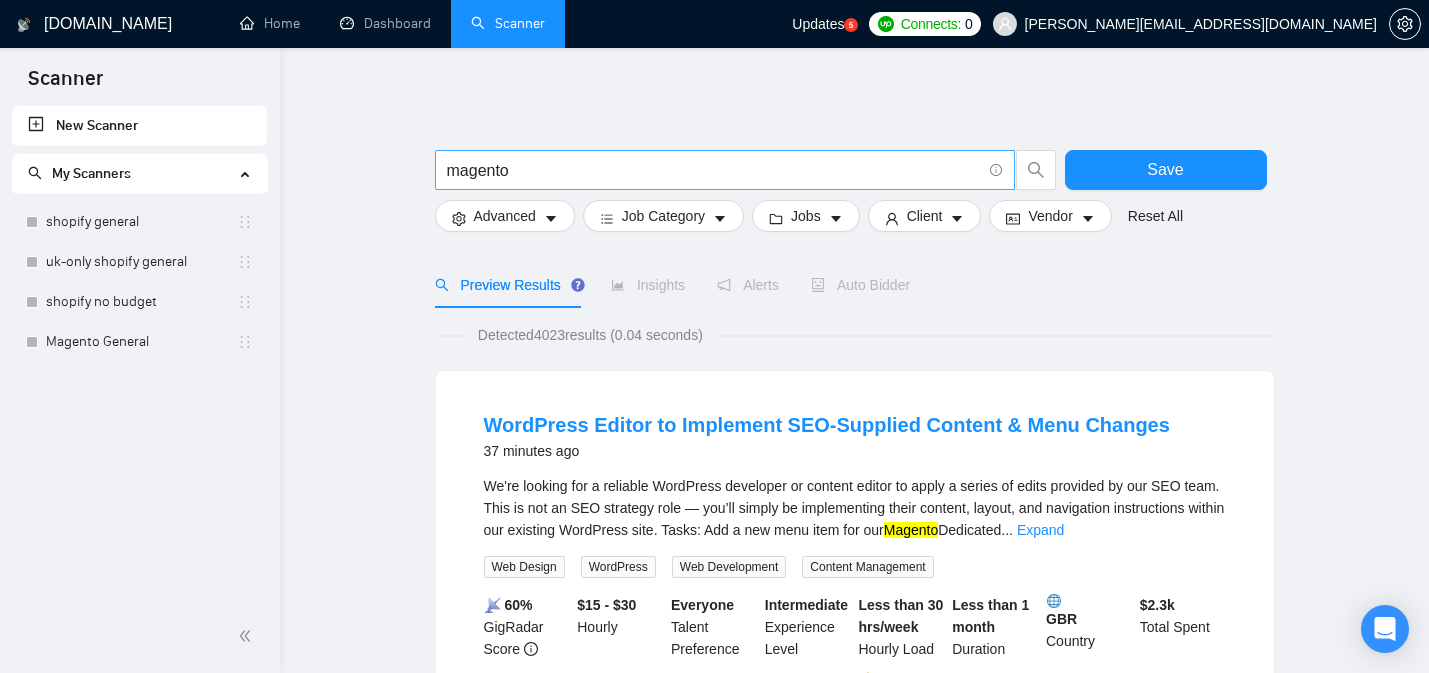 click on "magento" at bounding box center [714, 170] 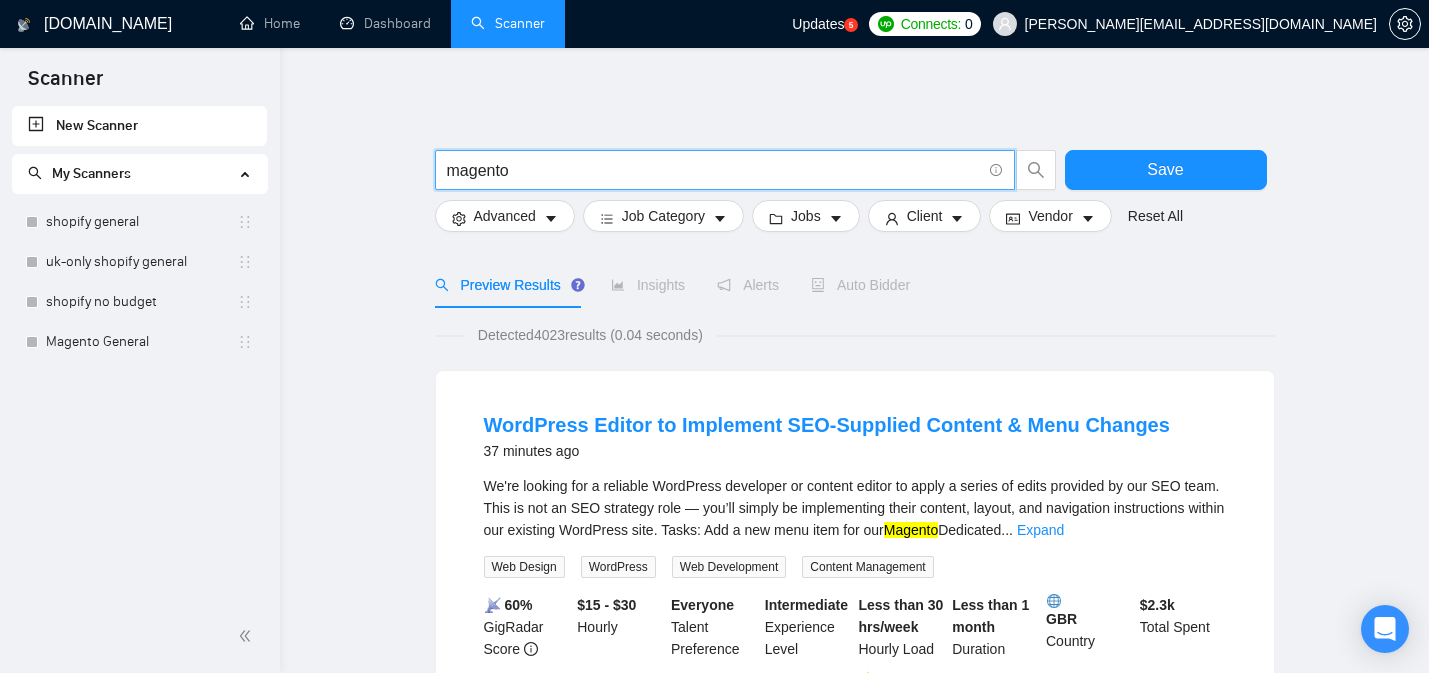click on "magento" at bounding box center [714, 170] 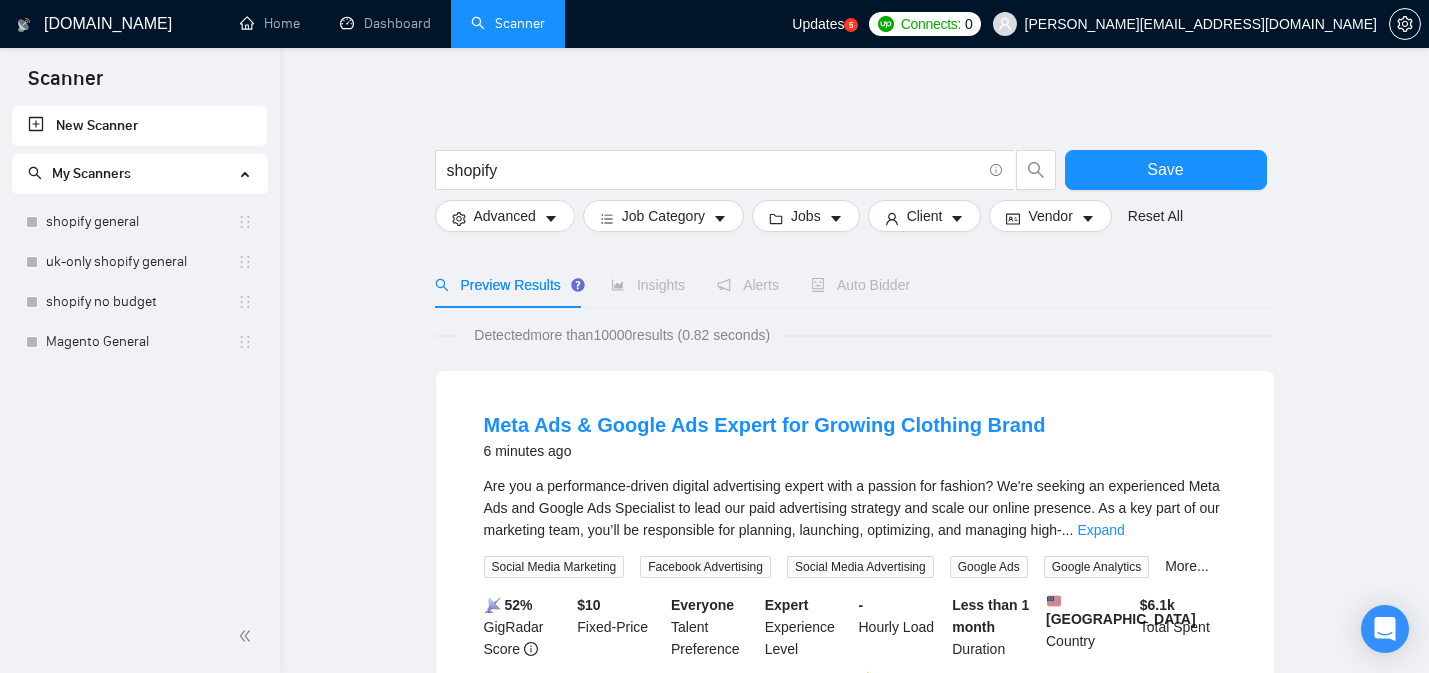 drag, startPoint x: 608, startPoint y: 332, endPoint x: 648, endPoint y: 332, distance: 40 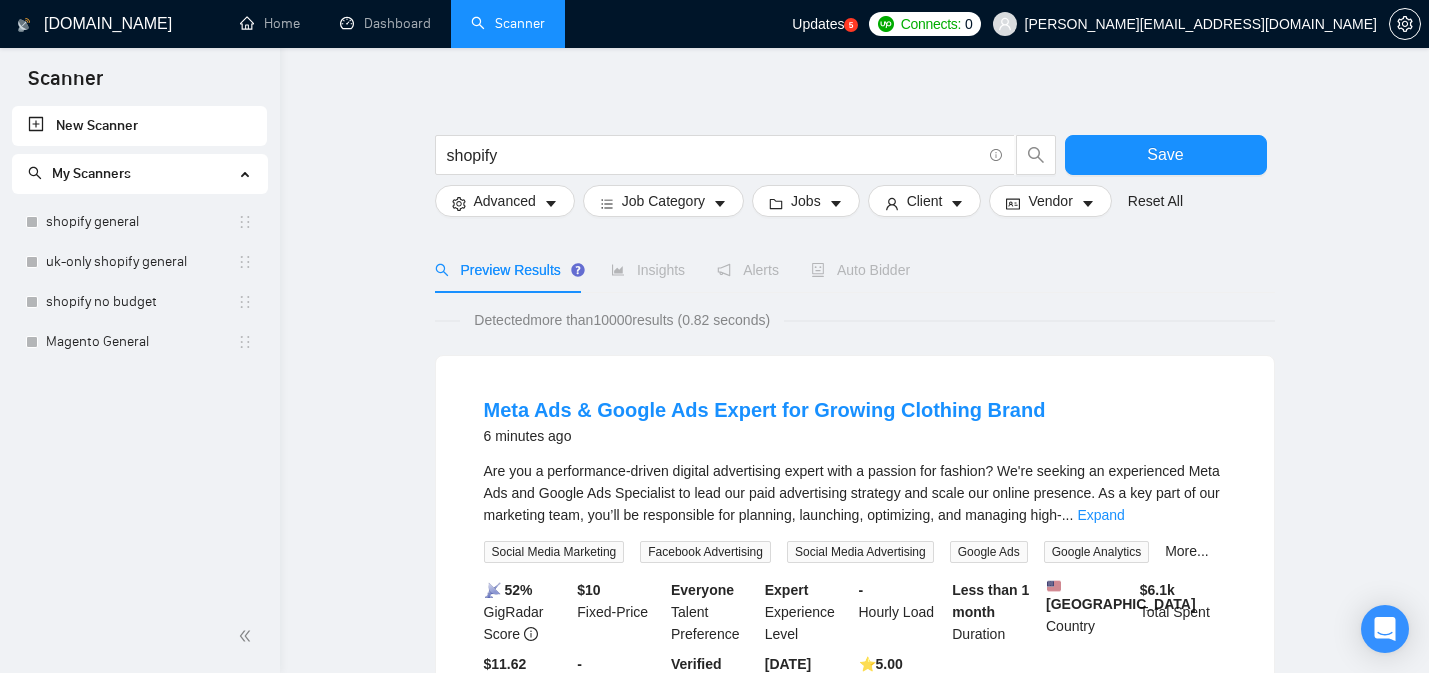 scroll, scrollTop: 20, scrollLeft: 0, axis: vertical 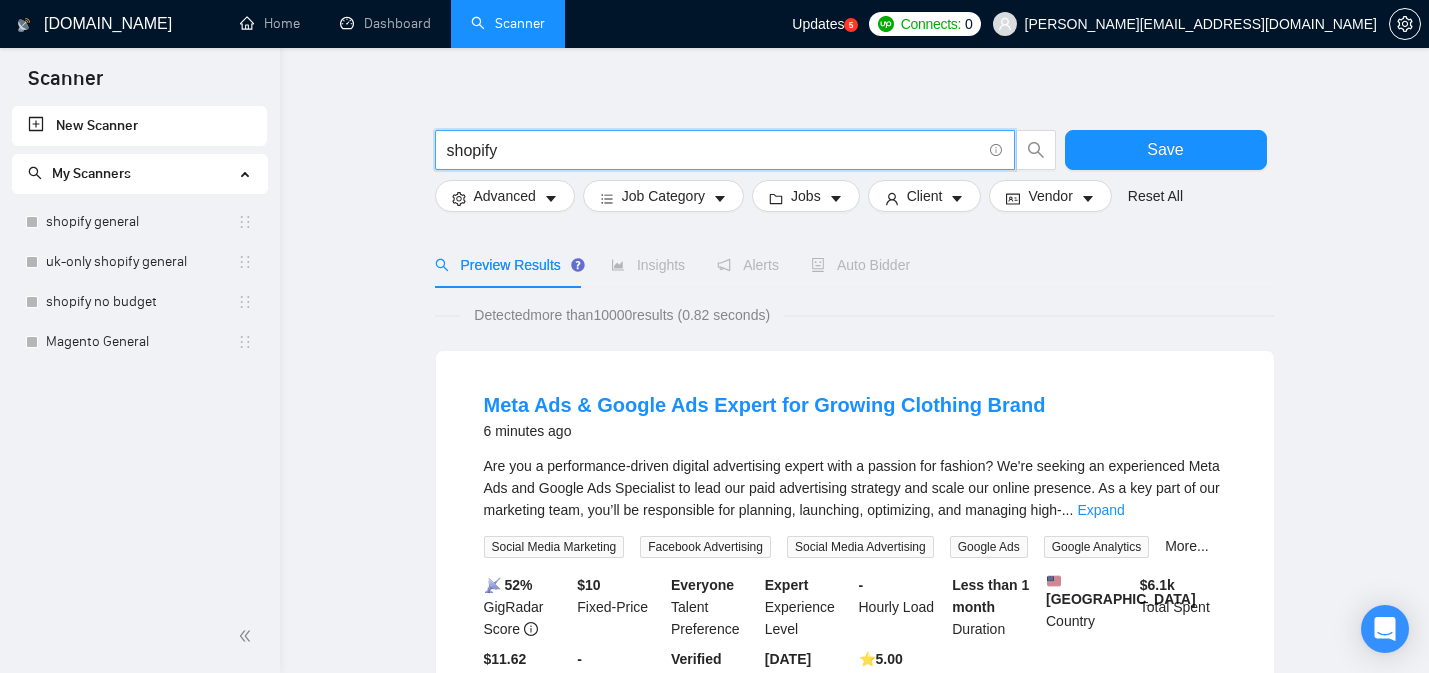 click on "shopify" at bounding box center [714, 150] 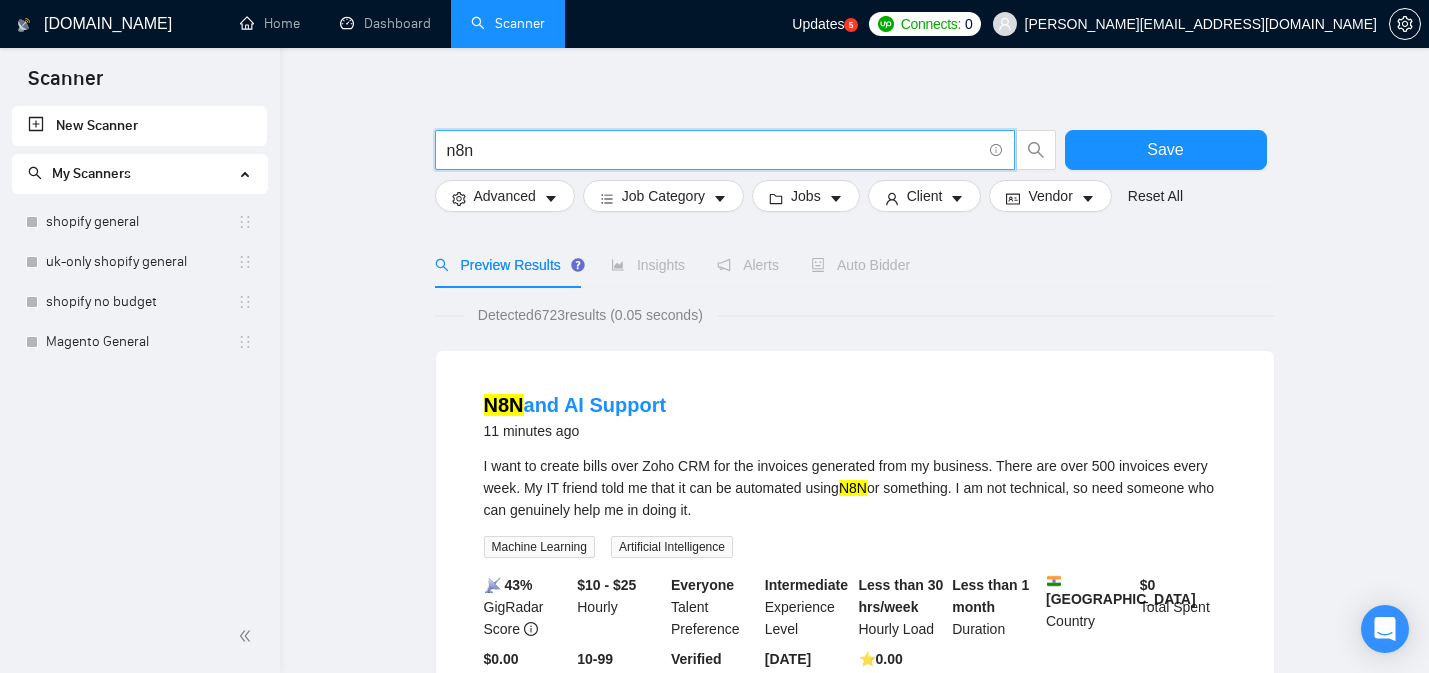 click on "Detected   6723  results   (0.05 seconds)" at bounding box center (590, 315) 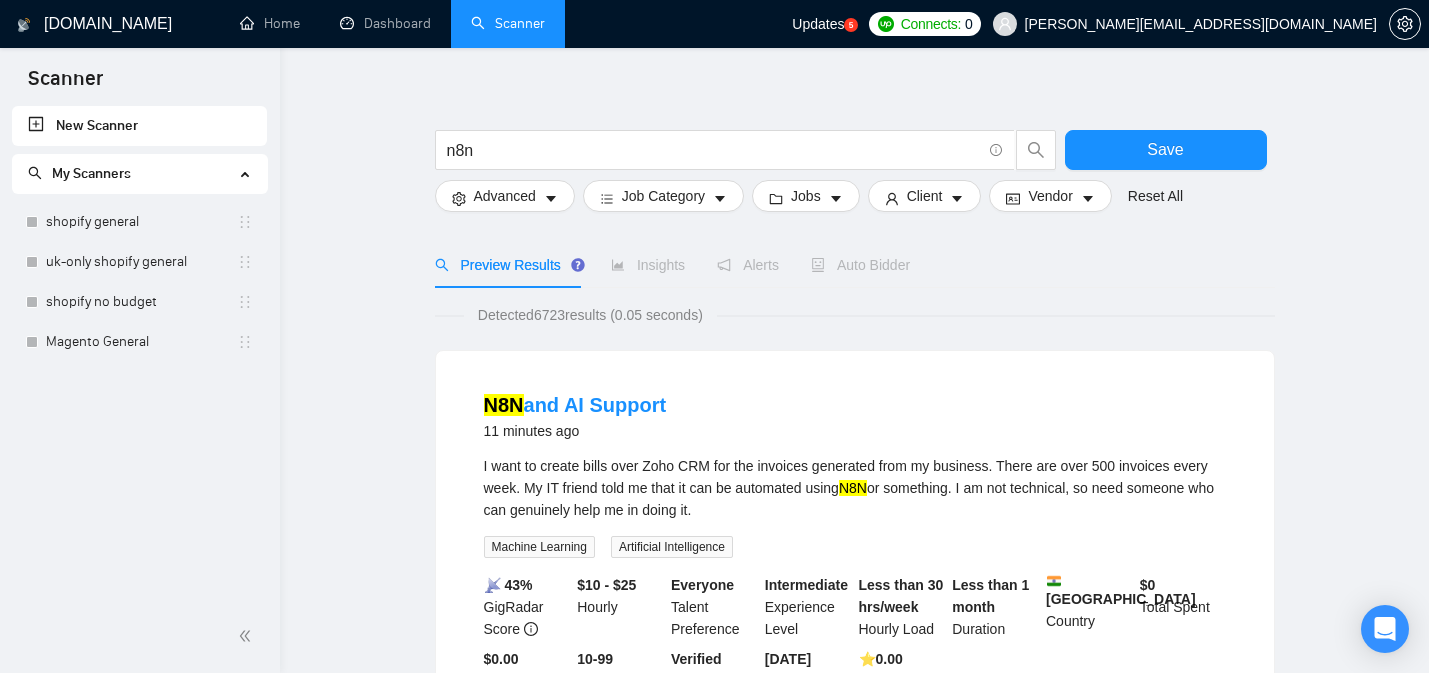 click on "Detected   6723  results   (0.05 seconds)" at bounding box center (590, 315) 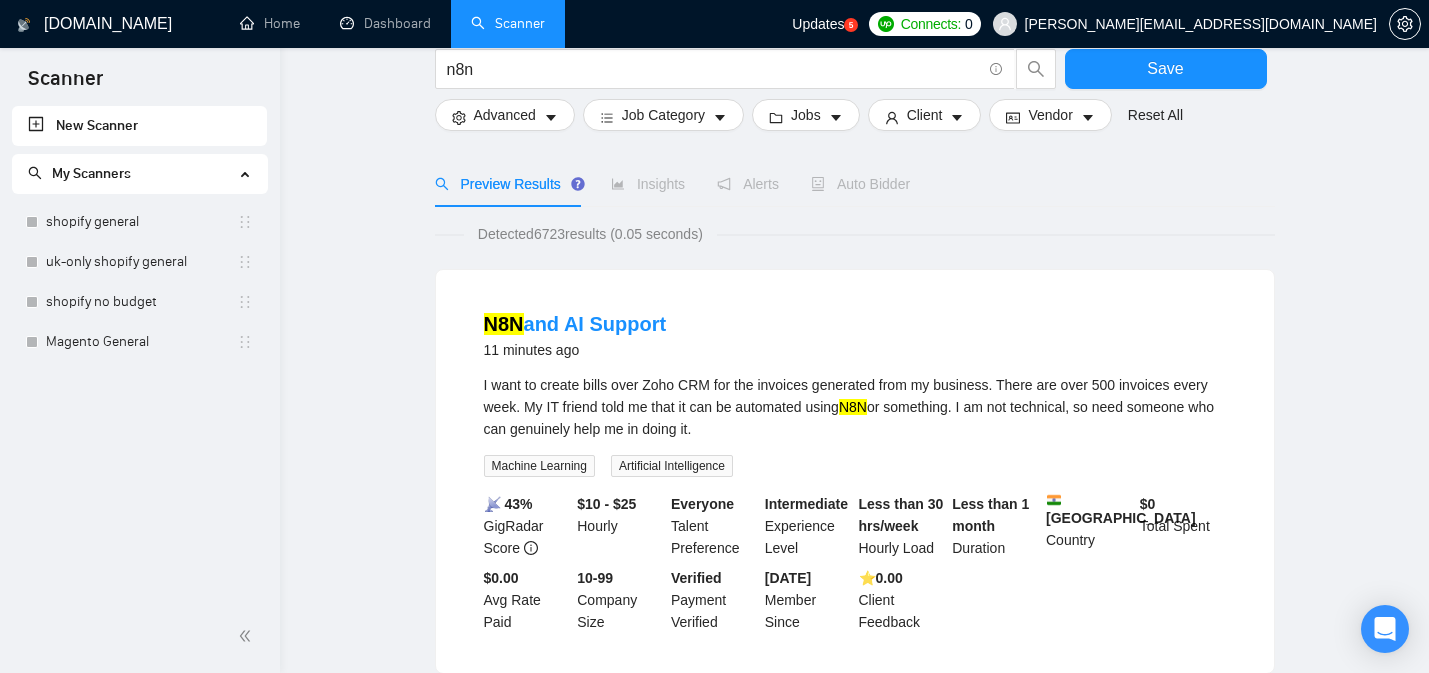 scroll, scrollTop: 0, scrollLeft: 0, axis: both 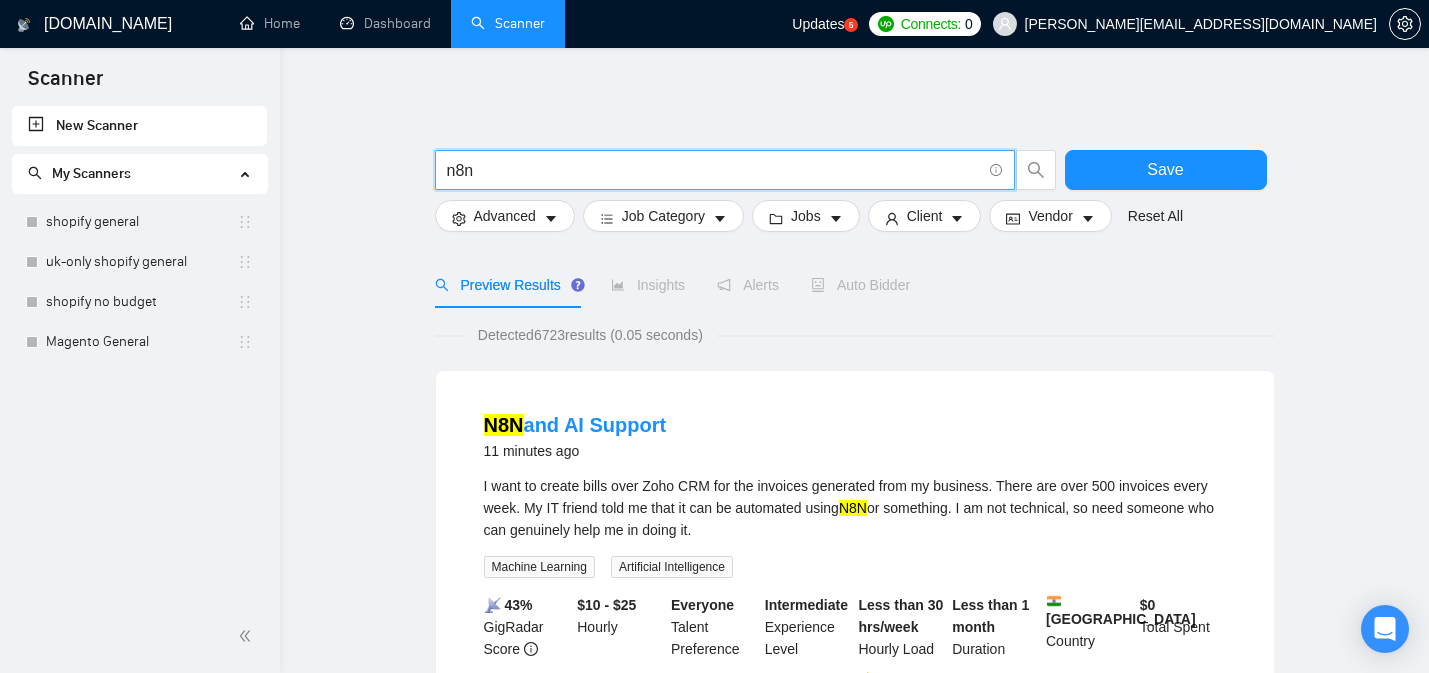 click on "n8n" at bounding box center [714, 170] 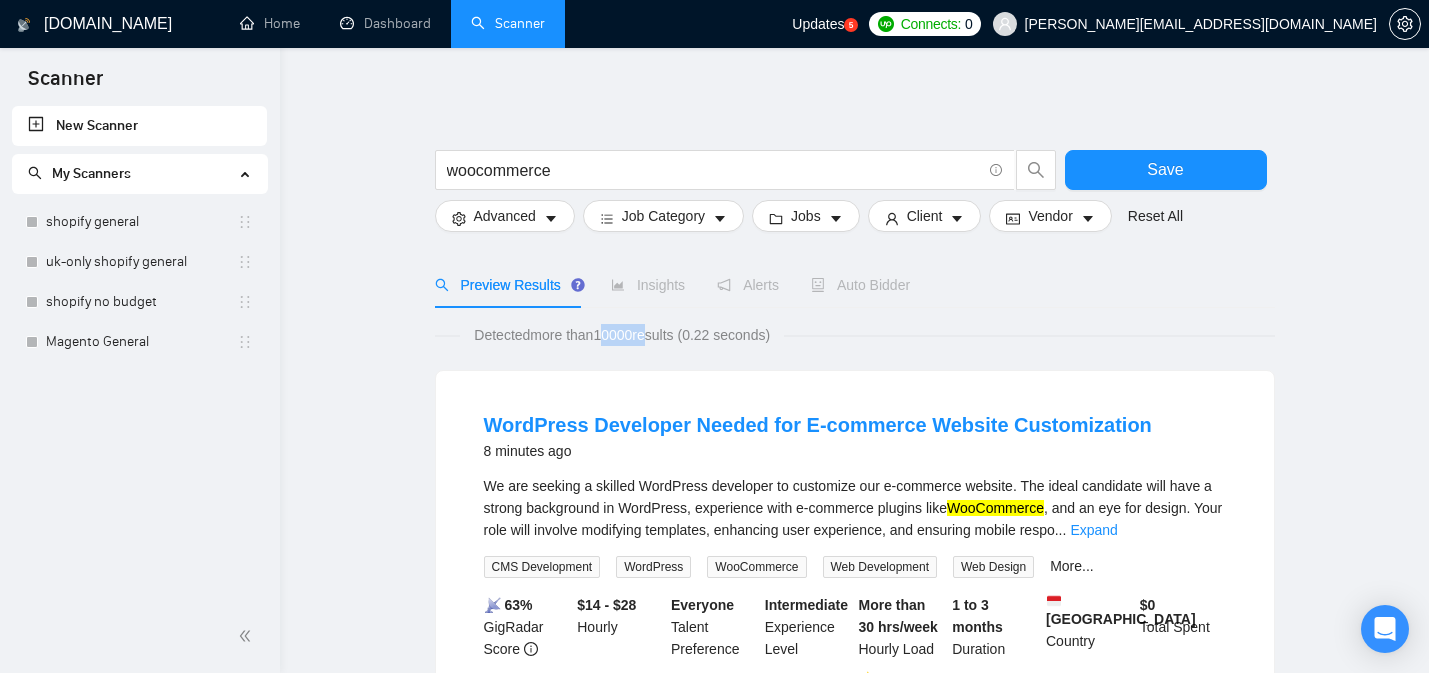 drag, startPoint x: 608, startPoint y: 331, endPoint x: 654, endPoint y: 333, distance: 46.043457 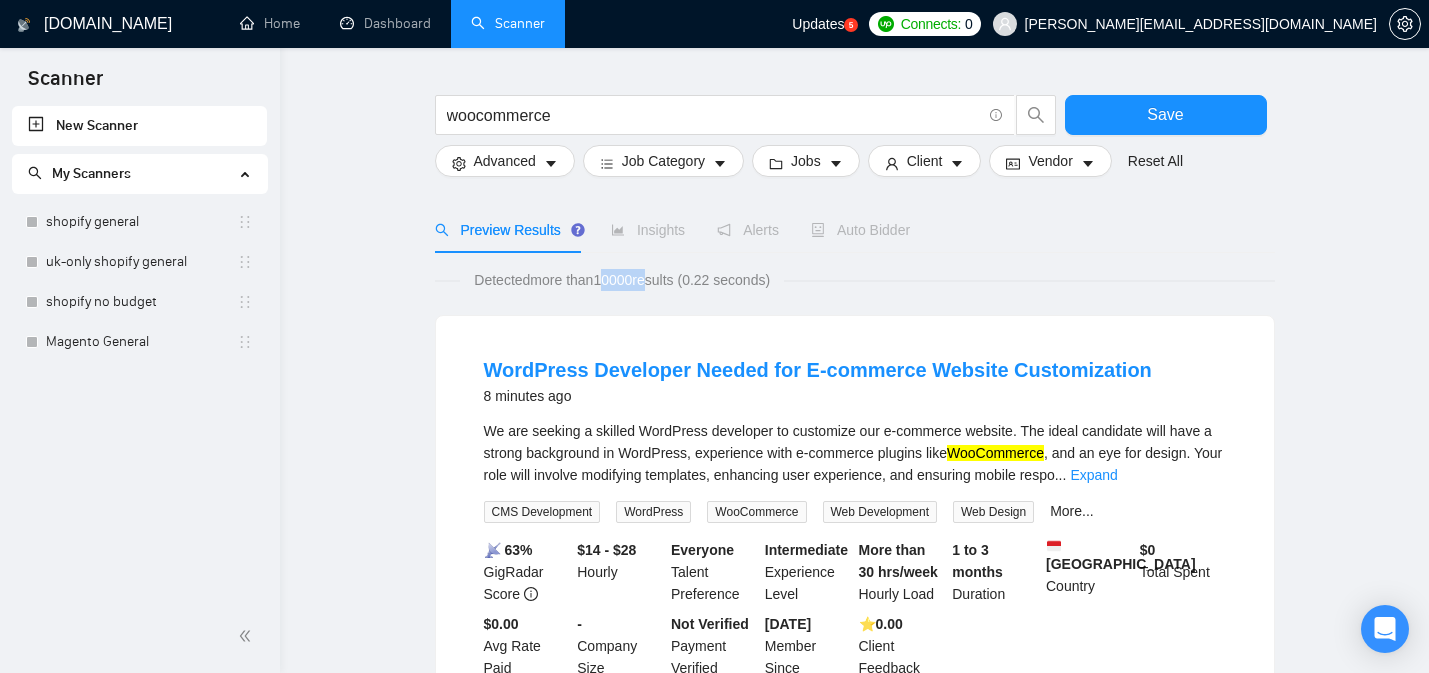 scroll, scrollTop: 0, scrollLeft: 0, axis: both 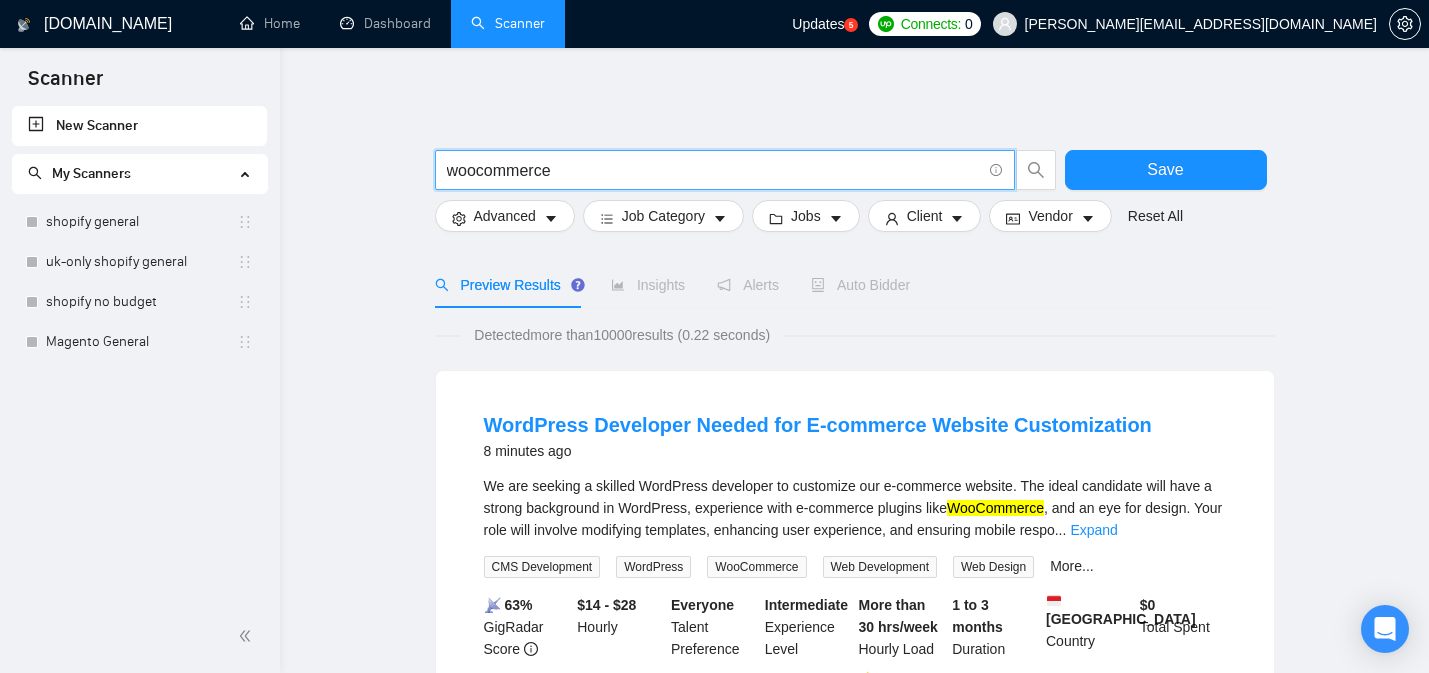 click on "woocommerce" at bounding box center [714, 170] 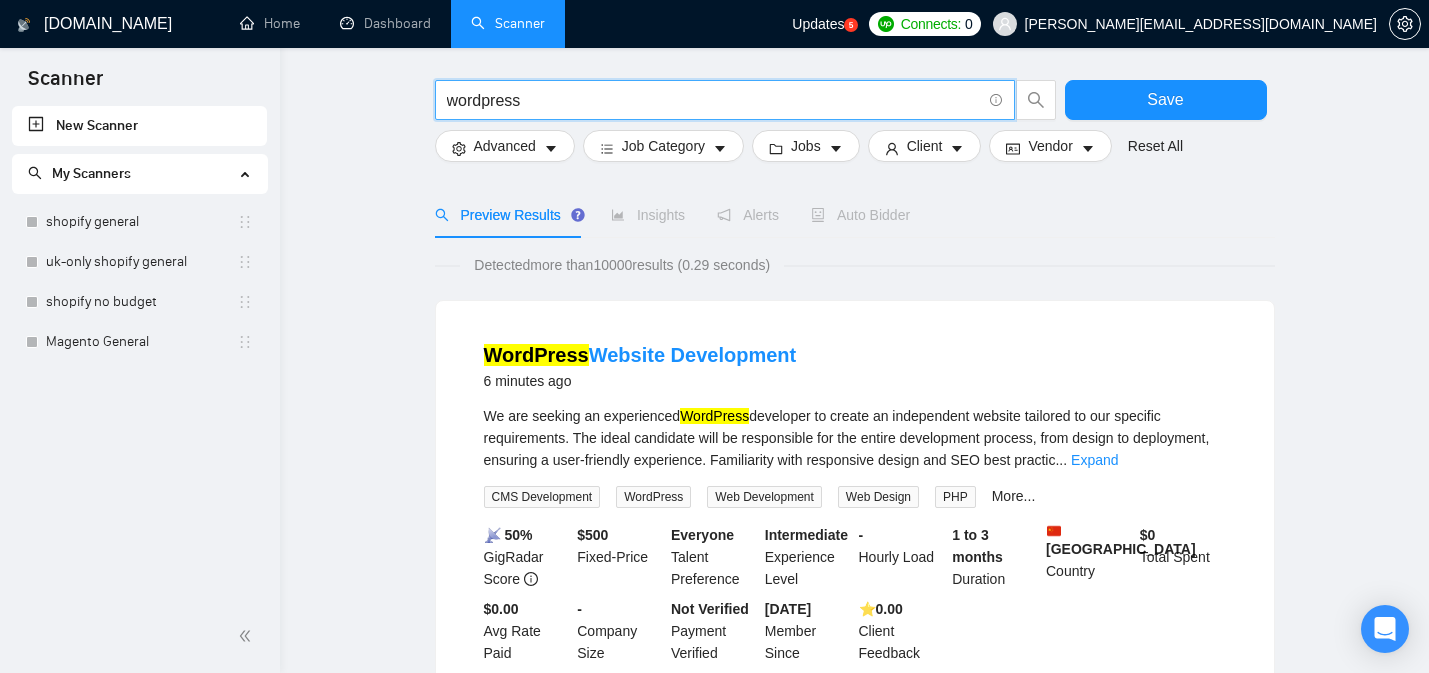 scroll, scrollTop: 72, scrollLeft: 0, axis: vertical 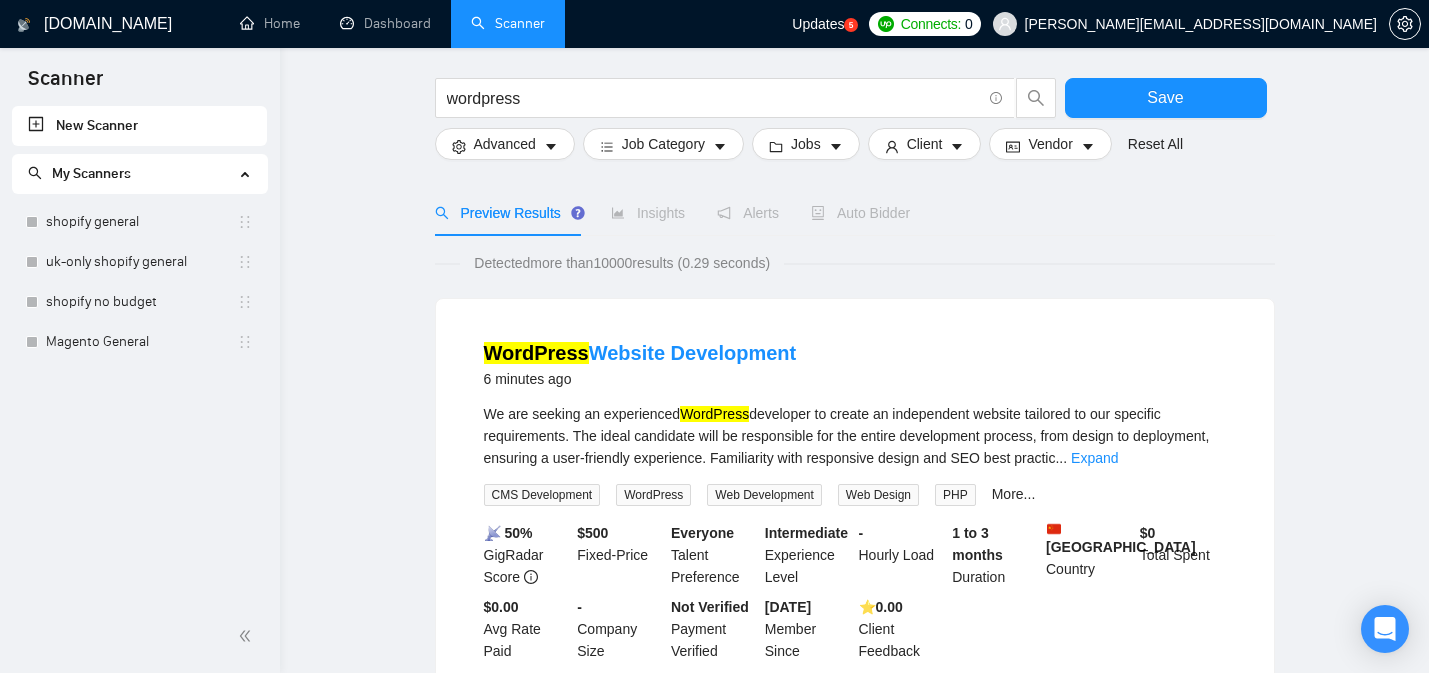 click on "Detected  more than   10000  results   (0.29 seconds)" at bounding box center [622, 263] 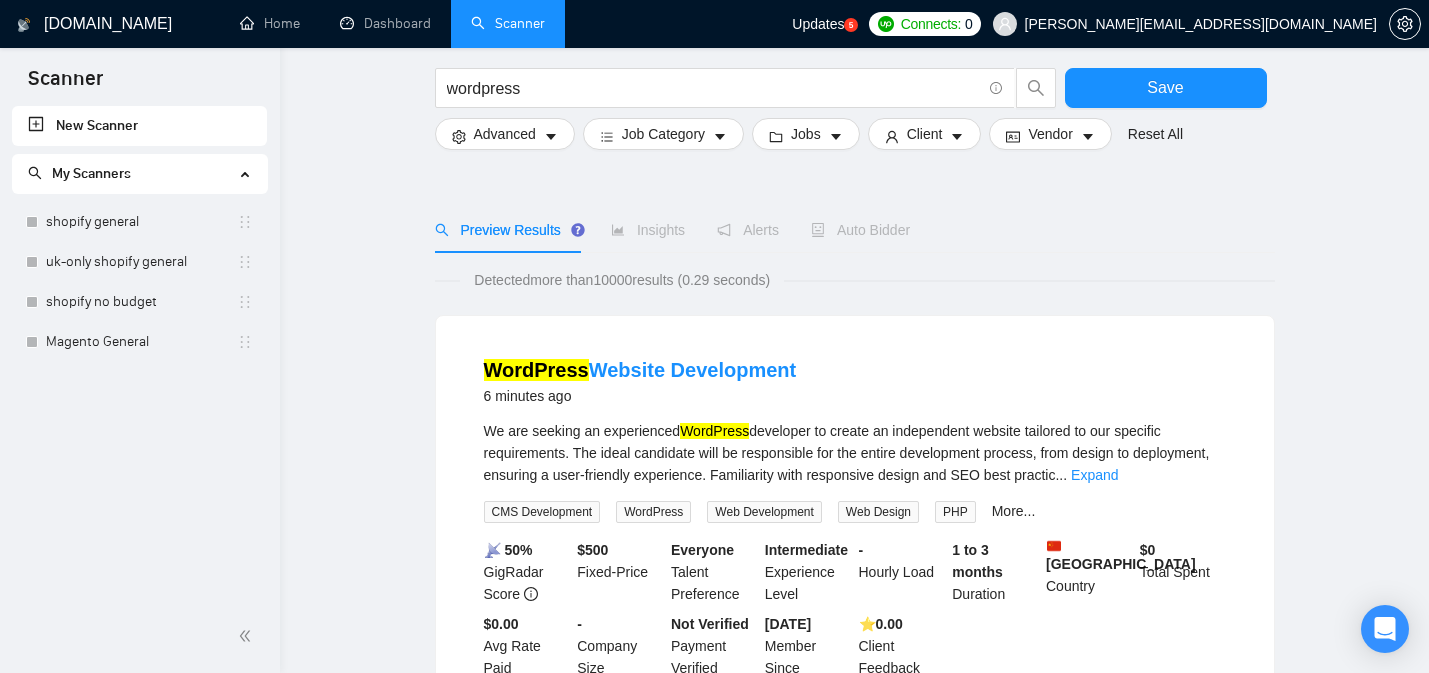 scroll, scrollTop: 0, scrollLeft: 0, axis: both 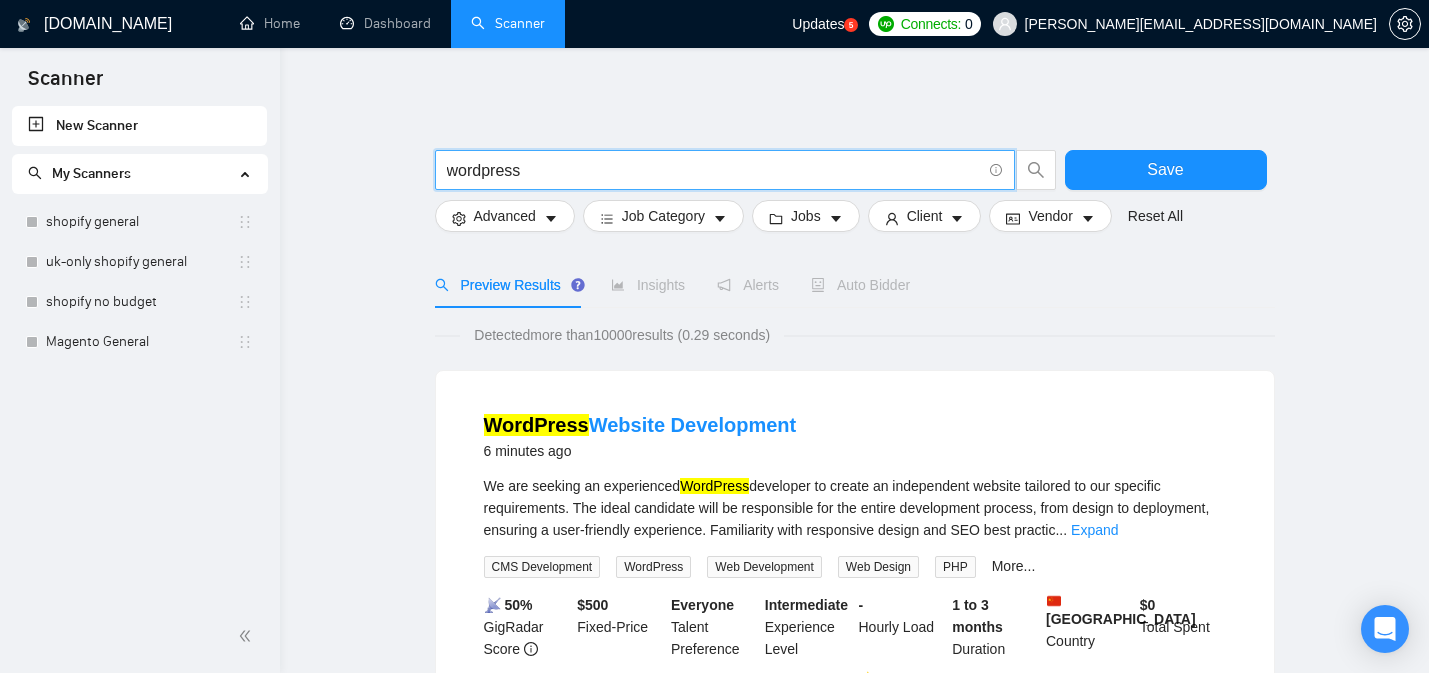 click on "wordpress" at bounding box center [714, 170] 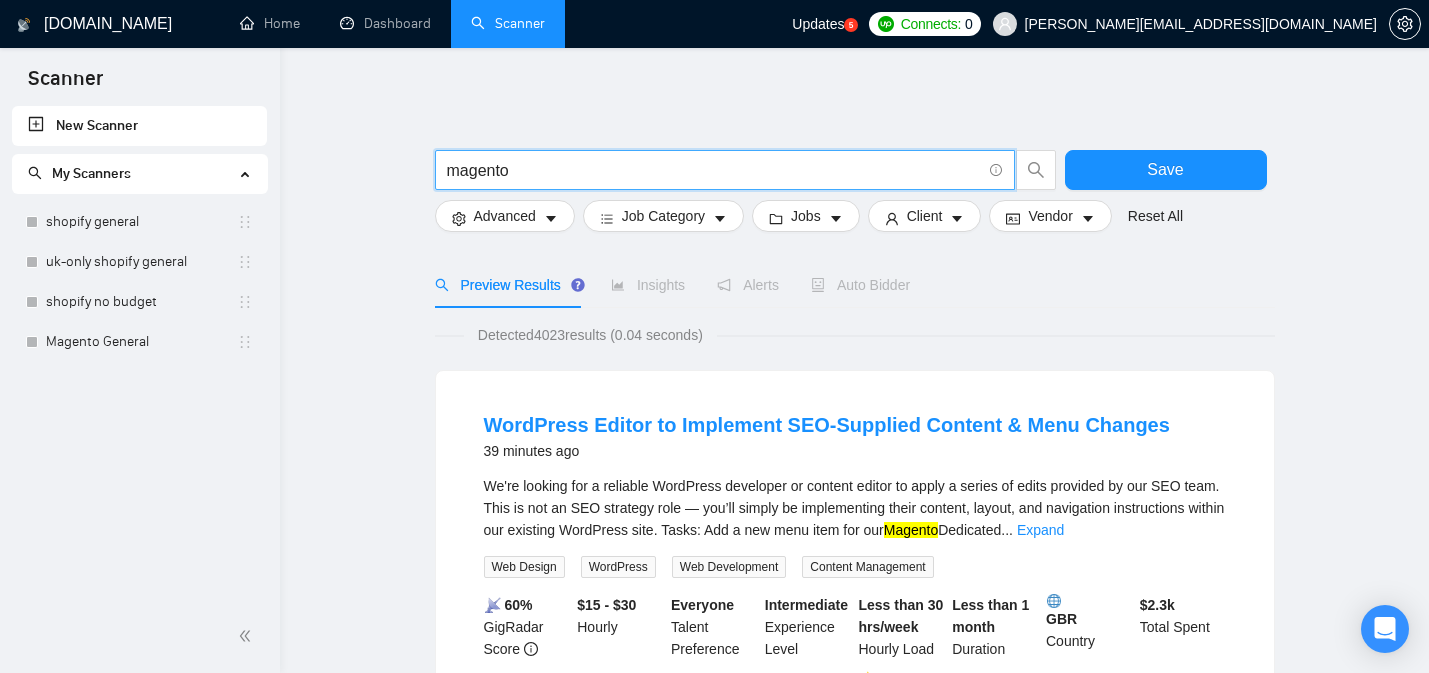 click on "Detected   4023  results   (0.04 seconds)" at bounding box center (590, 335) 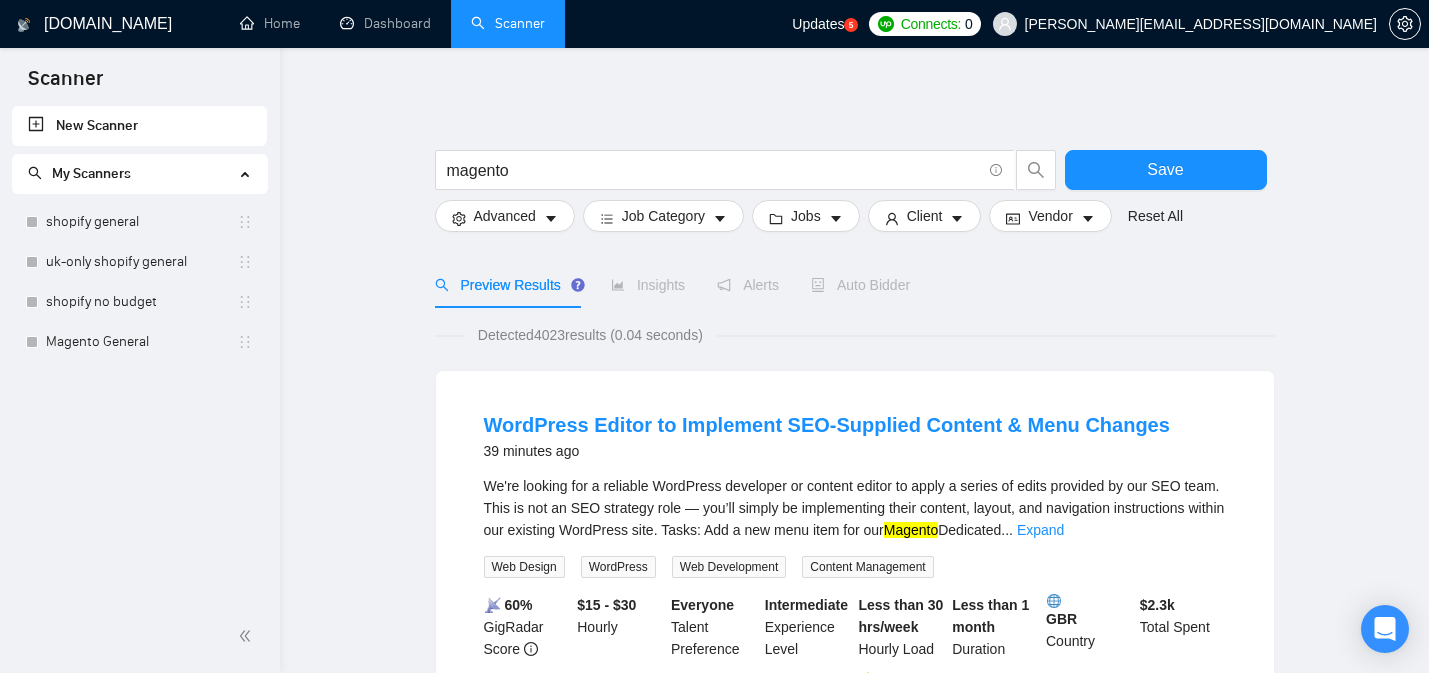 click on "Detected   4023  results   (0.04 seconds)" at bounding box center [590, 335] 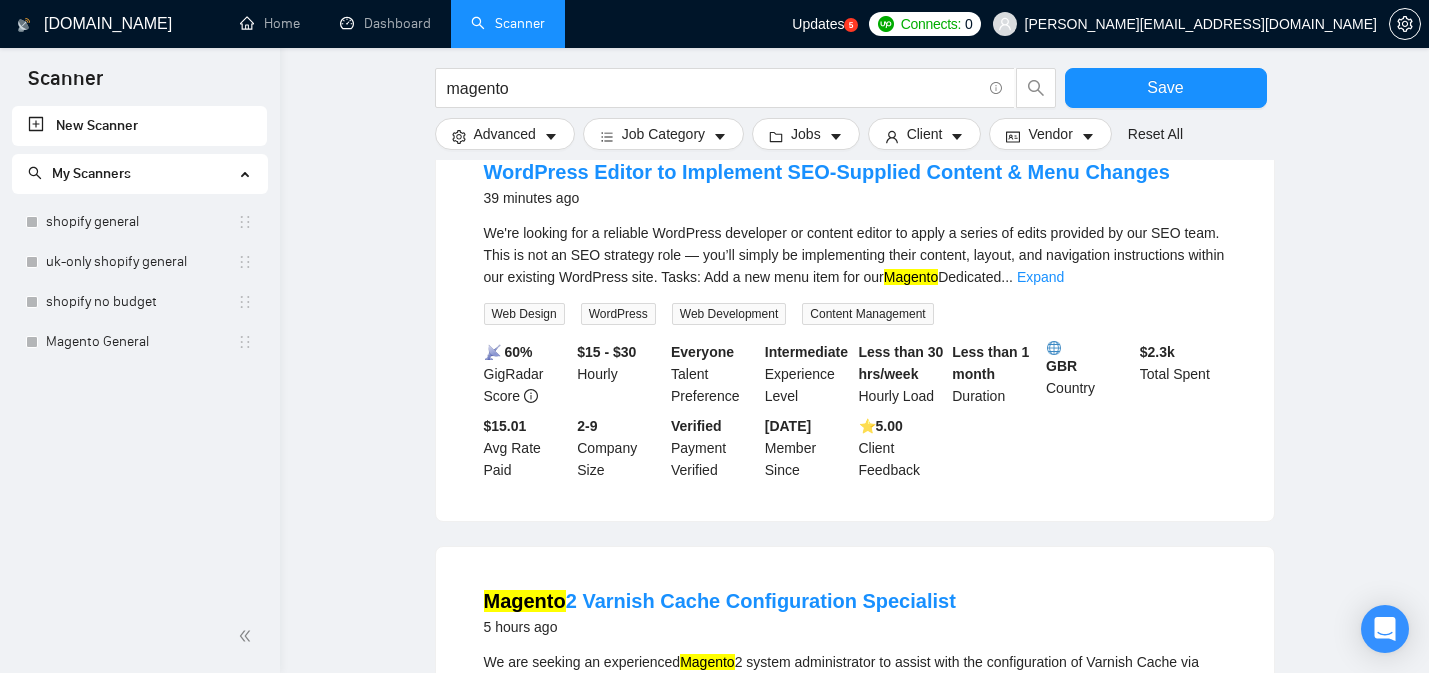 scroll, scrollTop: 252, scrollLeft: 0, axis: vertical 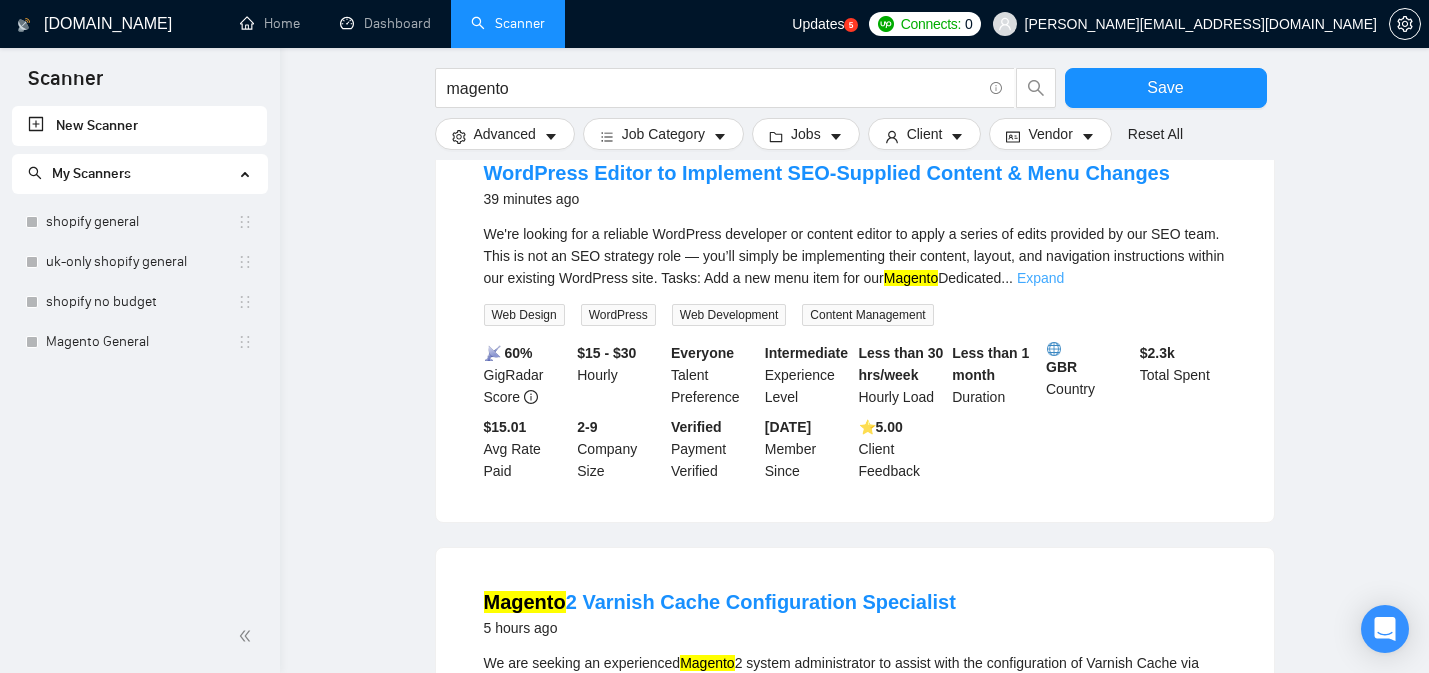 click on "Expand" at bounding box center (1040, 278) 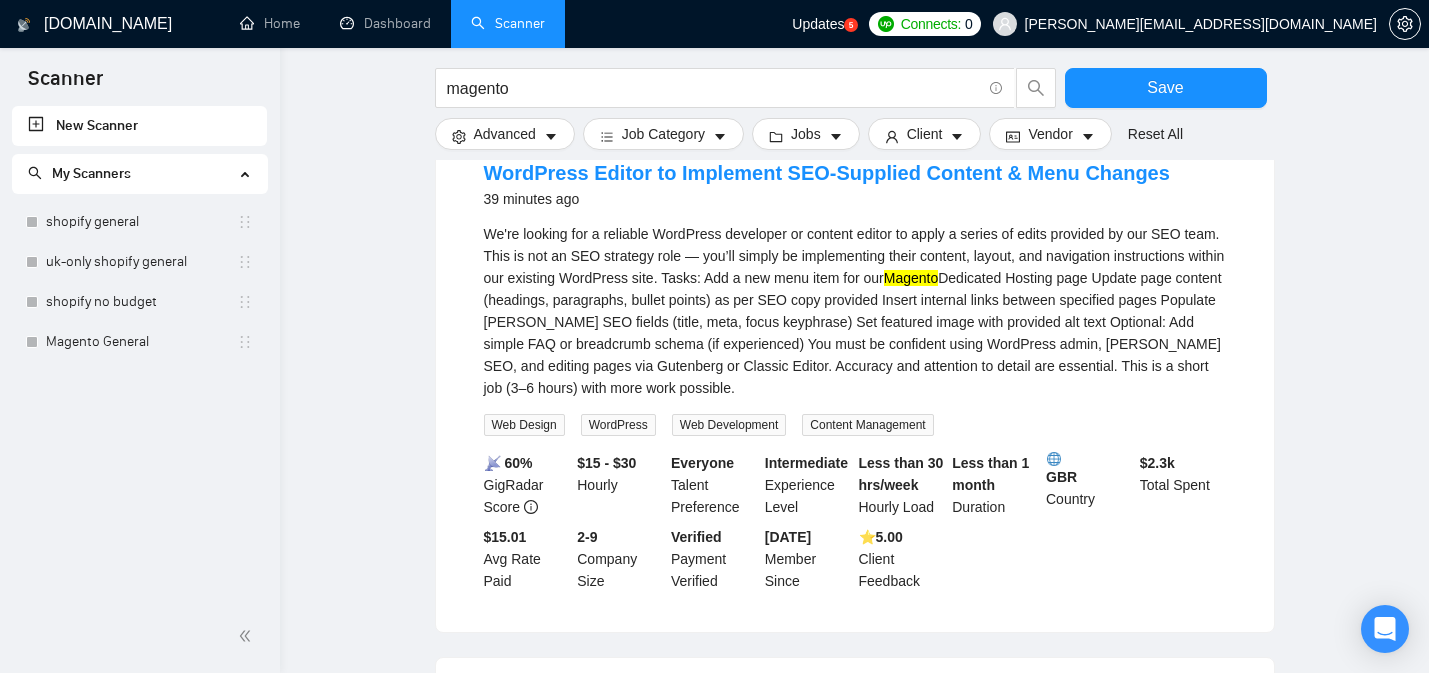 click on "Magento" at bounding box center (911, 278) 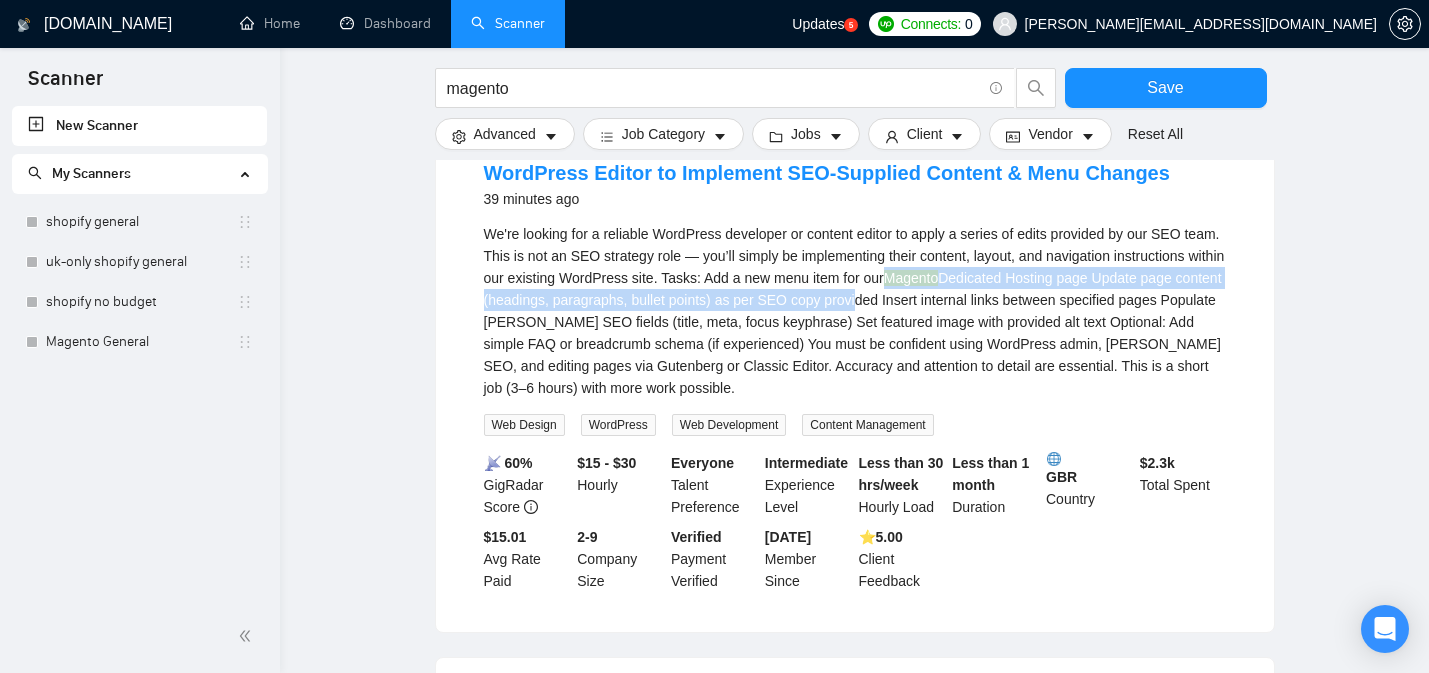 drag, startPoint x: 1023, startPoint y: 274, endPoint x: 1040, endPoint y: 300, distance: 31.06445 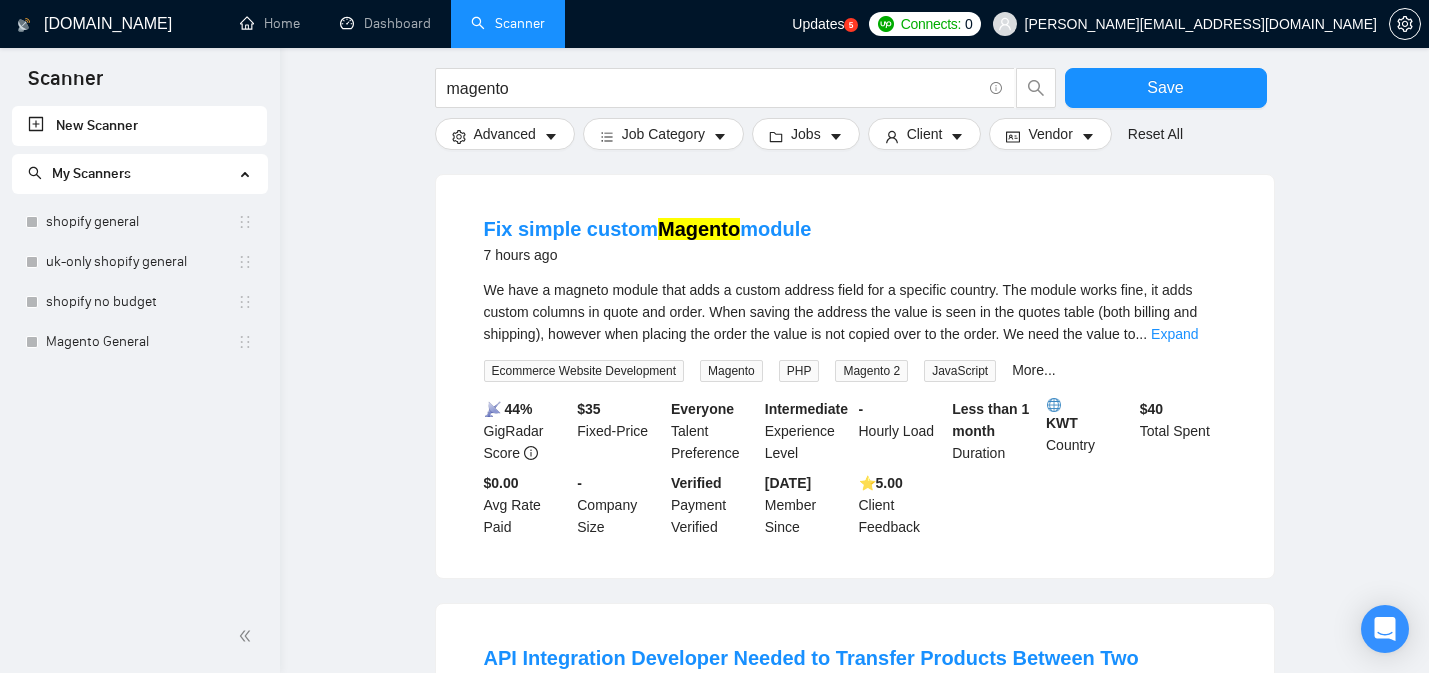 scroll, scrollTop: 1144, scrollLeft: 0, axis: vertical 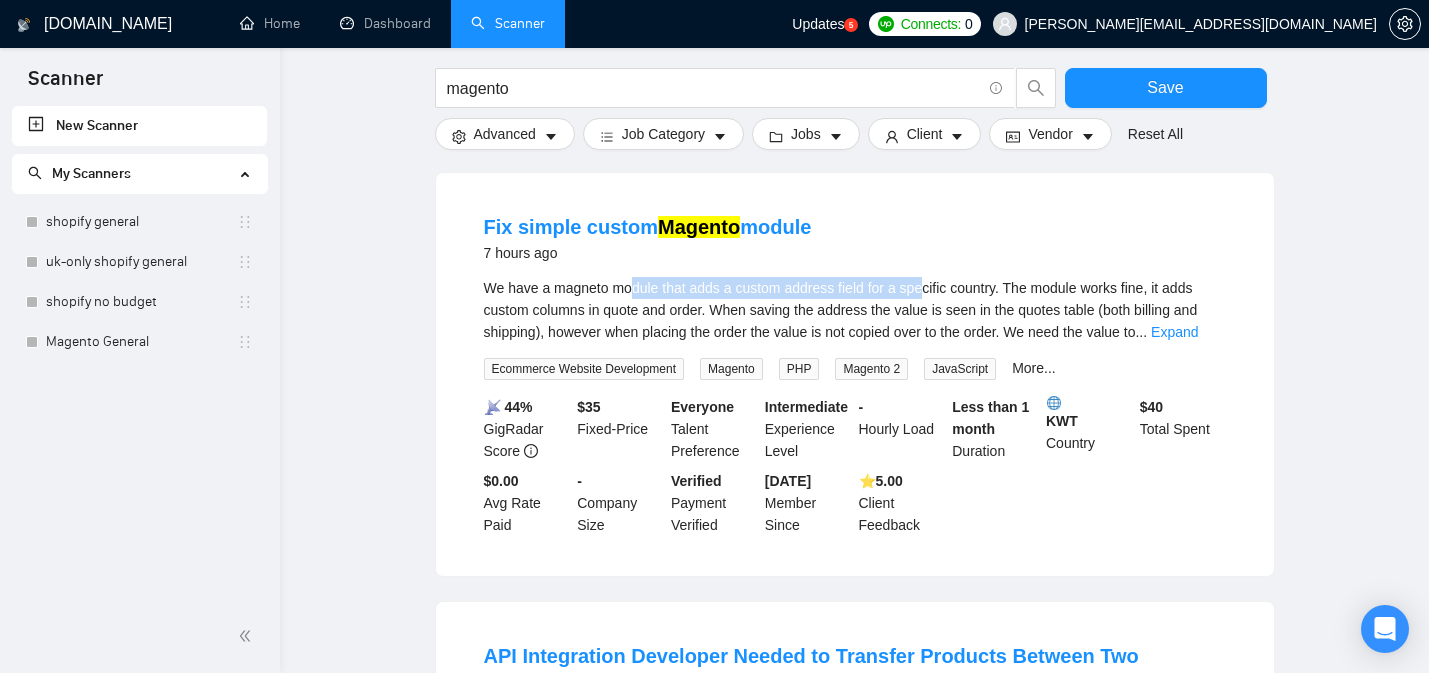drag, startPoint x: 636, startPoint y: 287, endPoint x: 938, endPoint y: 287, distance: 302 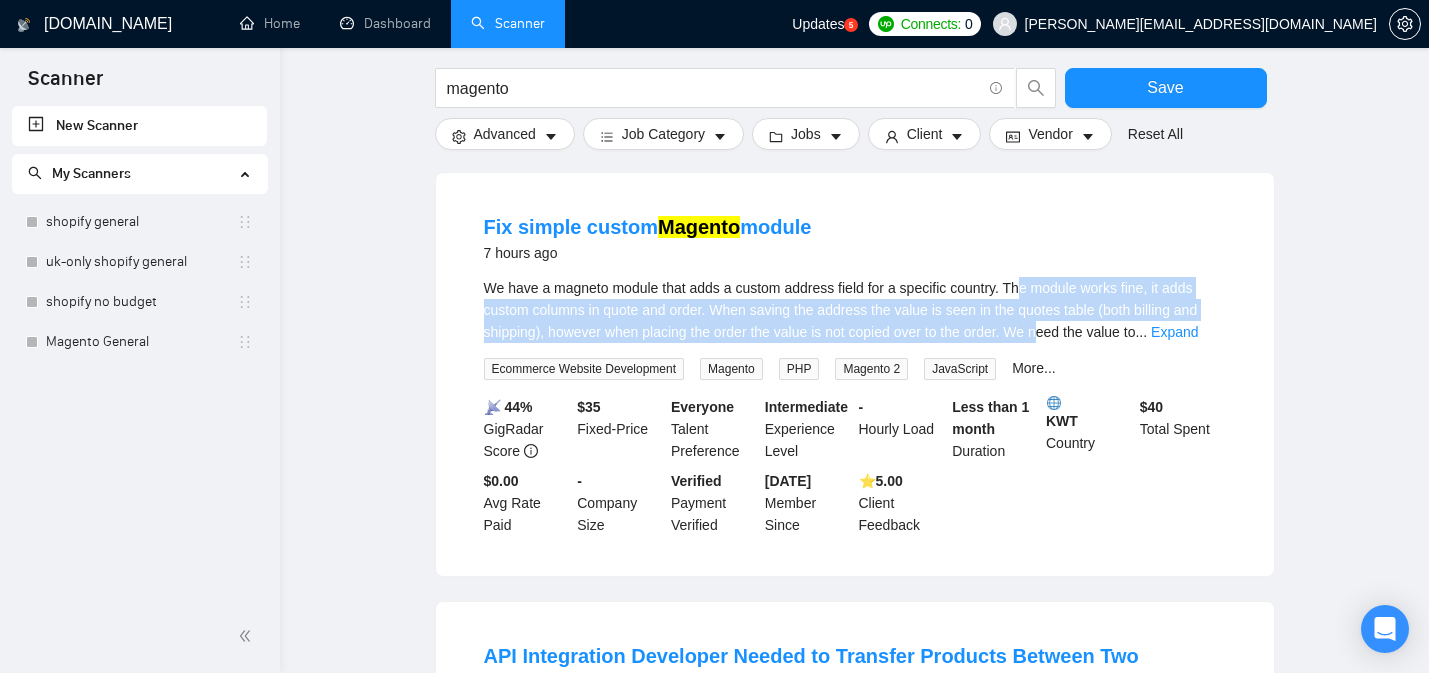 drag, startPoint x: 1037, startPoint y: 288, endPoint x: 1054, endPoint y: 326, distance: 41.62932 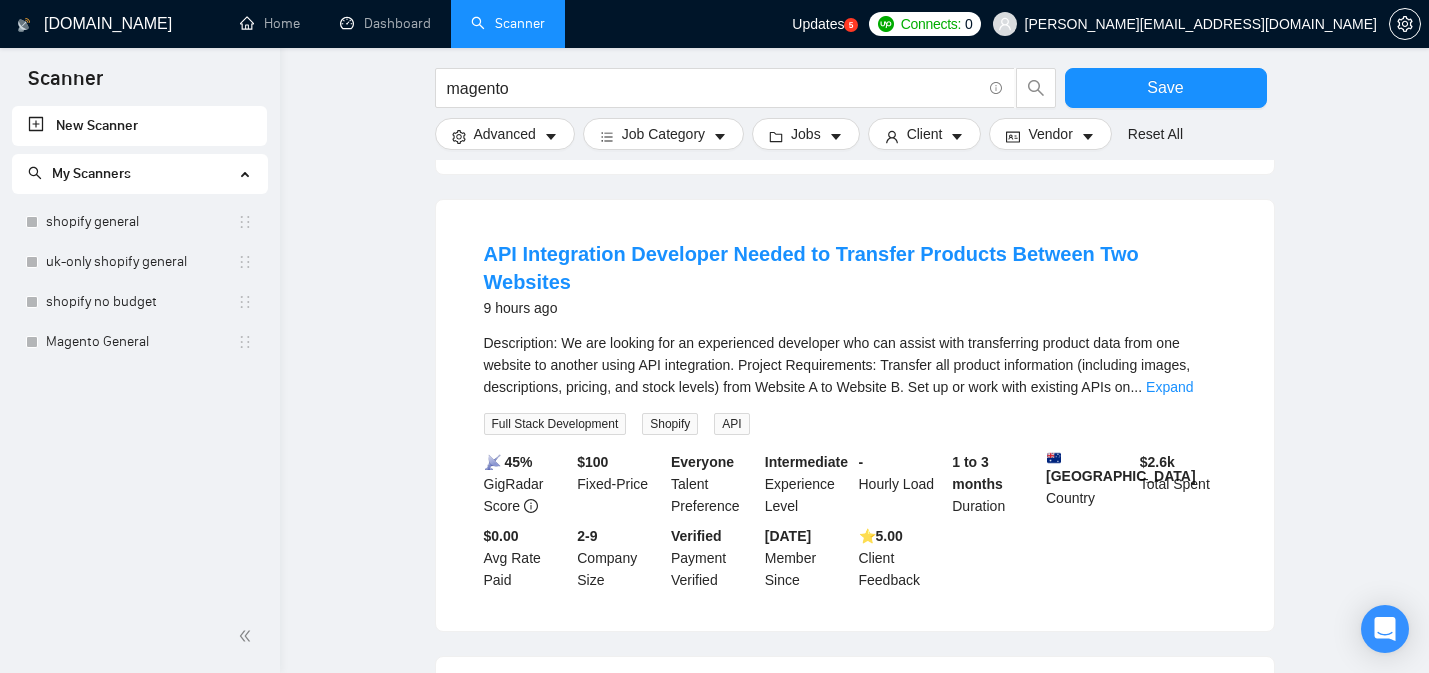 scroll, scrollTop: 1550, scrollLeft: 0, axis: vertical 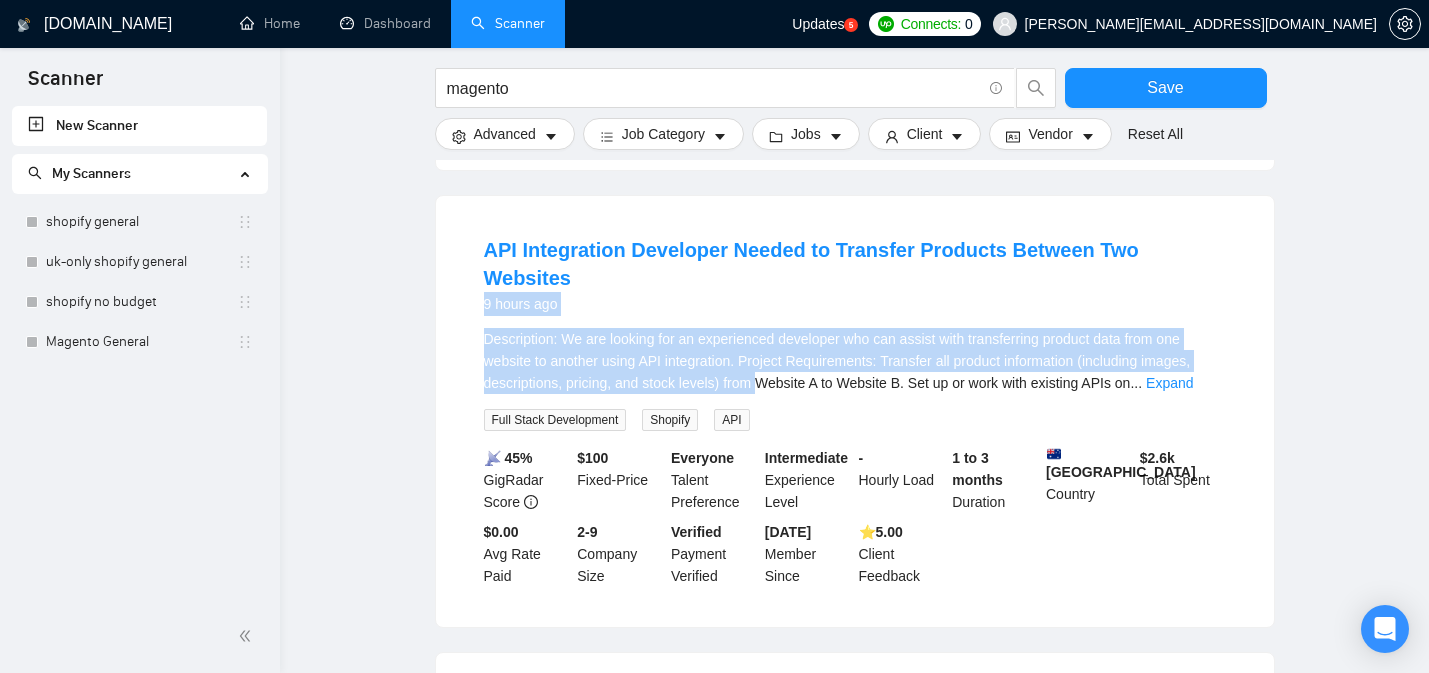 drag, startPoint x: 482, startPoint y: 275, endPoint x: 772, endPoint y: 353, distance: 300.30652 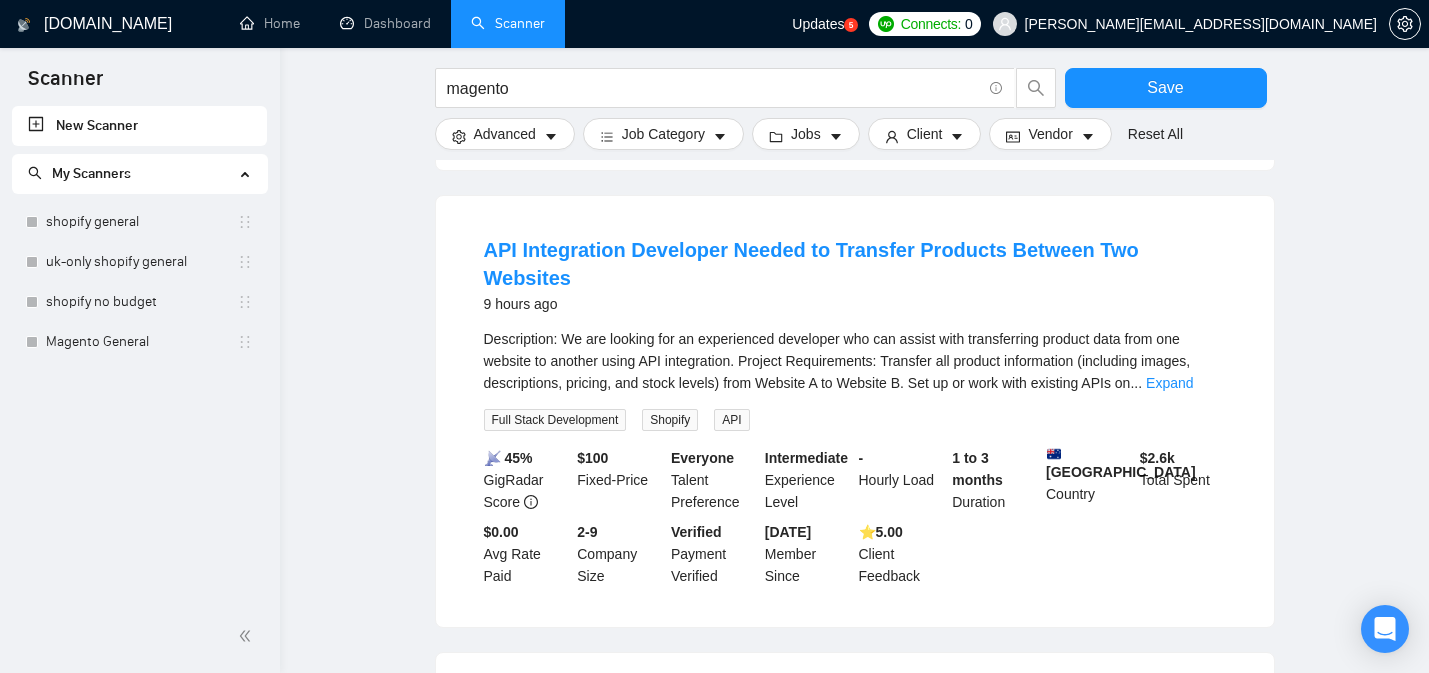 click on "Description:
We are looking for an experienced developer who can assist with transferring product data from one website to another using API integration.
Project Requirements:
Transfer all product information (including images, descriptions, pricing, and stock levels) from Website A to Website B.
Set up or work with existing APIs on ... Expand" at bounding box center (855, 361) 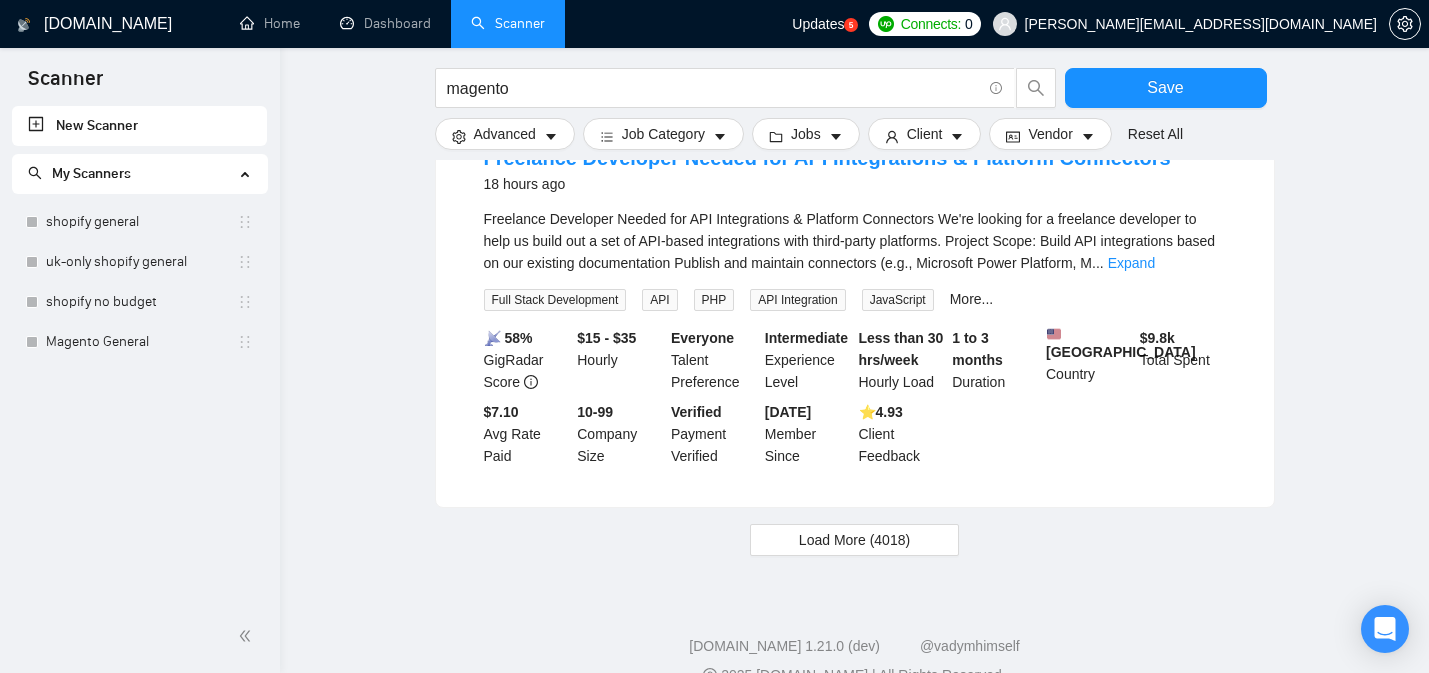 scroll, scrollTop: 2119, scrollLeft: 0, axis: vertical 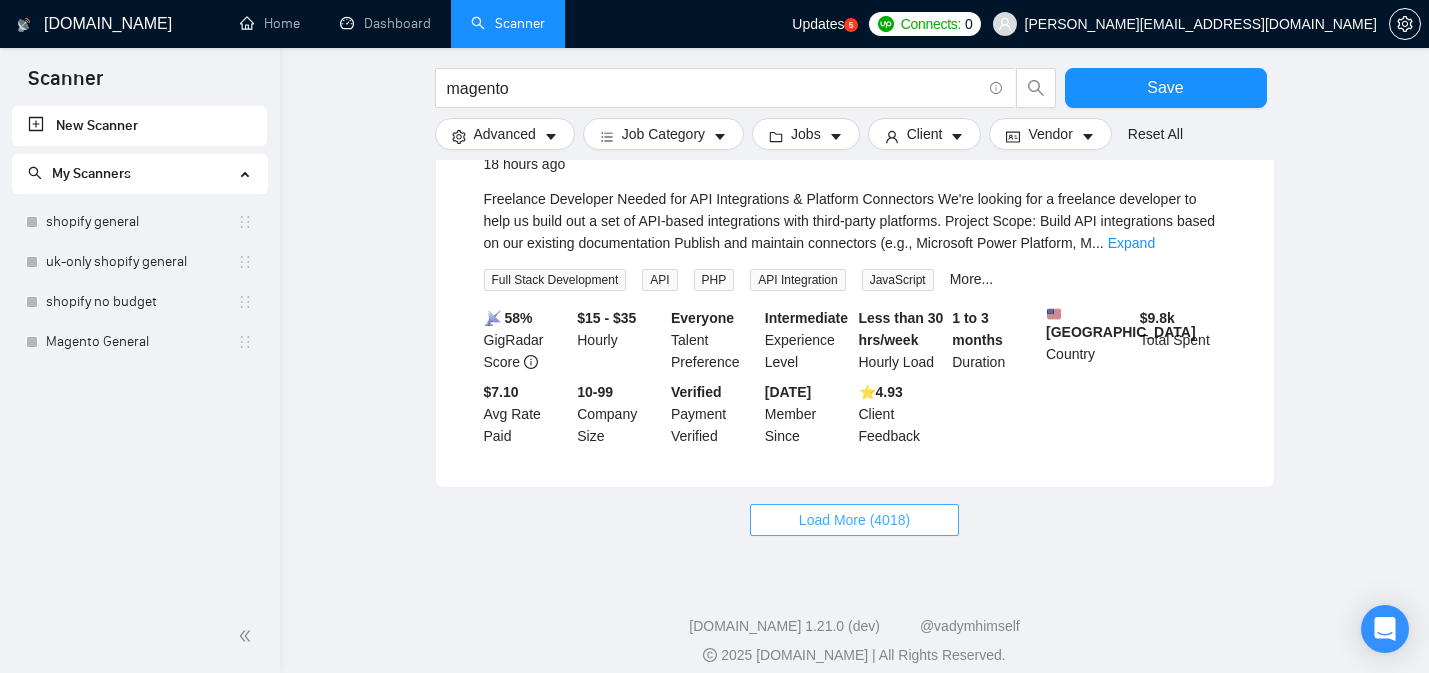 click on "Load More (4018)" at bounding box center [854, 520] 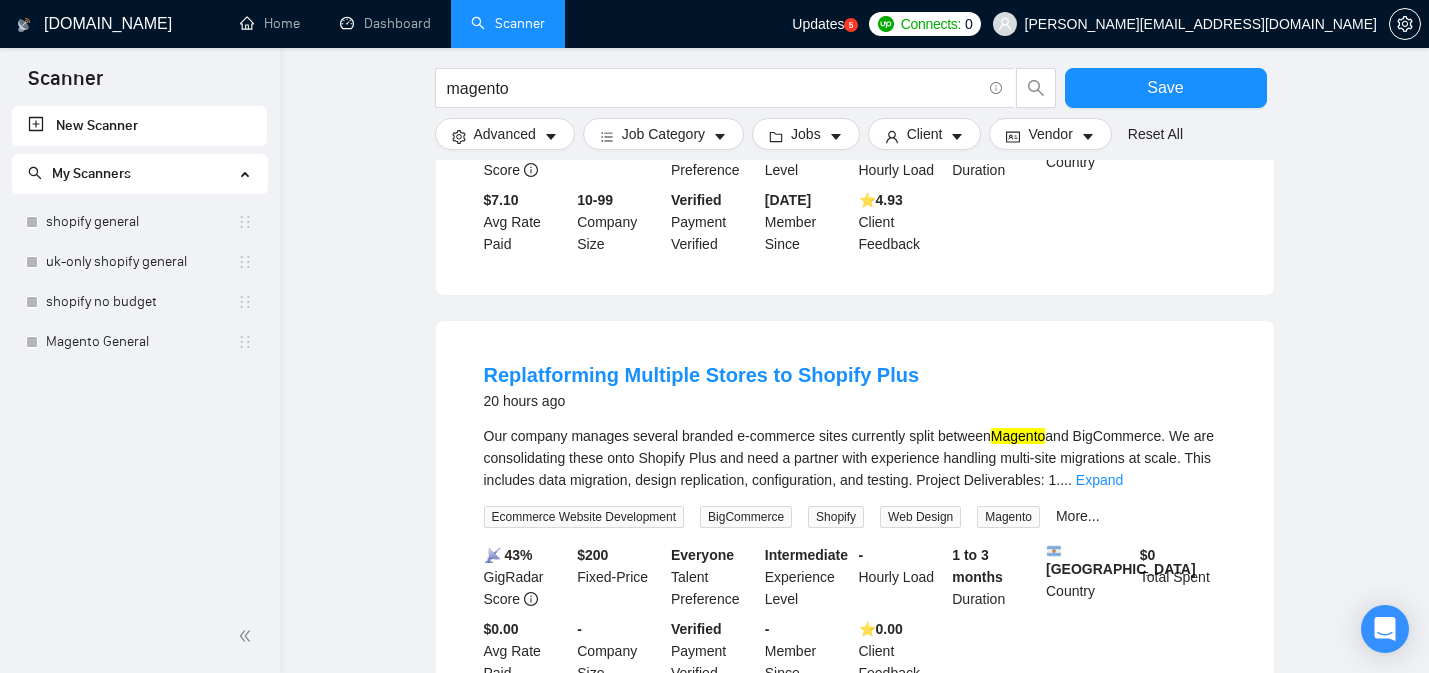 scroll, scrollTop: 2312, scrollLeft: 0, axis: vertical 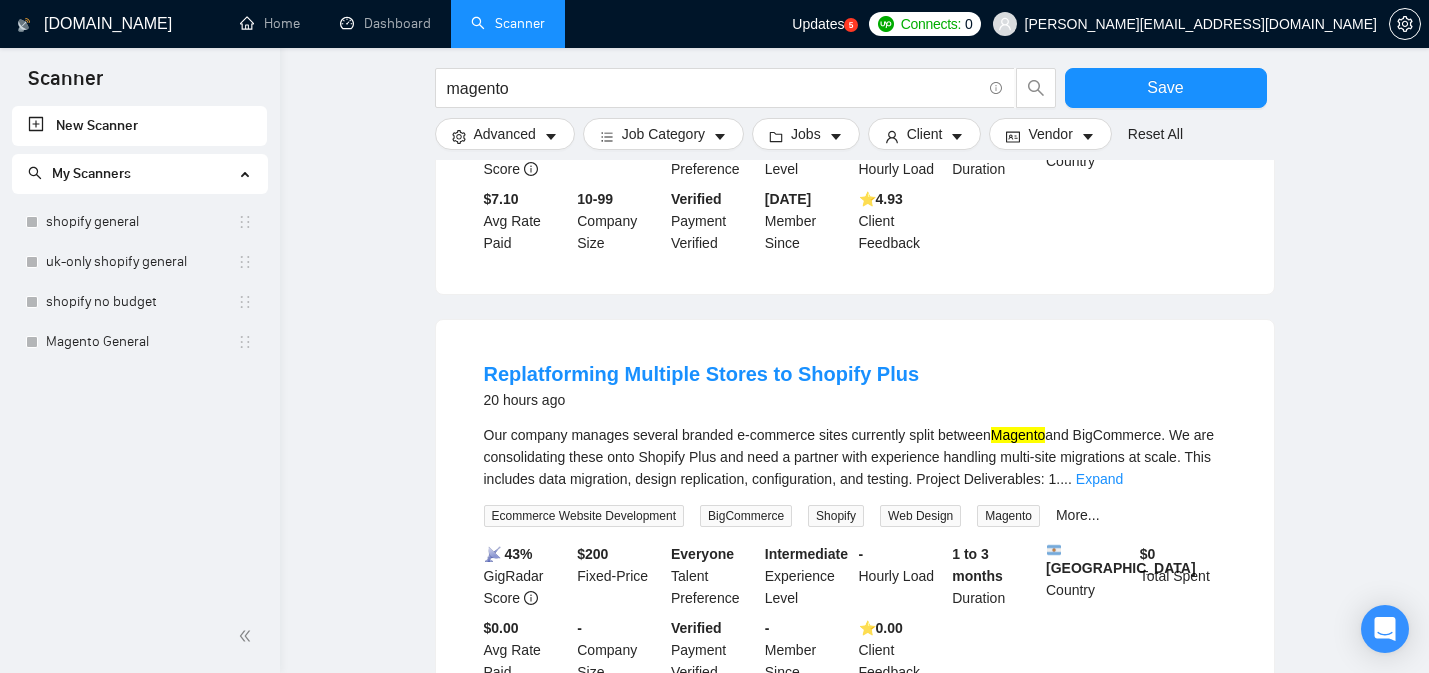 click on "Magento" at bounding box center (1018, 435) 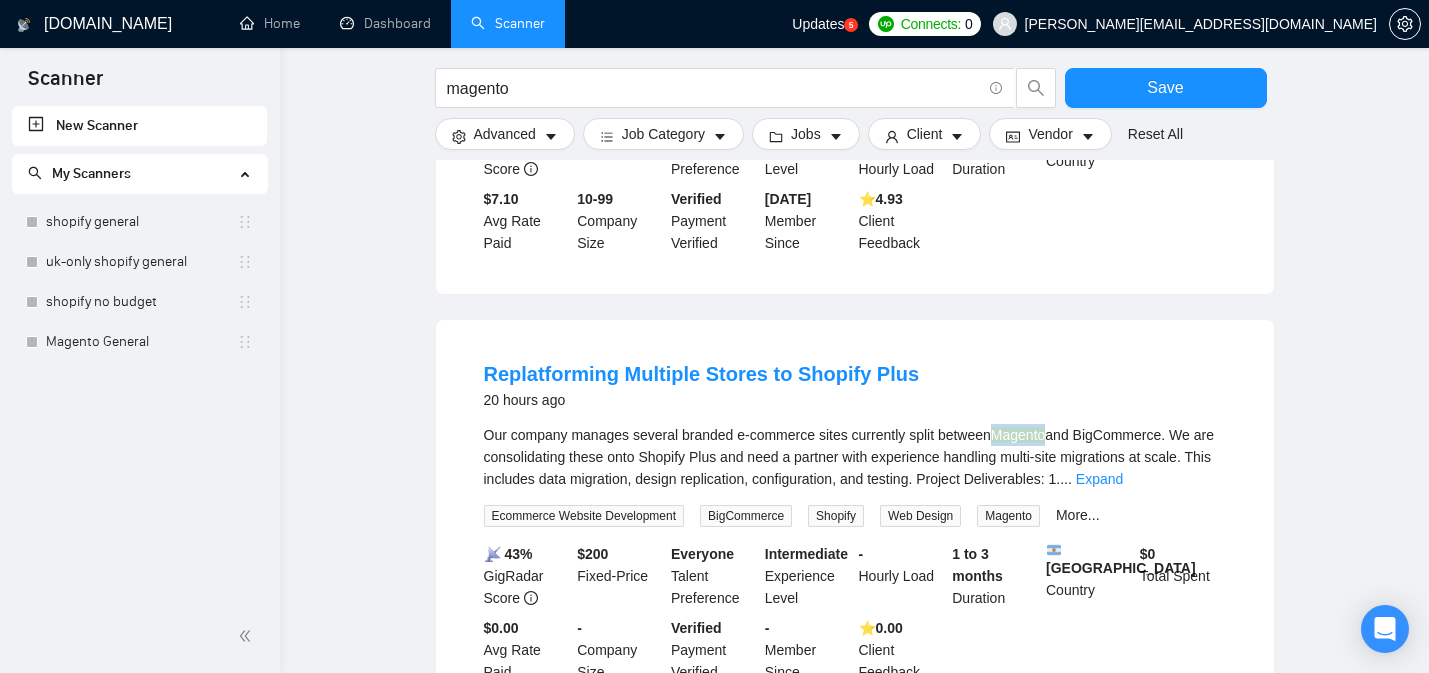 click on "Magento" at bounding box center [1018, 435] 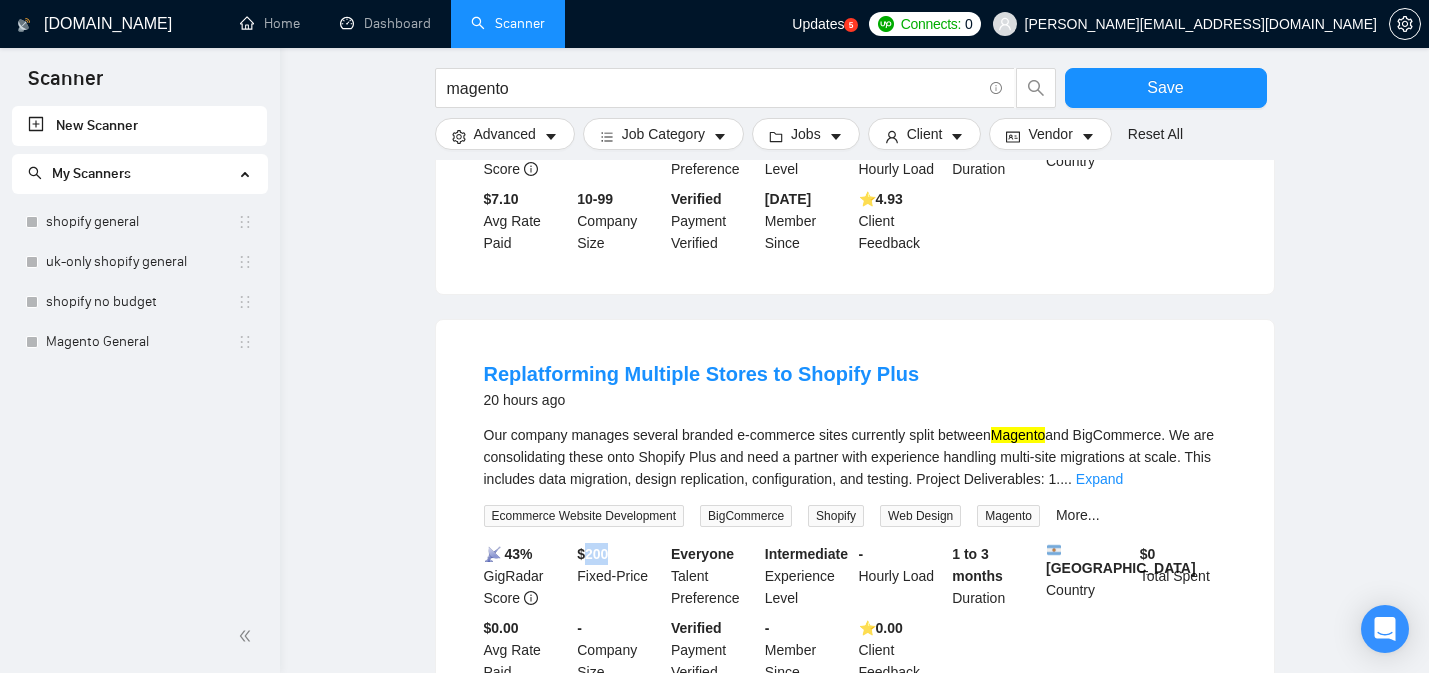 drag, startPoint x: 587, startPoint y: 531, endPoint x: 620, endPoint y: 531, distance: 33 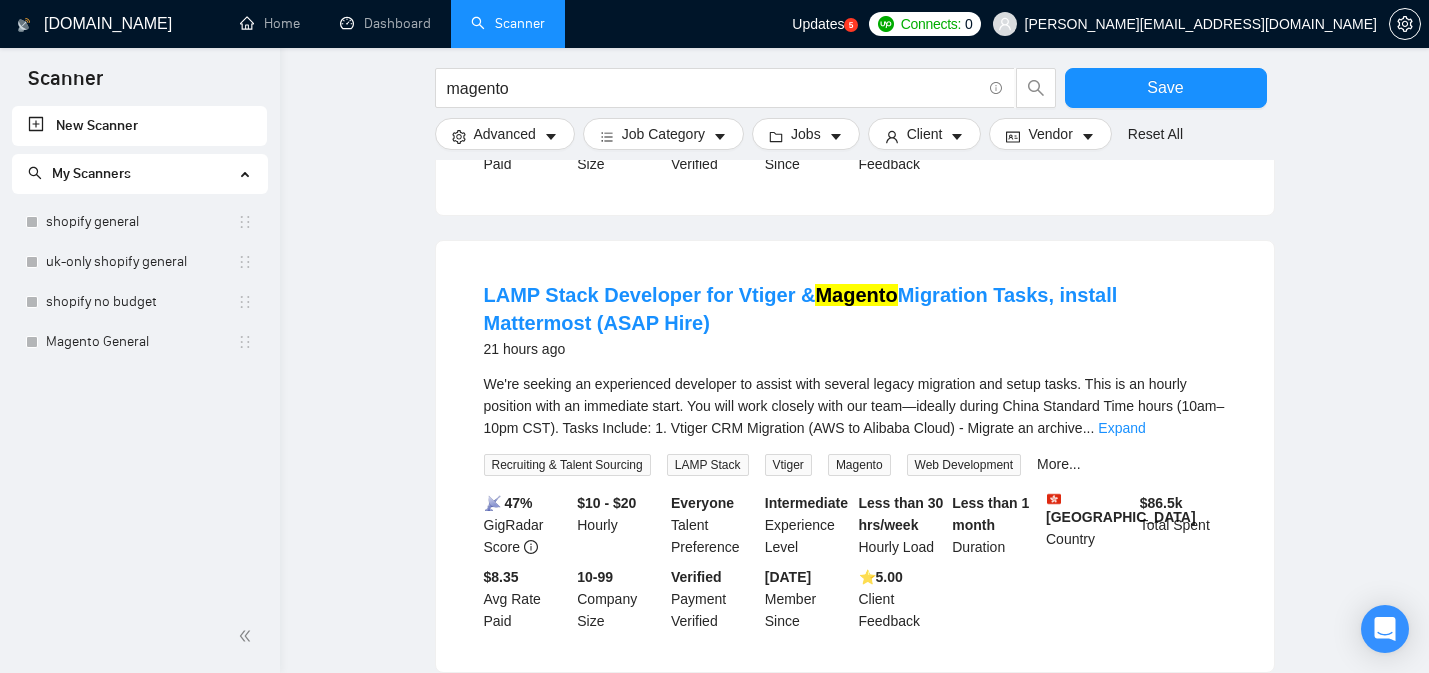 scroll, scrollTop: 2823, scrollLeft: 0, axis: vertical 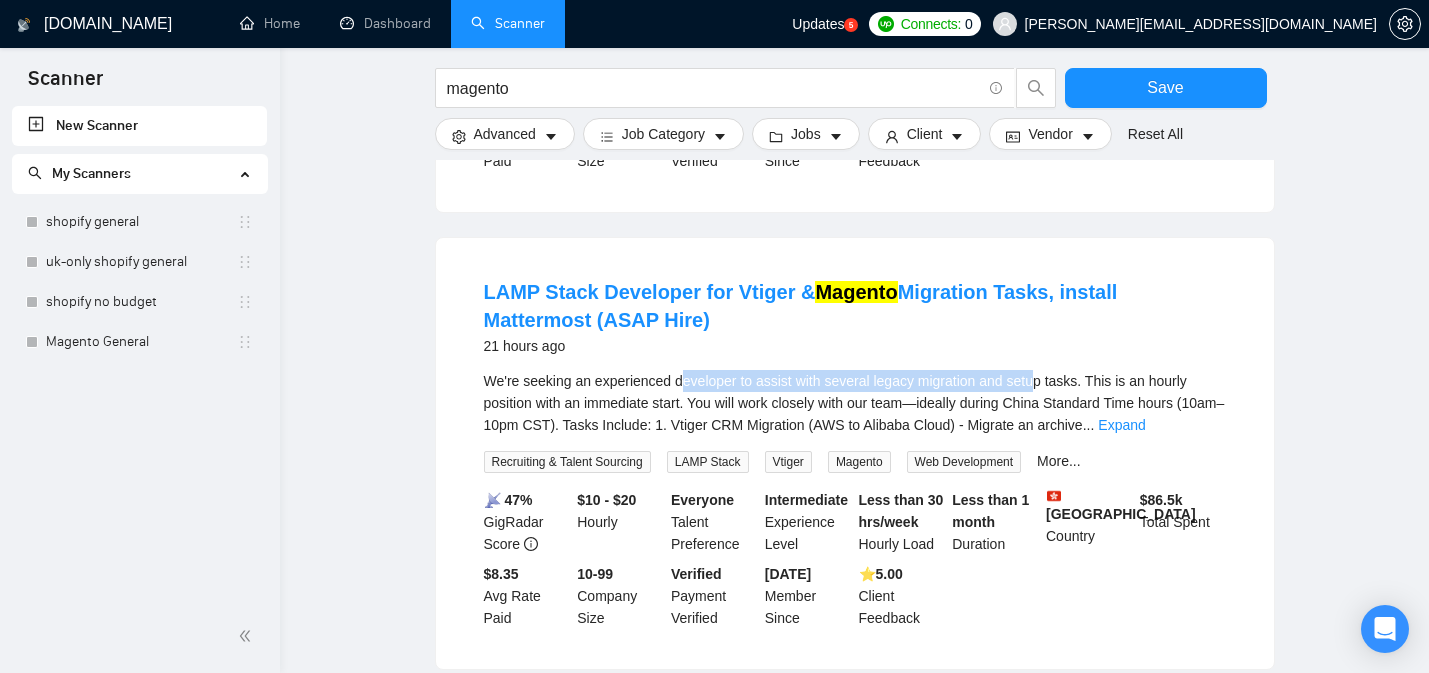 drag, startPoint x: 685, startPoint y: 363, endPoint x: 1055, endPoint y: 371, distance: 370.0865 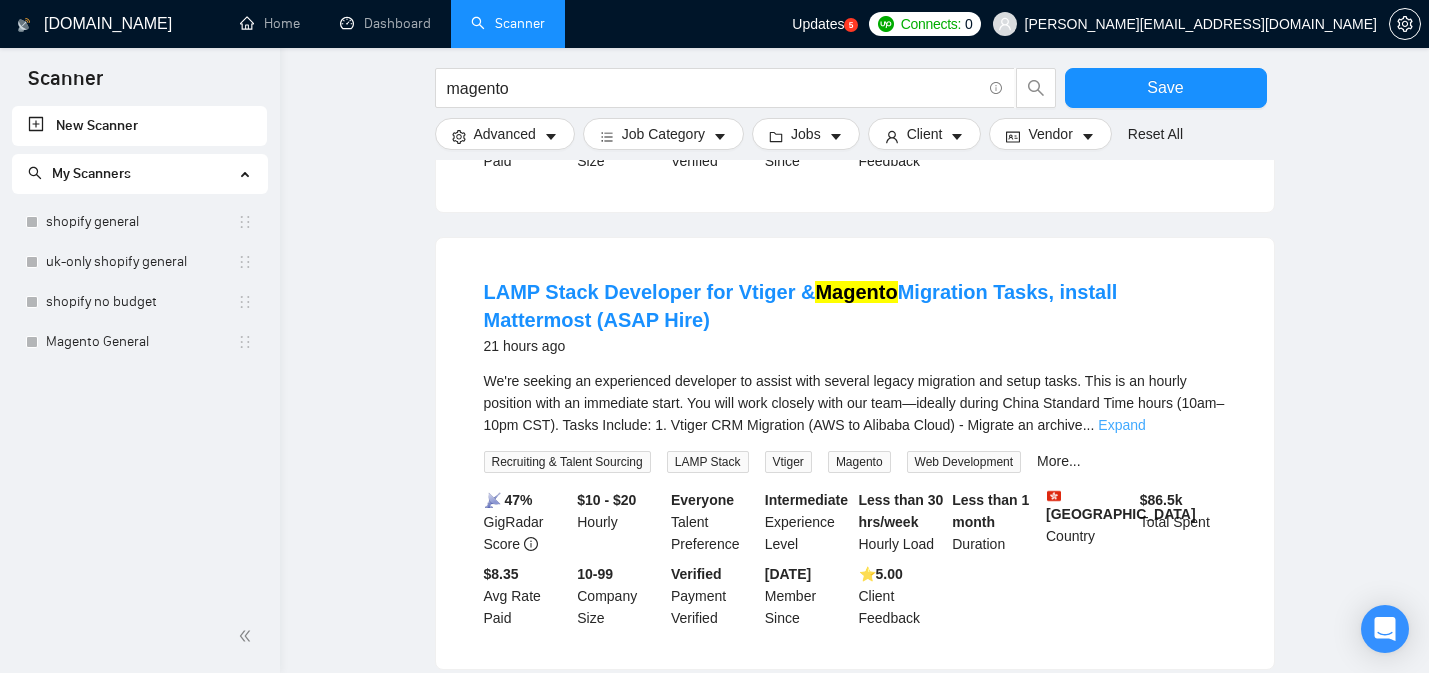 click on "Expand" at bounding box center [1121, 425] 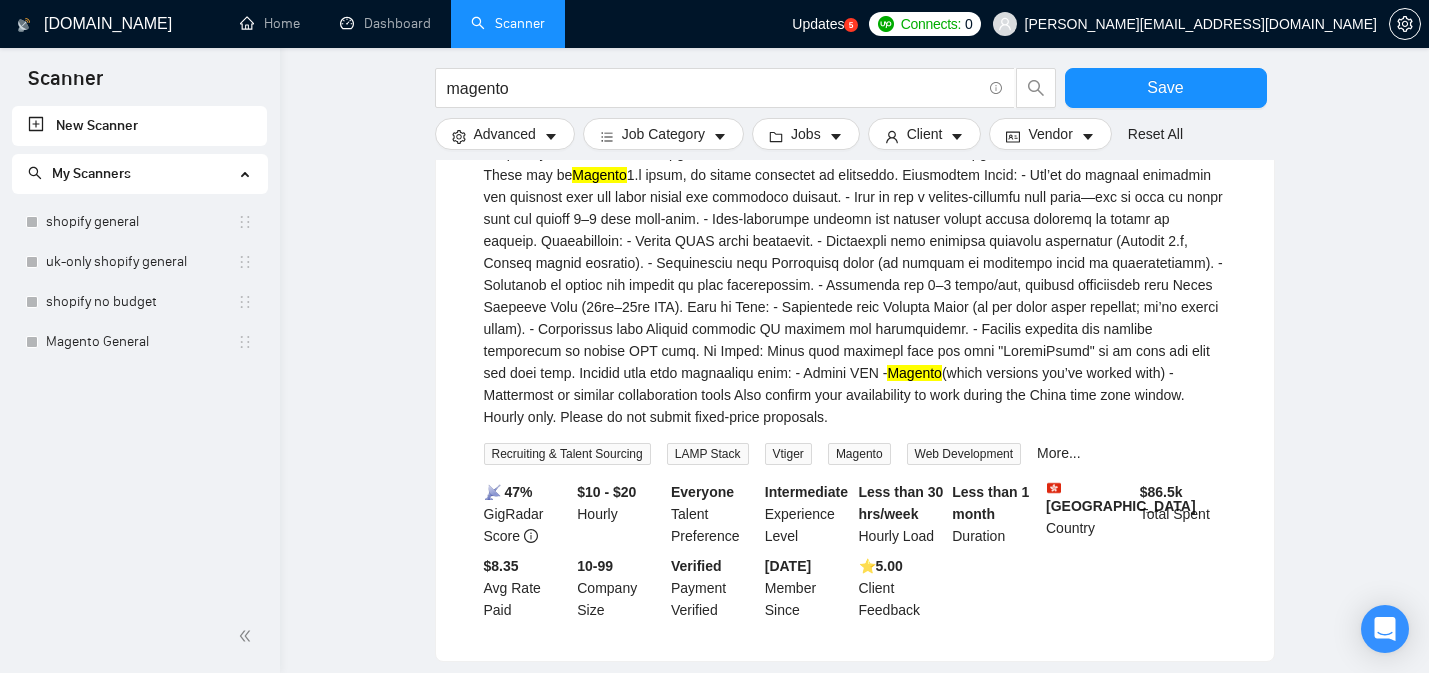 scroll, scrollTop: 3286, scrollLeft: 0, axis: vertical 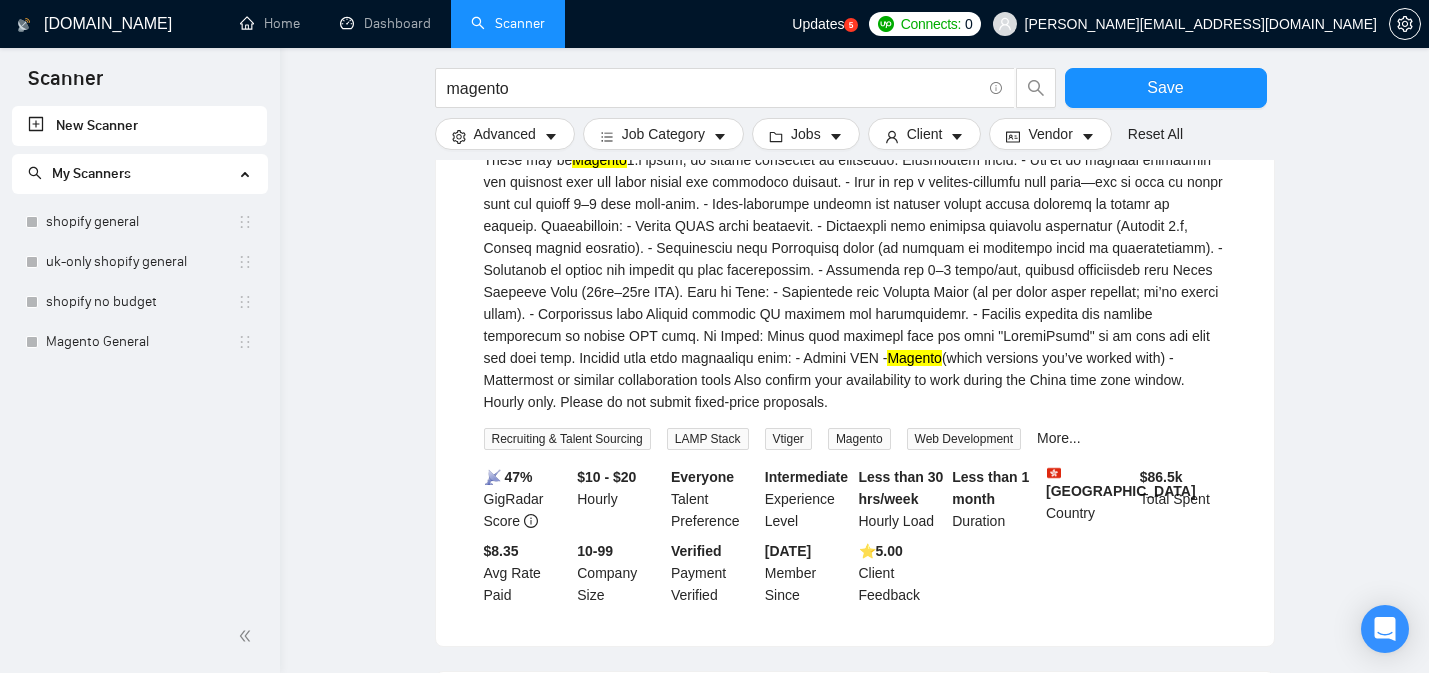 drag, startPoint x: 591, startPoint y: 457, endPoint x: 642, endPoint y: 457, distance: 51 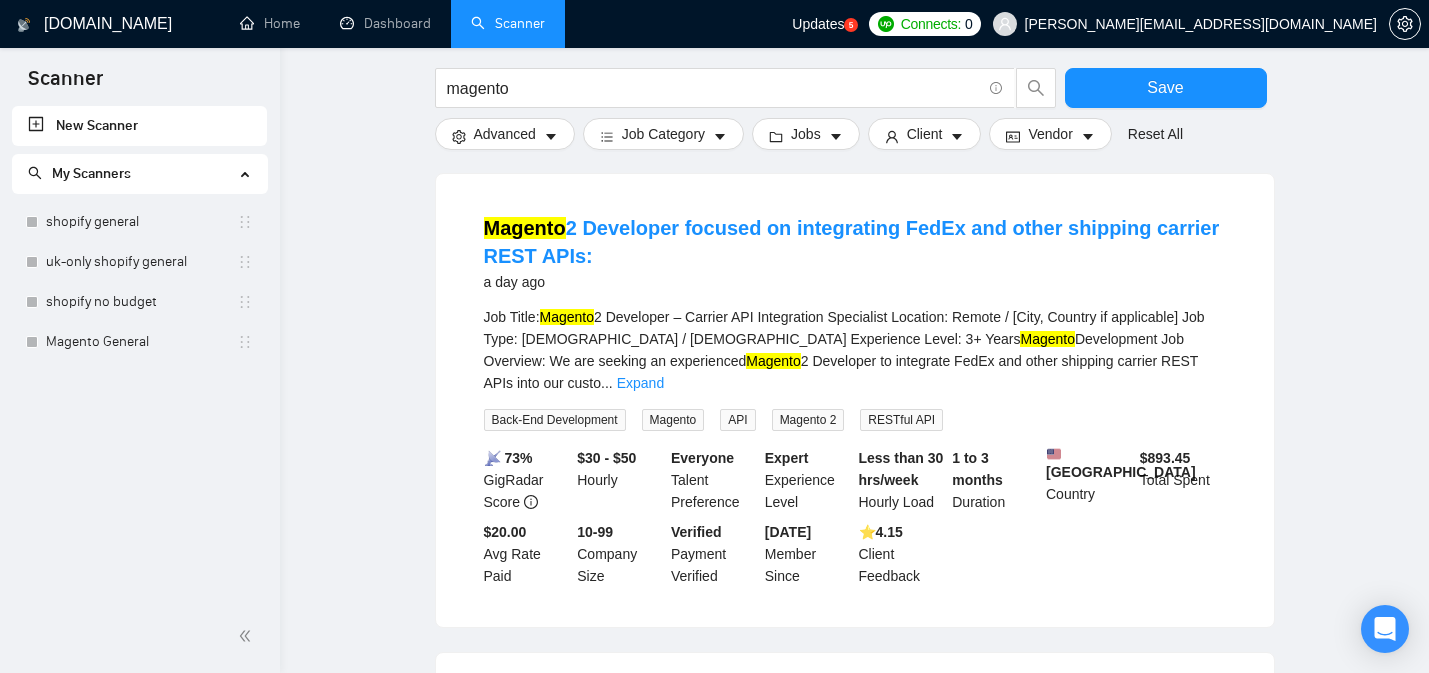 scroll, scrollTop: 3787, scrollLeft: 0, axis: vertical 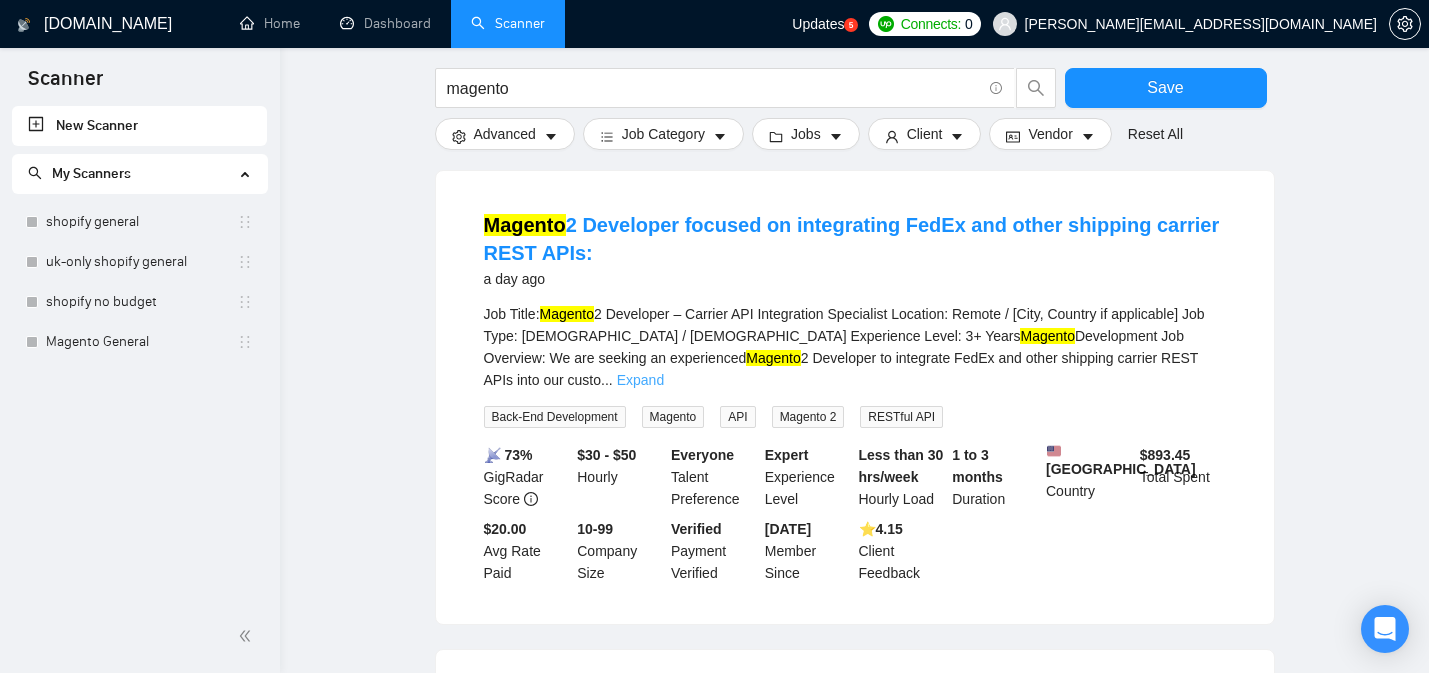 click on "Expand" at bounding box center [640, 380] 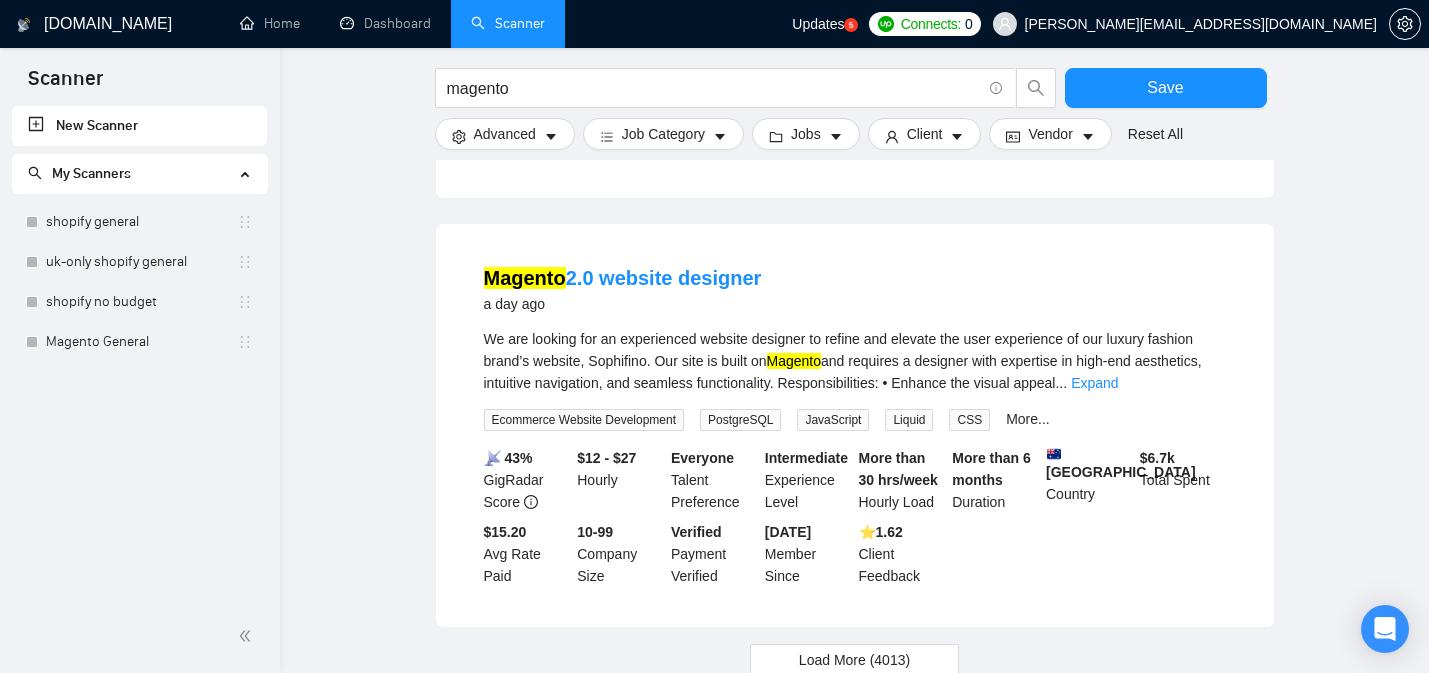 scroll, scrollTop: 5141, scrollLeft: 0, axis: vertical 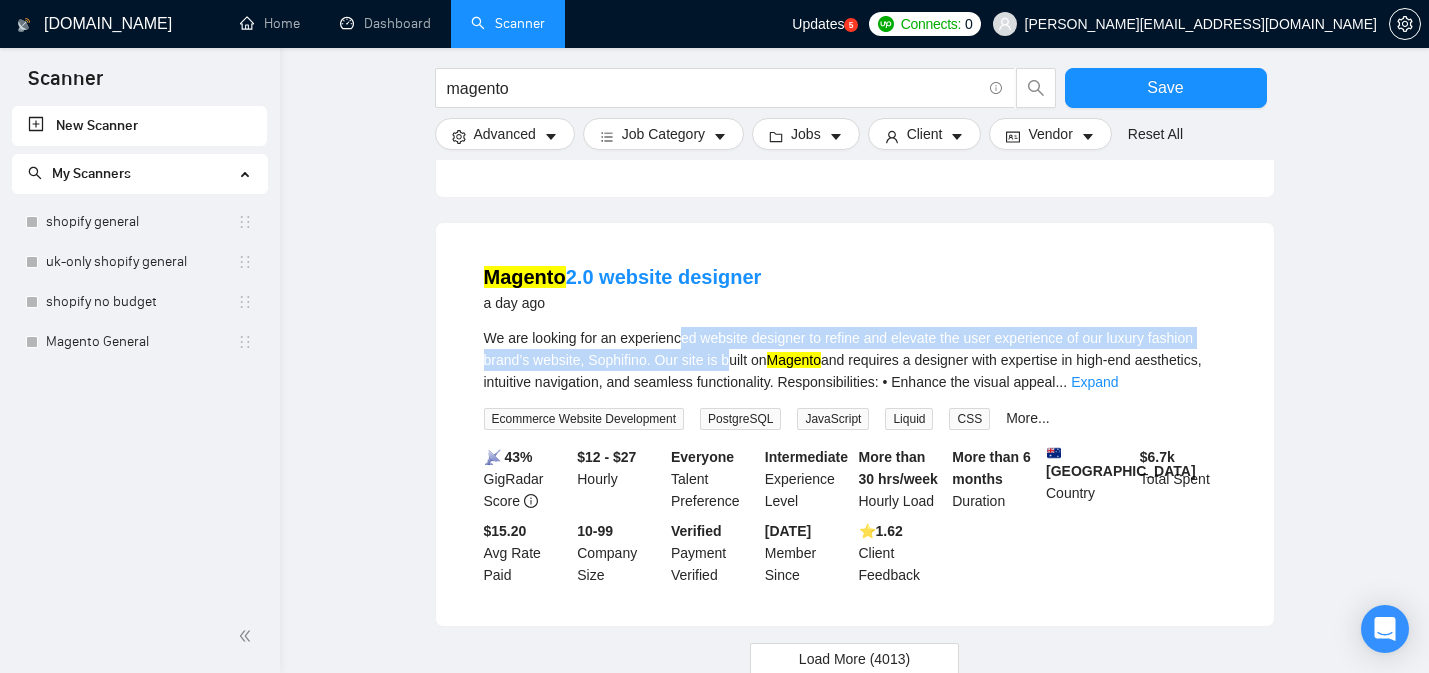 drag, startPoint x: 686, startPoint y: 297, endPoint x: 742, endPoint y: 321, distance: 60.926186 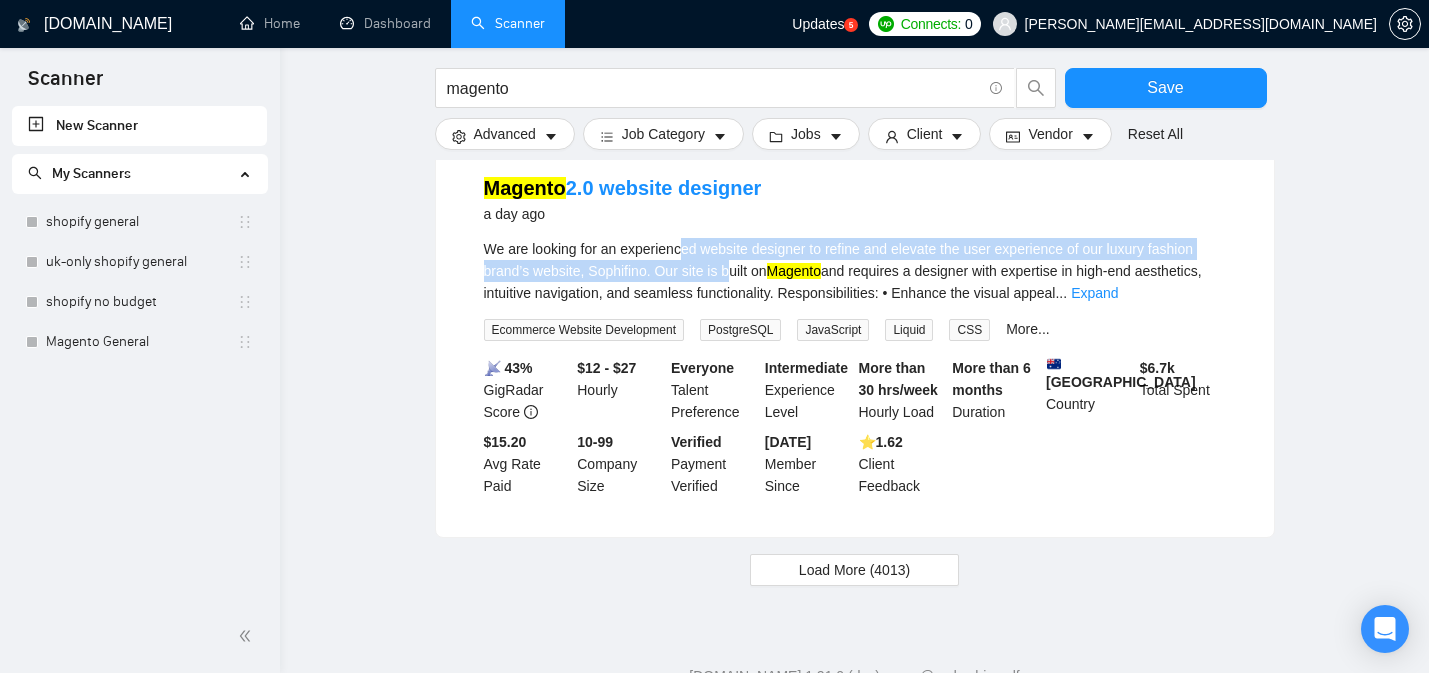 scroll, scrollTop: 5264, scrollLeft: 0, axis: vertical 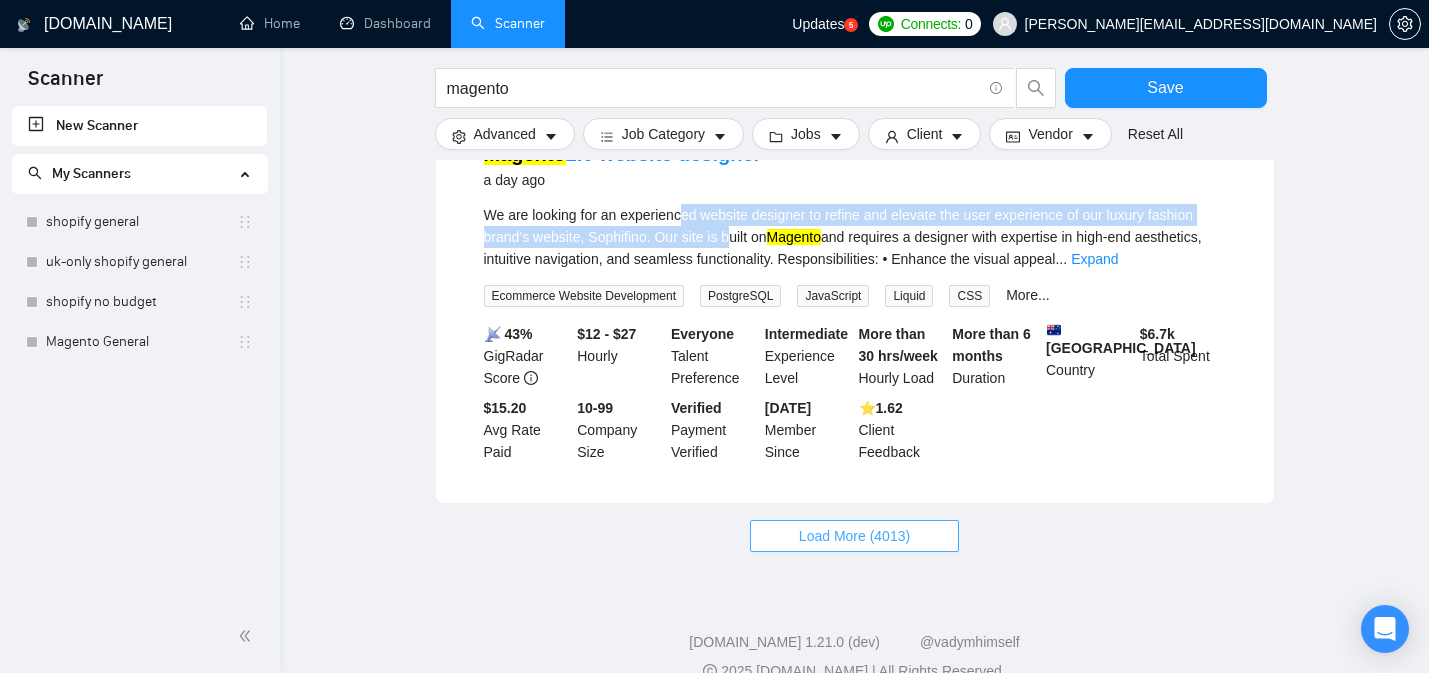click on "Load More (4013)" at bounding box center (854, 536) 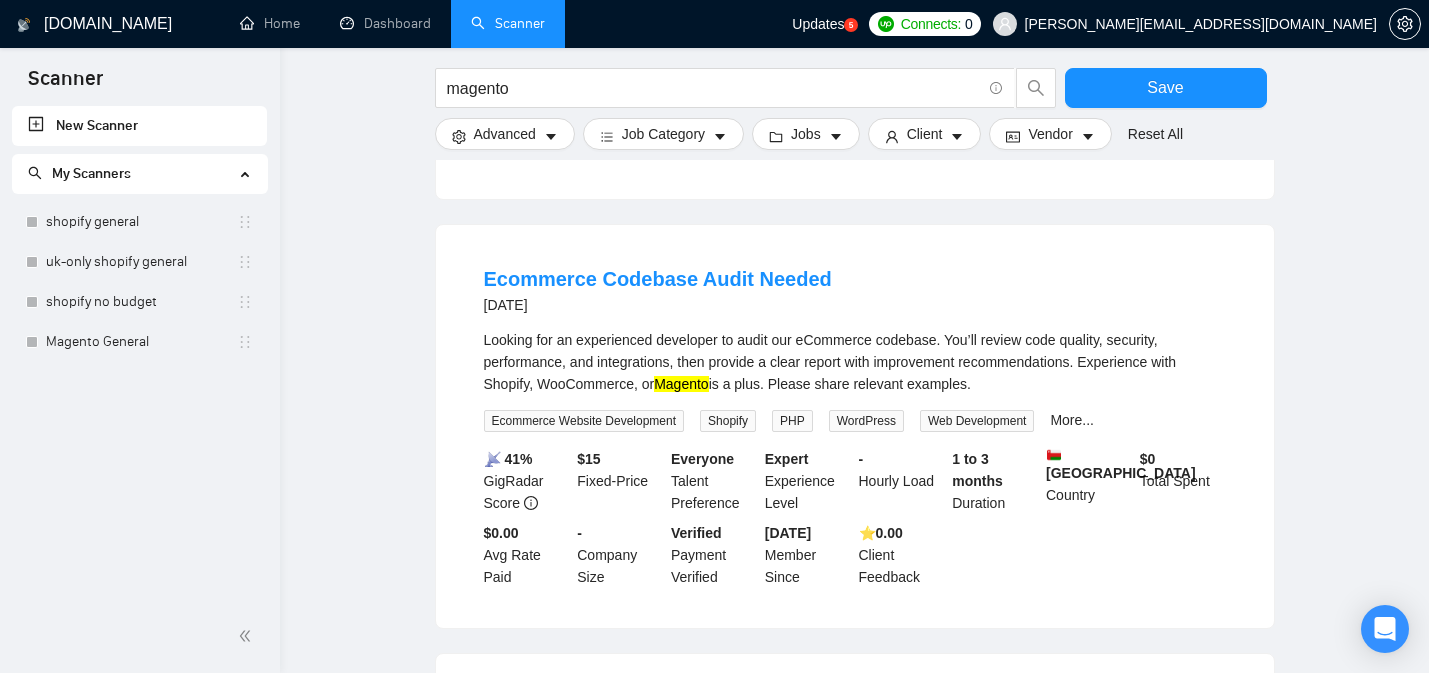 scroll, scrollTop: 5572, scrollLeft: 0, axis: vertical 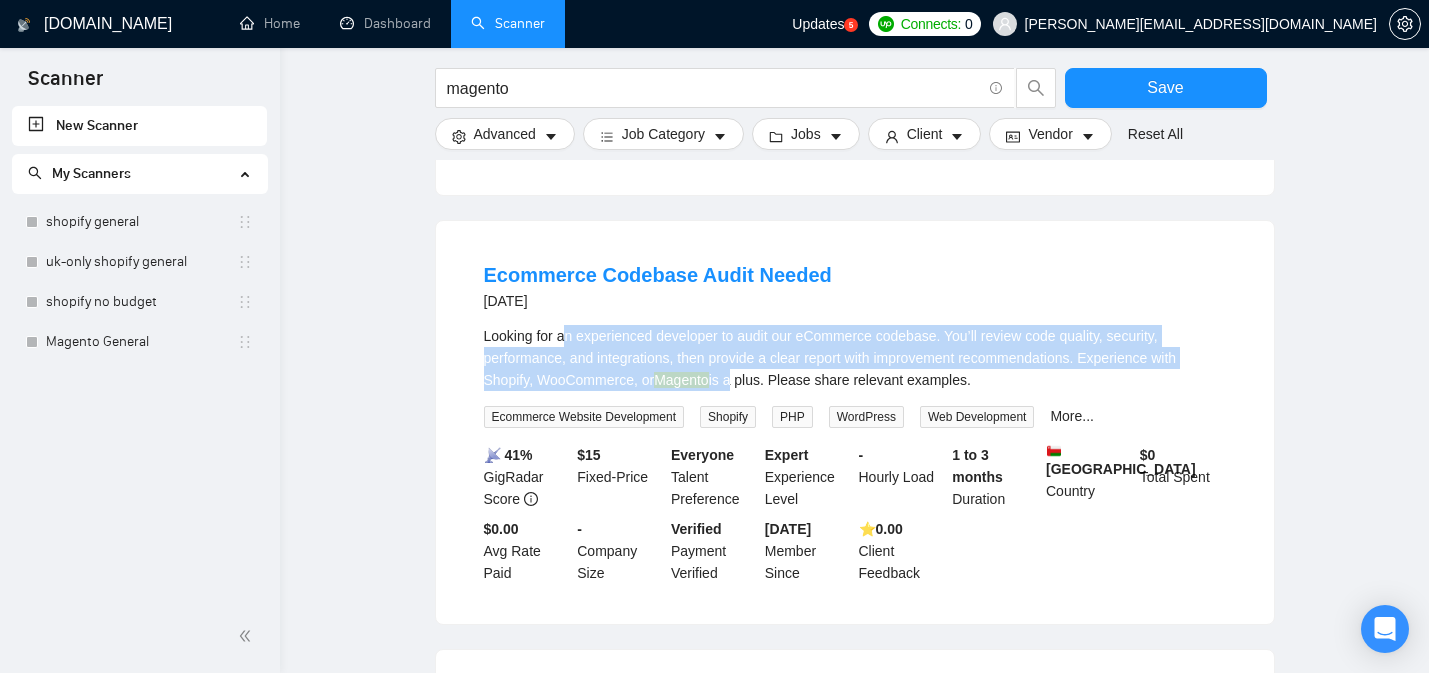 drag, startPoint x: 570, startPoint y: 304, endPoint x: 754, endPoint y: 355, distance: 190.93716 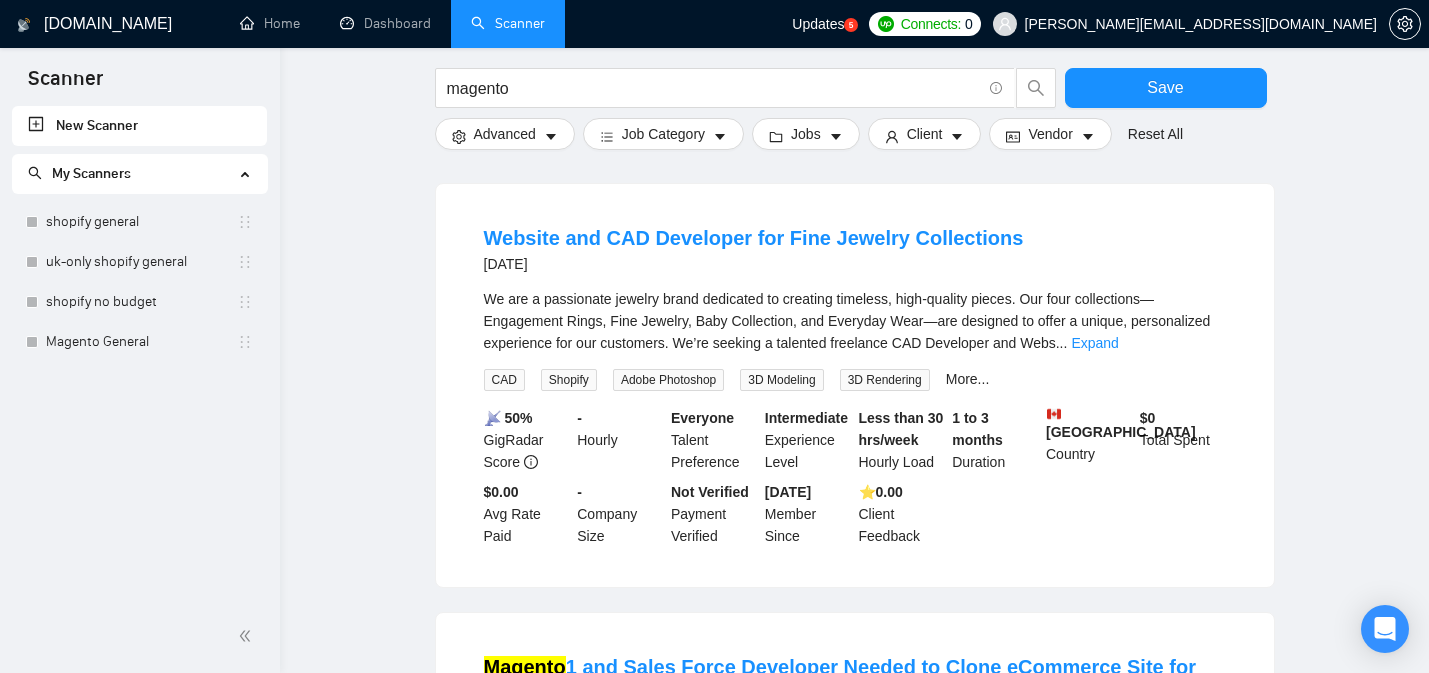 scroll, scrollTop: 6487, scrollLeft: 0, axis: vertical 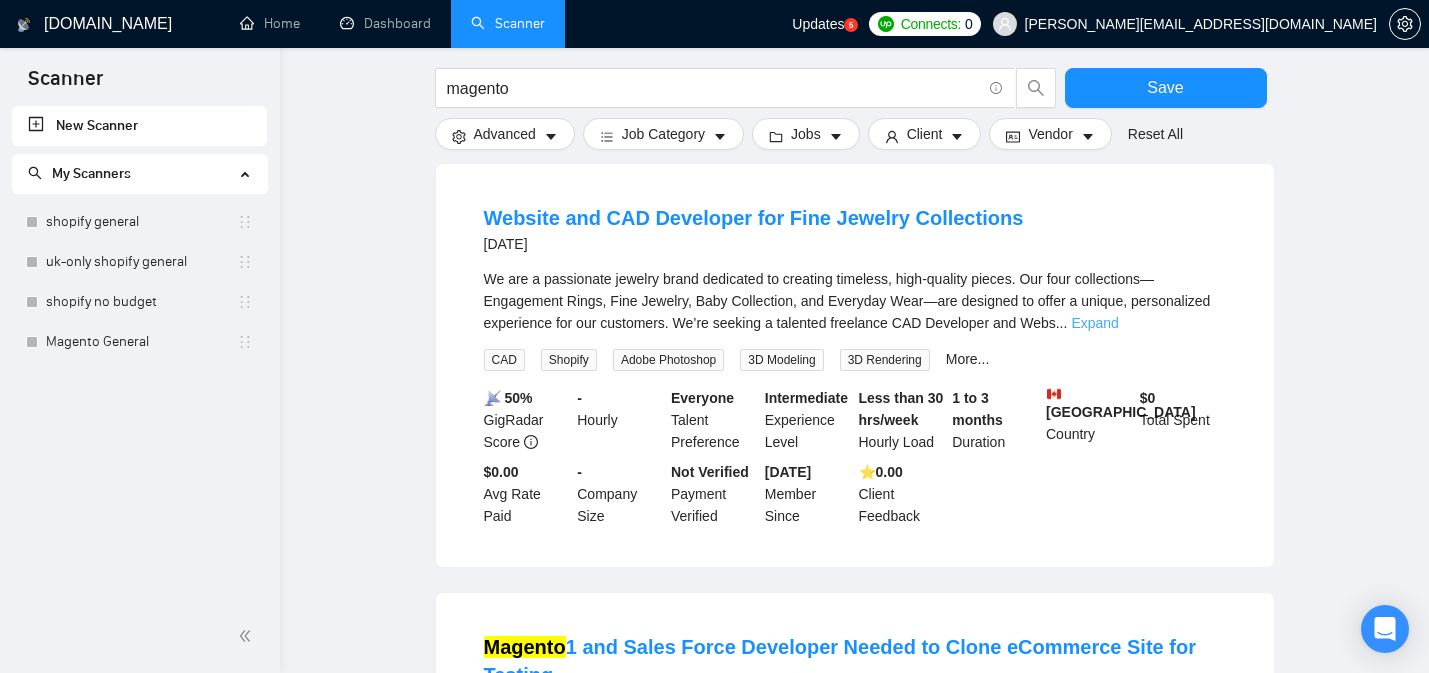 click on "Expand" at bounding box center [1094, 323] 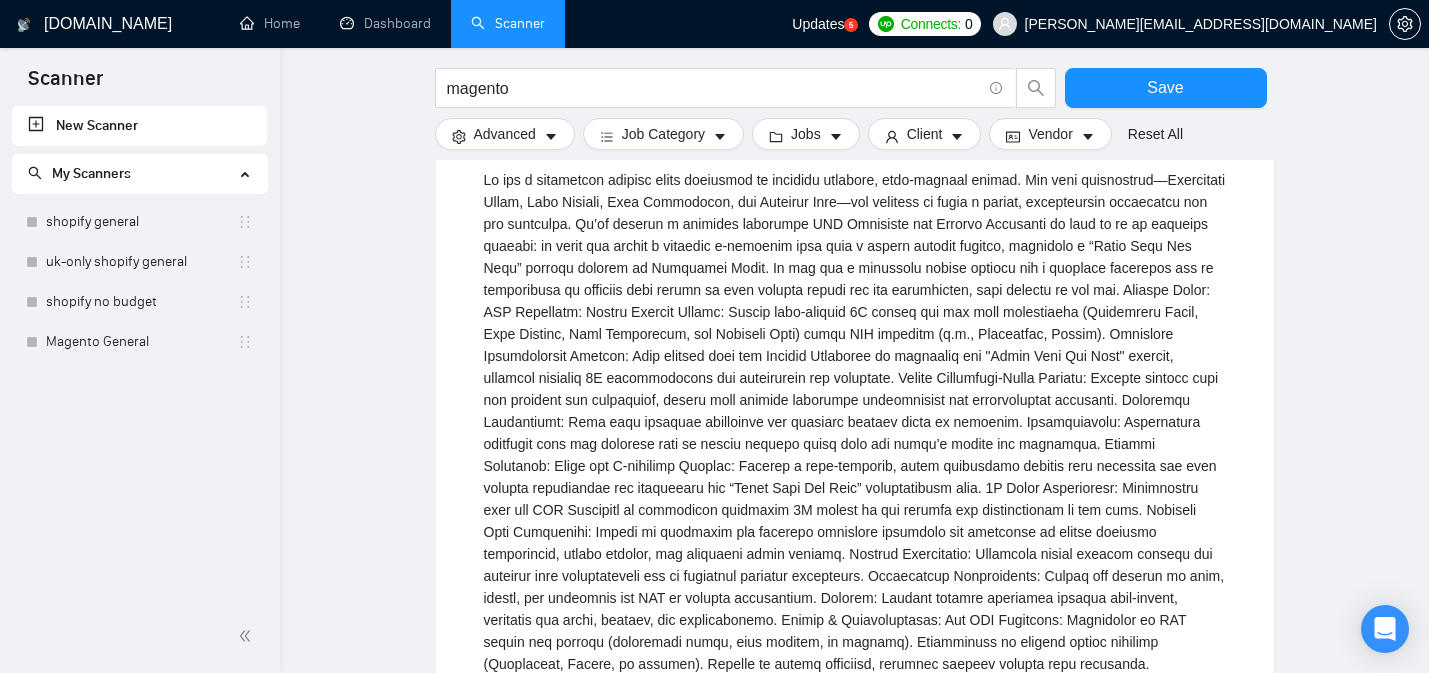 scroll, scrollTop: 6593, scrollLeft: 0, axis: vertical 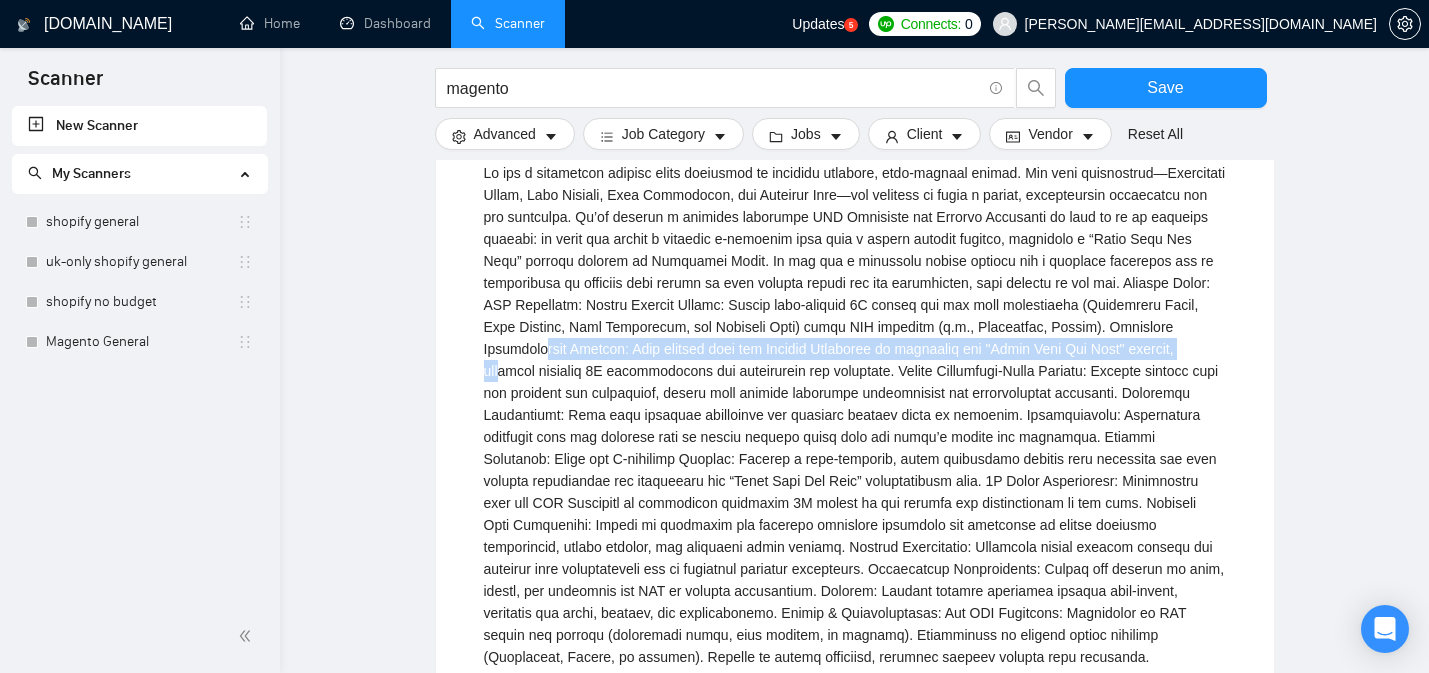 drag, startPoint x: 748, startPoint y: 325, endPoint x: 688, endPoint y: 329, distance: 60.133186 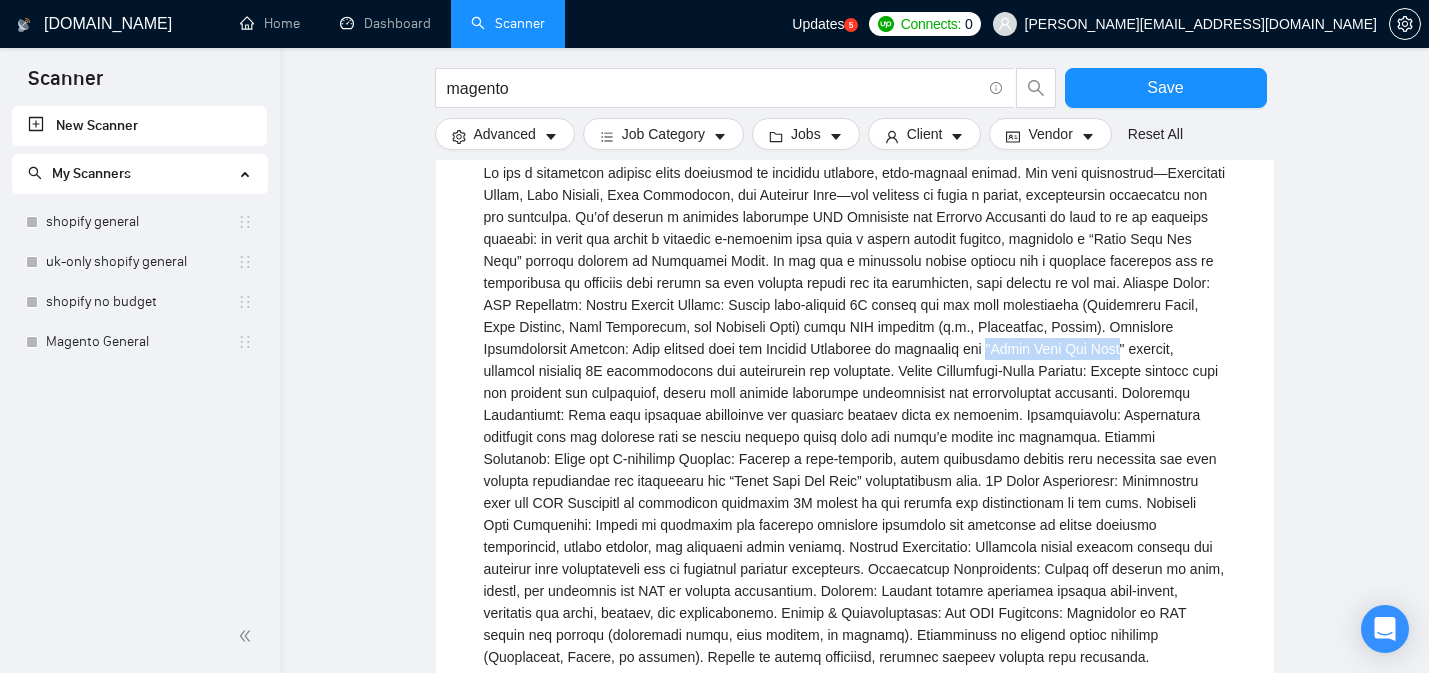 drag, startPoint x: 620, startPoint y: 338, endPoint x: 485, endPoint y: 338, distance: 135 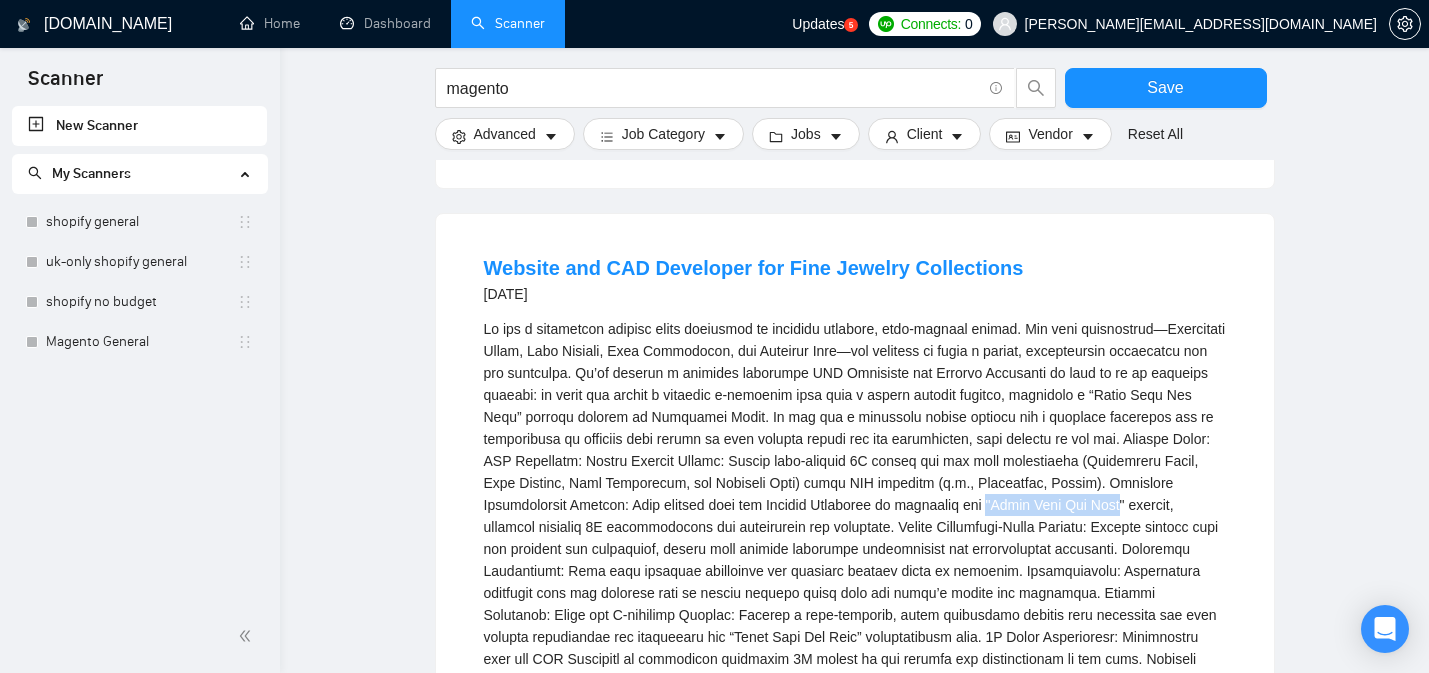 scroll, scrollTop: 6439, scrollLeft: 0, axis: vertical 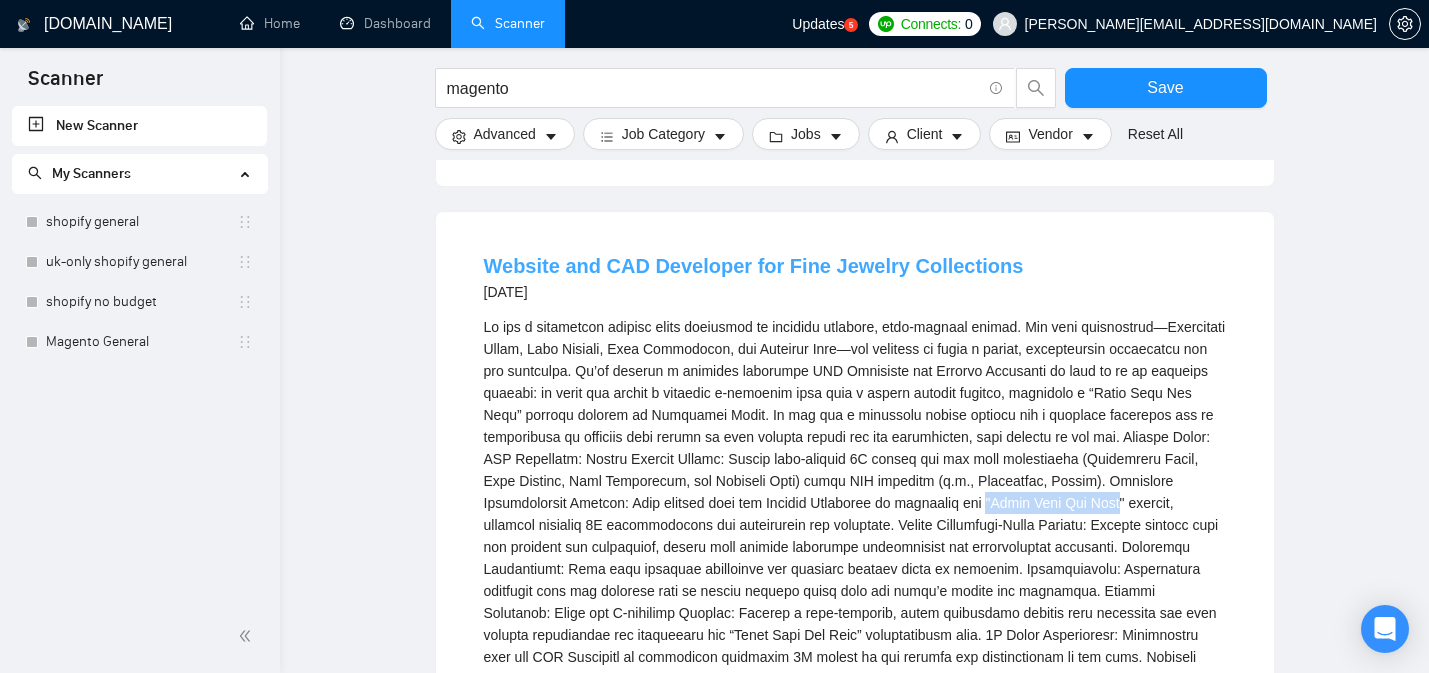 click on "Website and CAD Developer for Fine Jewelry Collections" at bounding box center [754, 266] 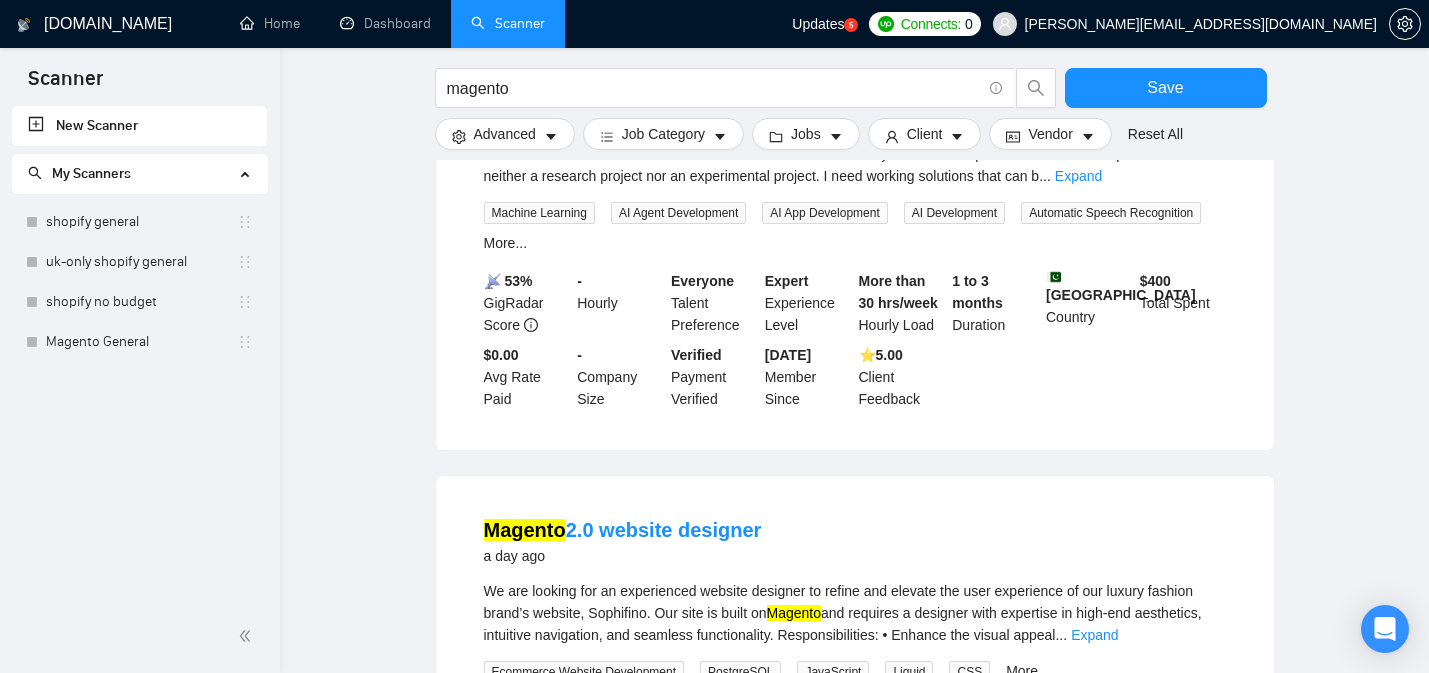 scroll, scrollTop: 4792, scrollLeft: 0, axis: vertical 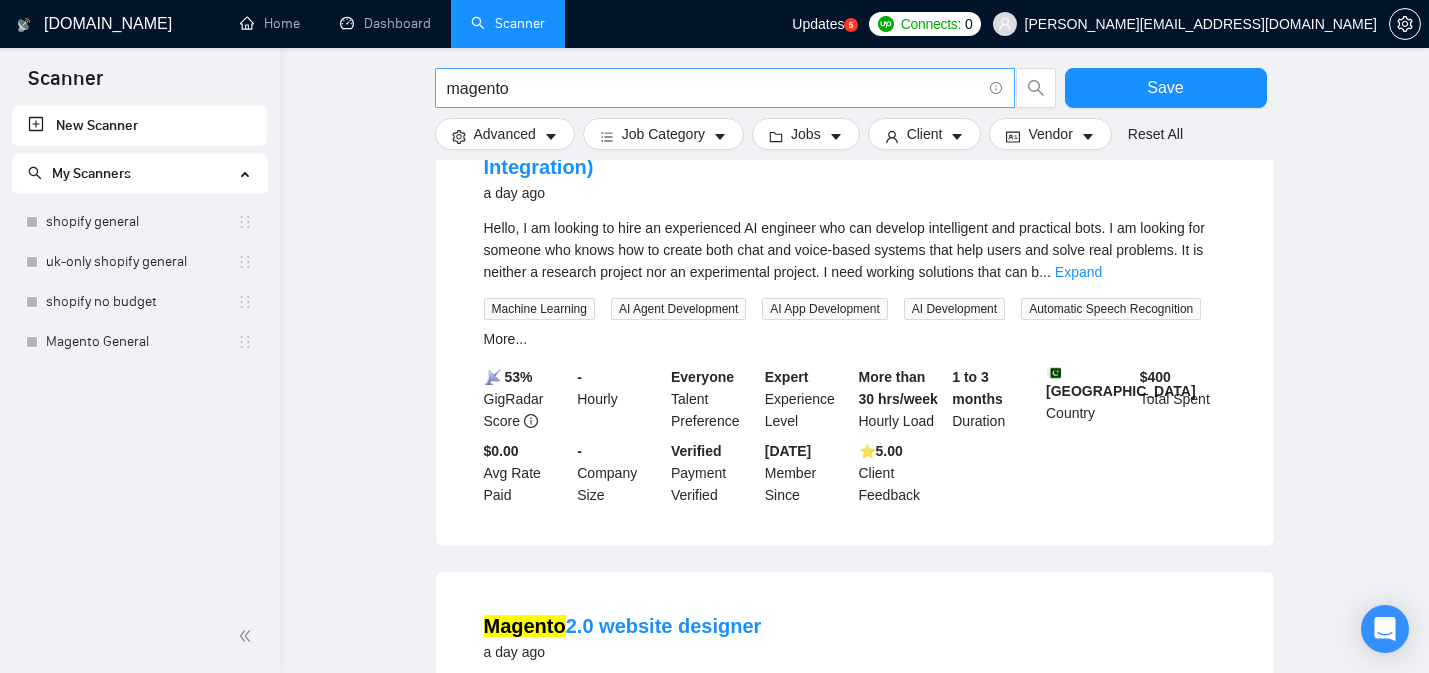 click on "magento" at bounding box center (714, 88) 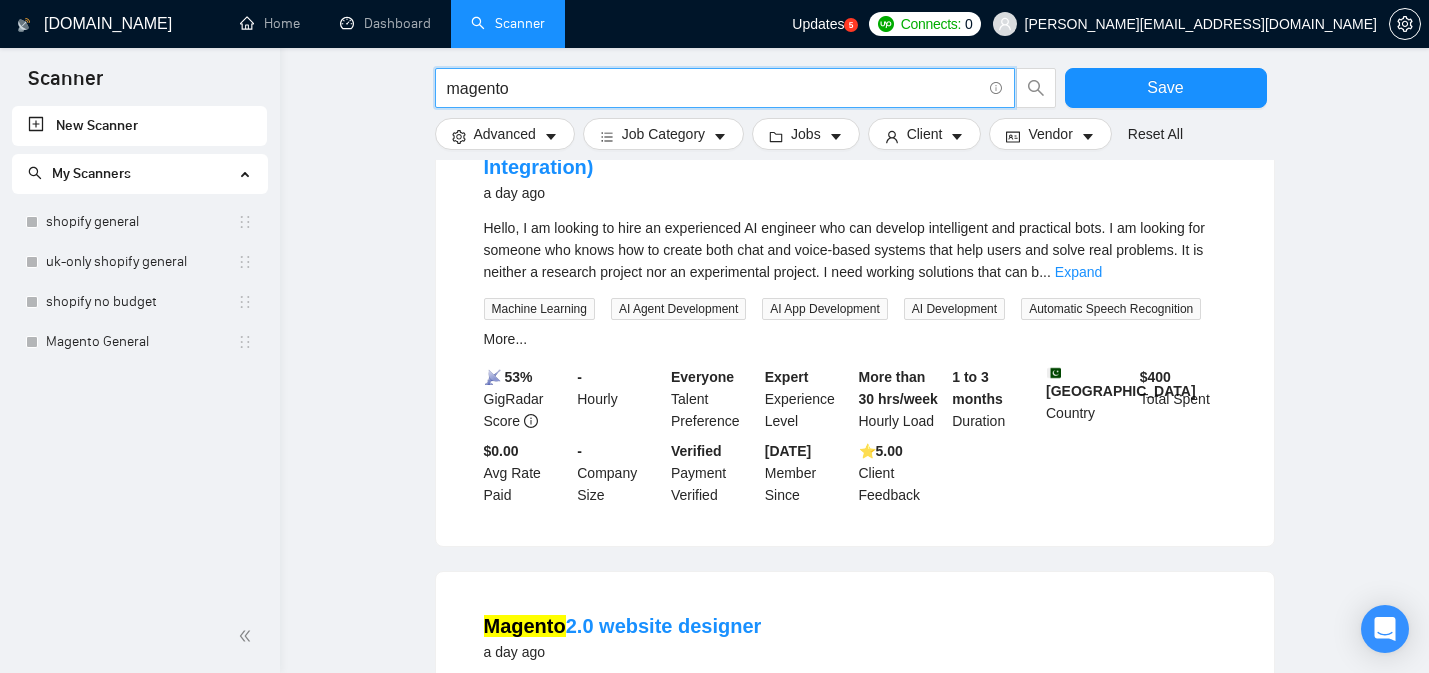 click on "magento" at bounding box center [714, 88] 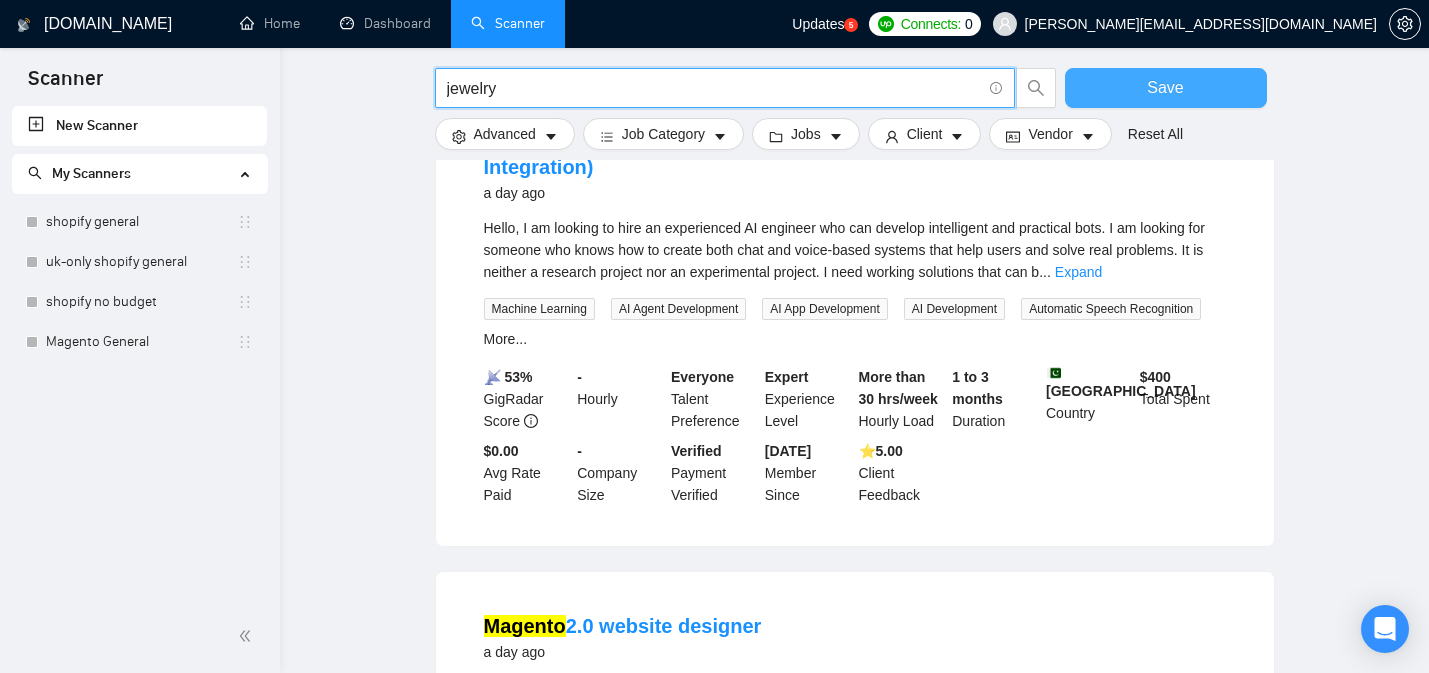 type on "jewelry" 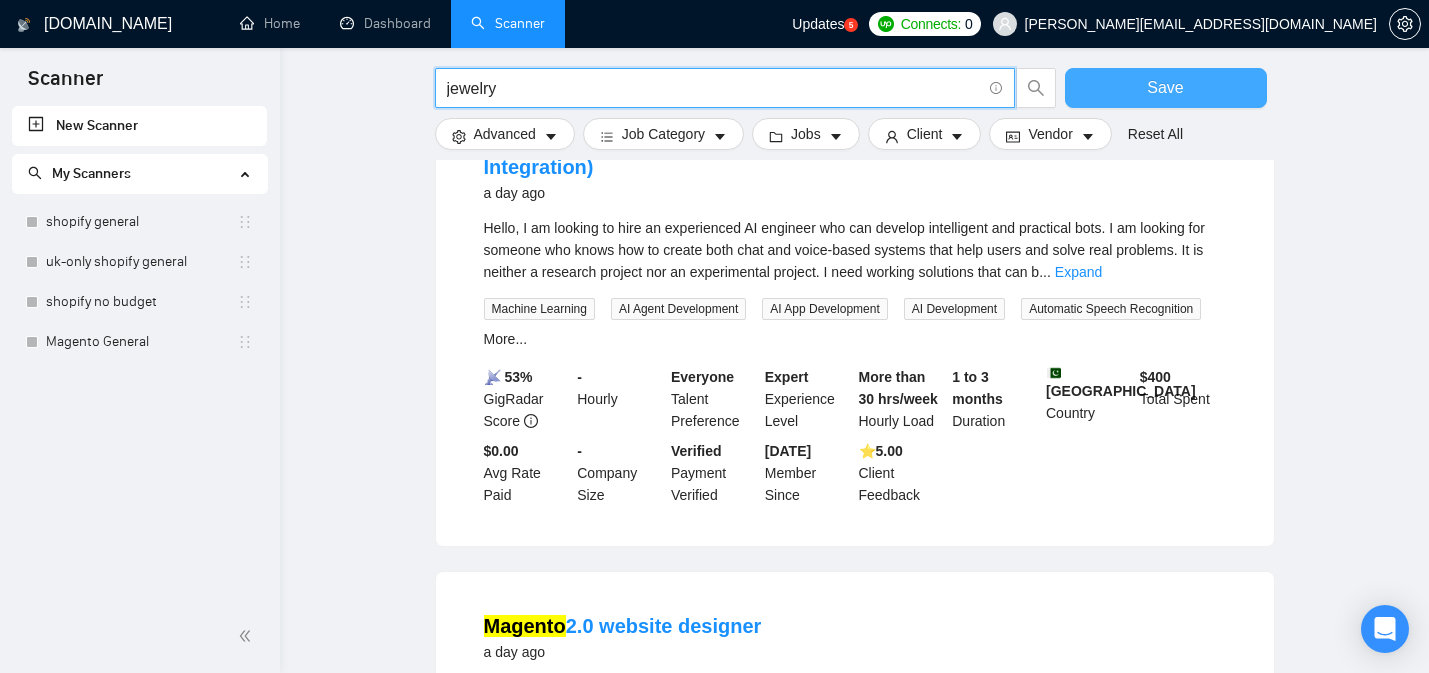 click on "Save" at bounding box center [1166, 88] 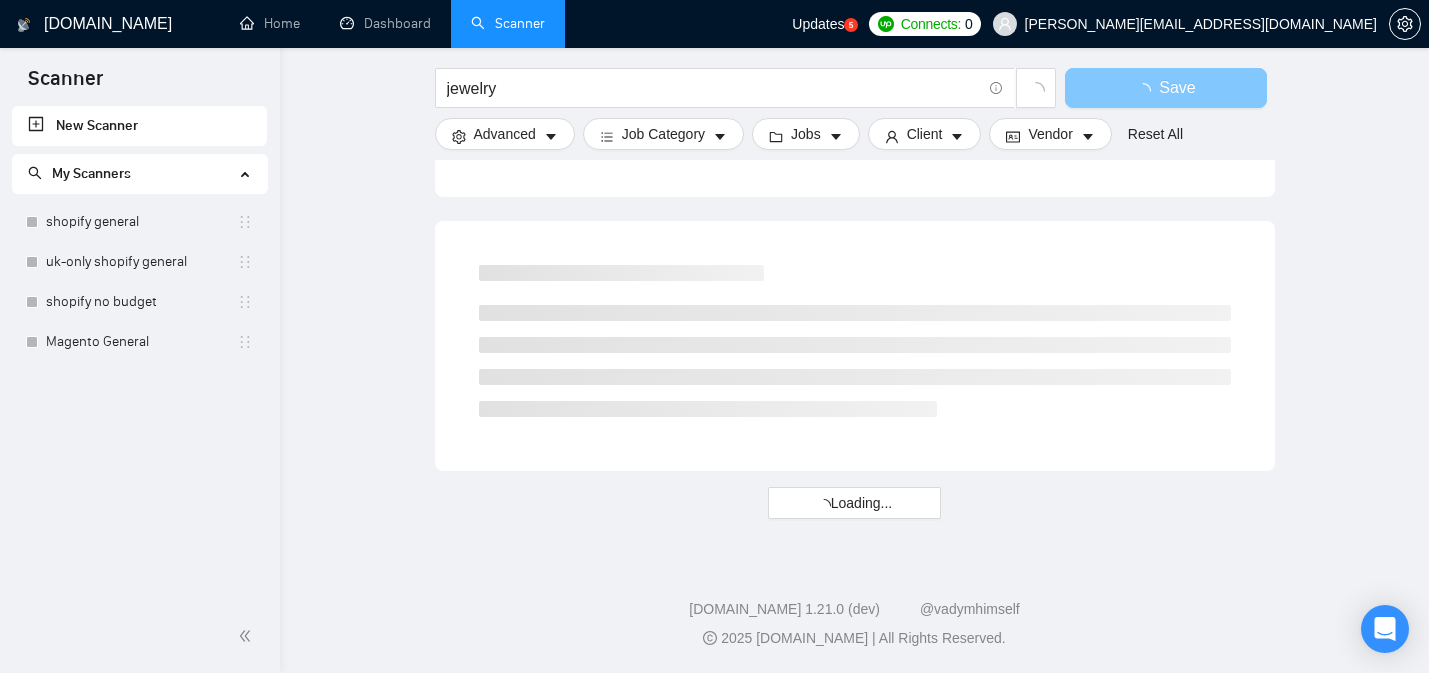 scroll, scrollTop: 3985, scrollLeft: 0, axis: vertical 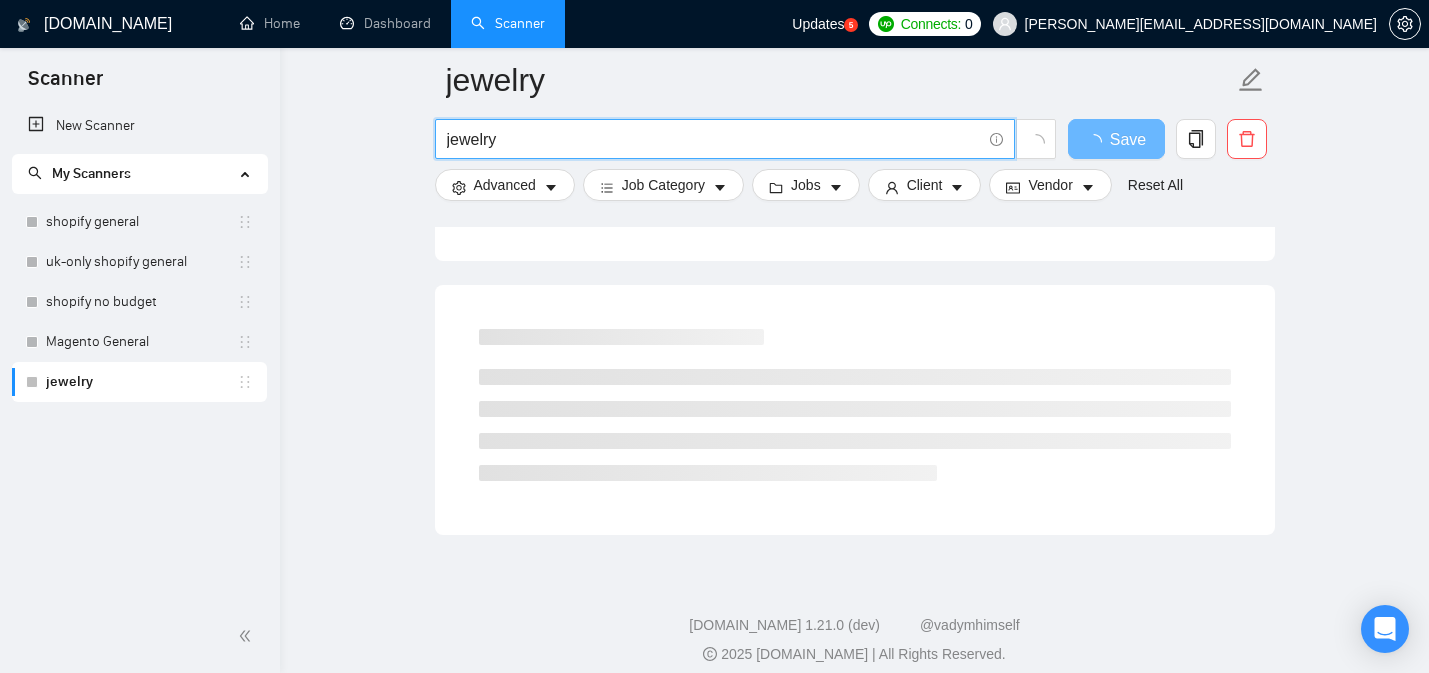click on "jewelry" at bounding box center [714, 139] 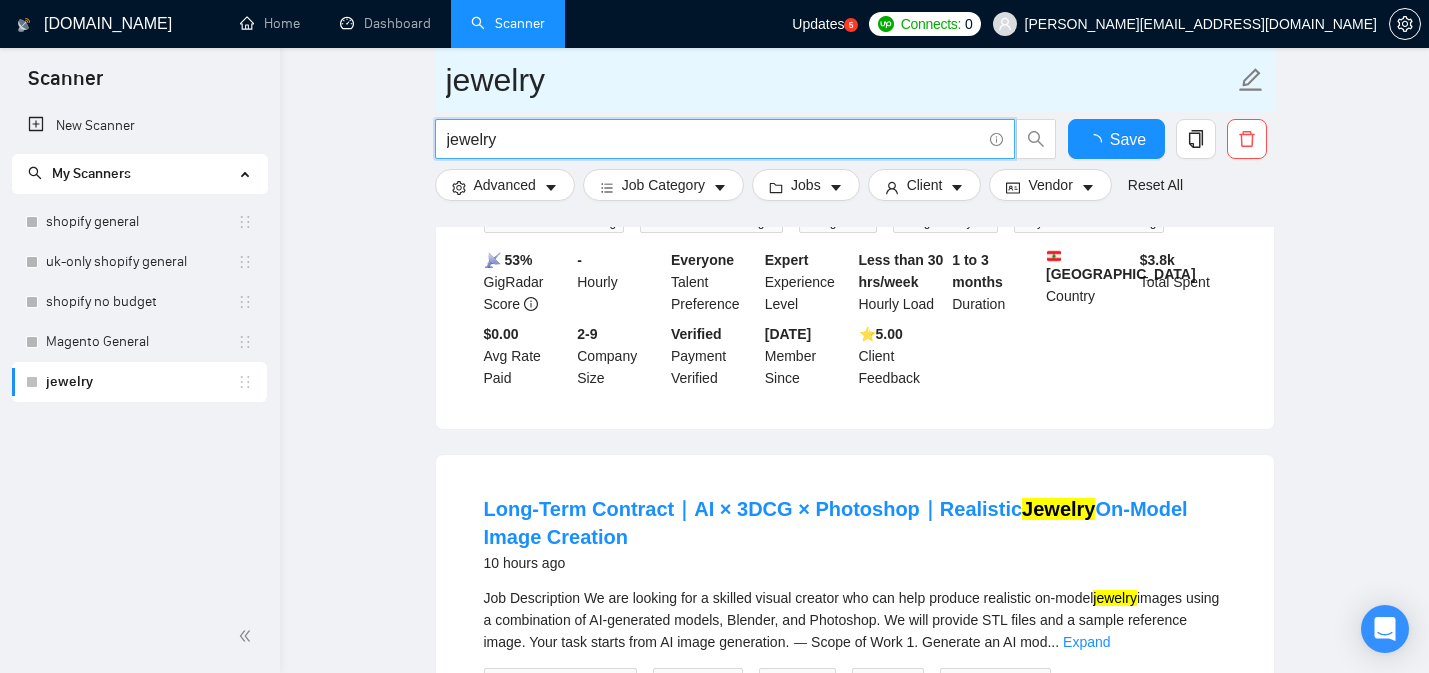 click on "jewelry" at bounding box center (840, 80) 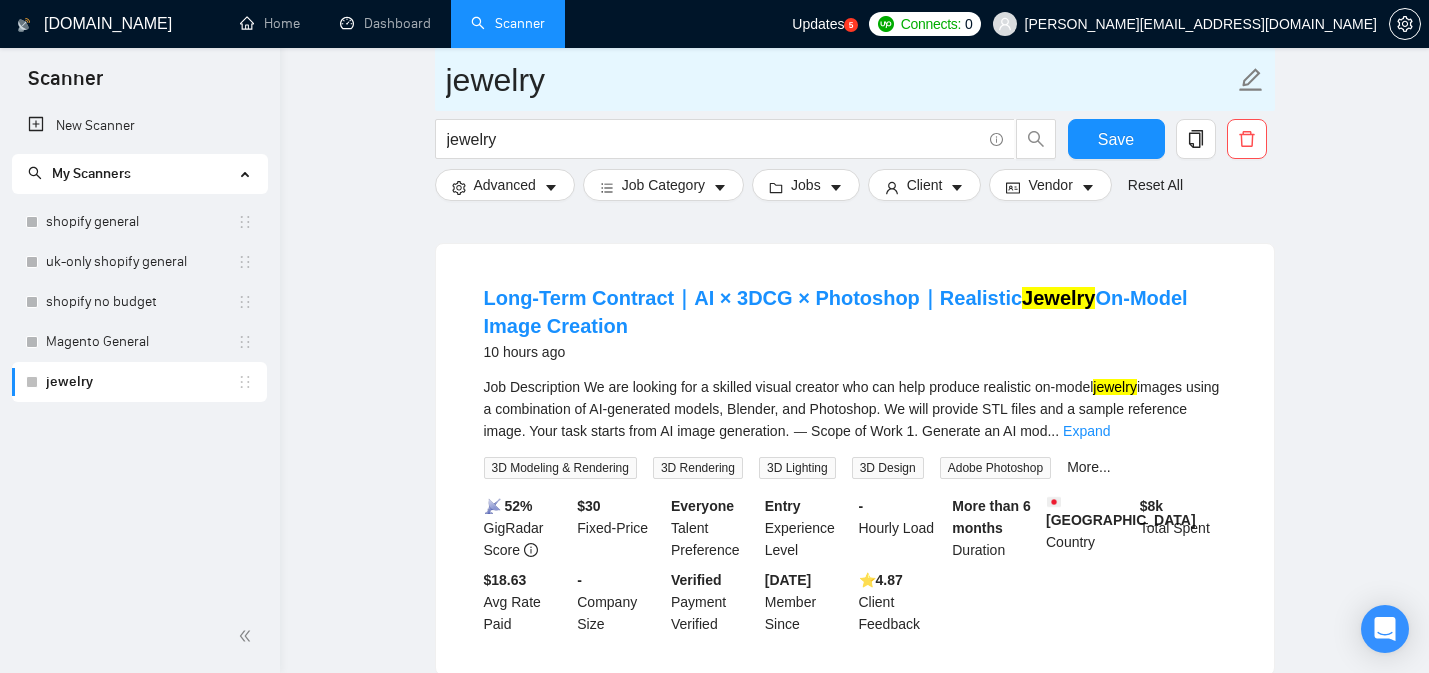 scroll, scrollTop: 1447, scrollLeft: 0, axis: vertical 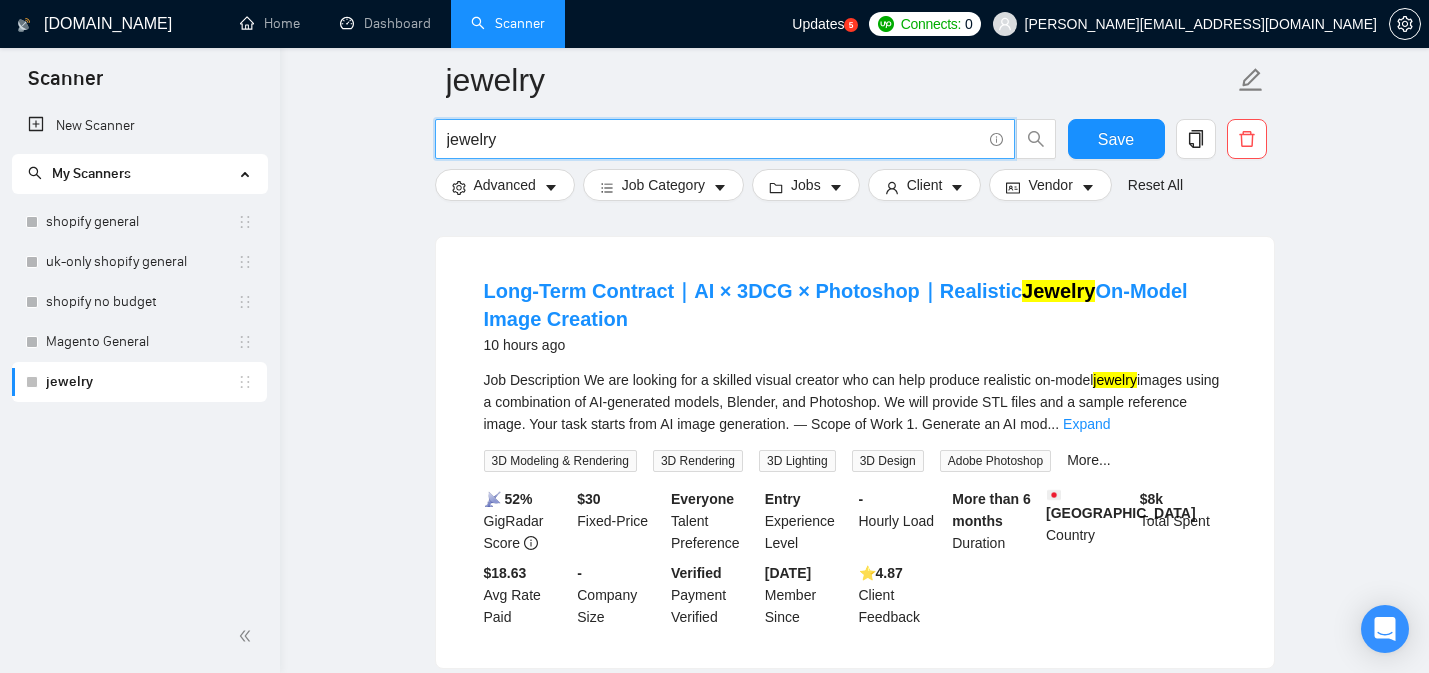 click on "jewelry" at bounding box center [714, 139] 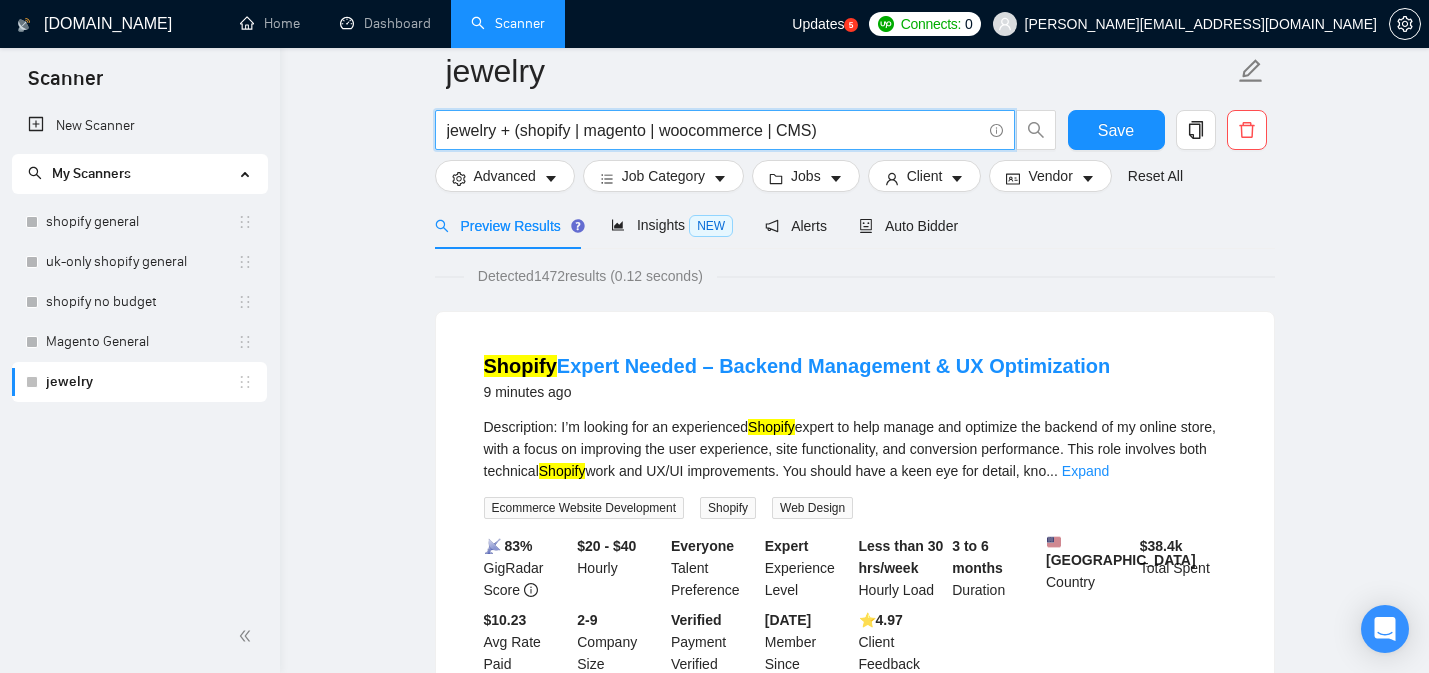scroll, scrollTop: 64, scrollLeft: 0, axis: vertical 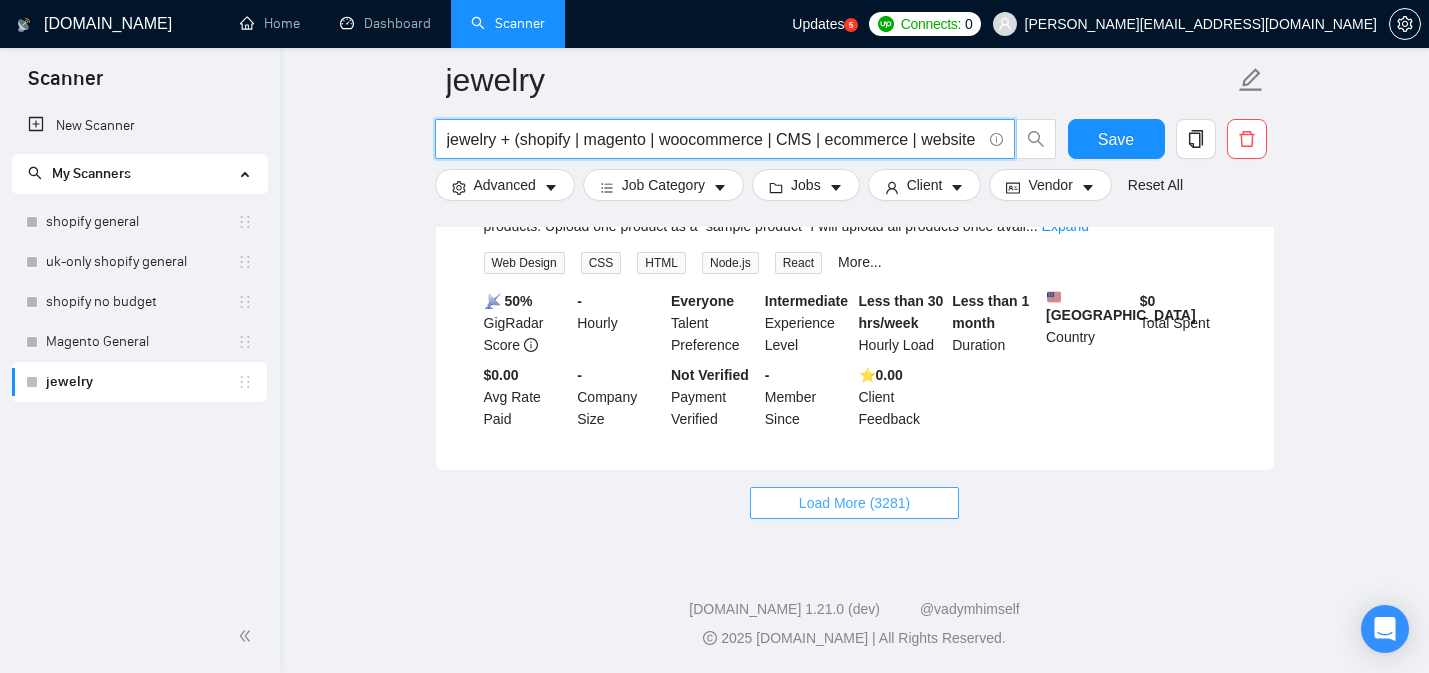 click on "Load More (3281)" at bounding box center (854, 503) 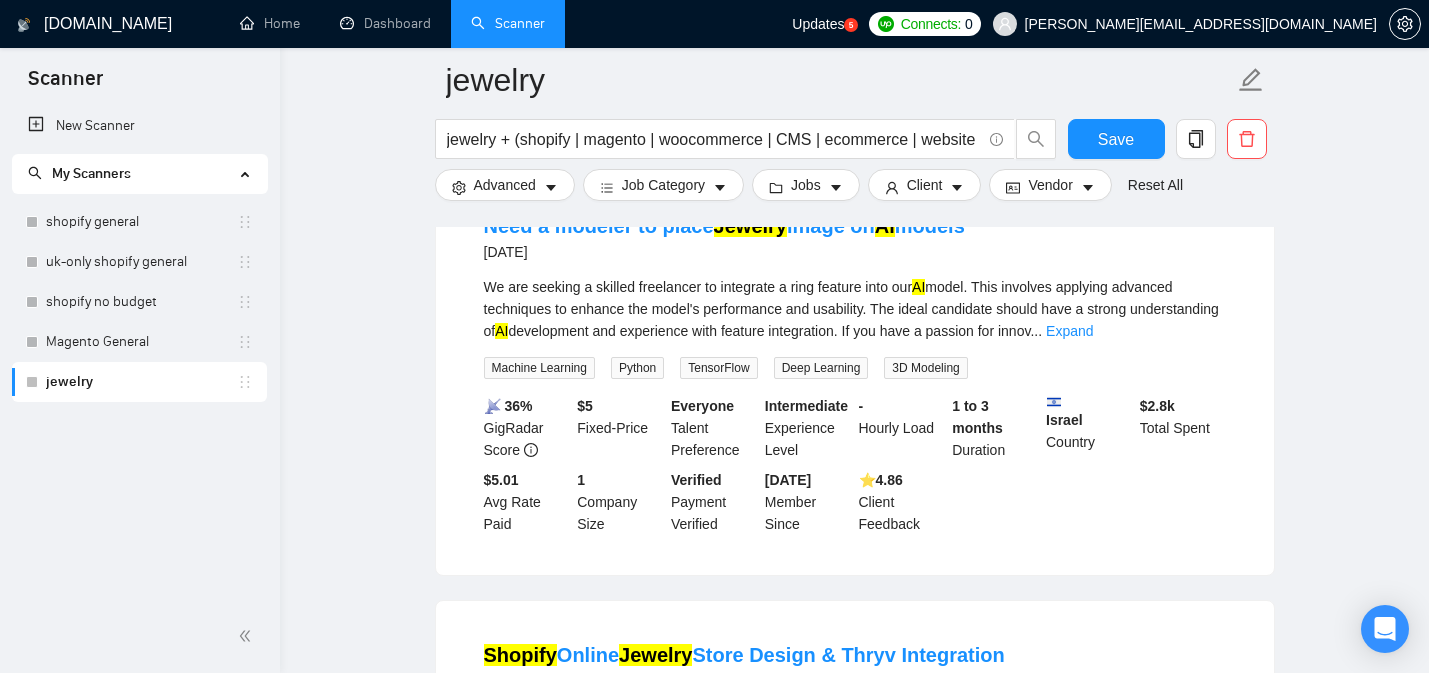 scroll, scrollTop: 7681, scrollLeft: 0, axis: vertical 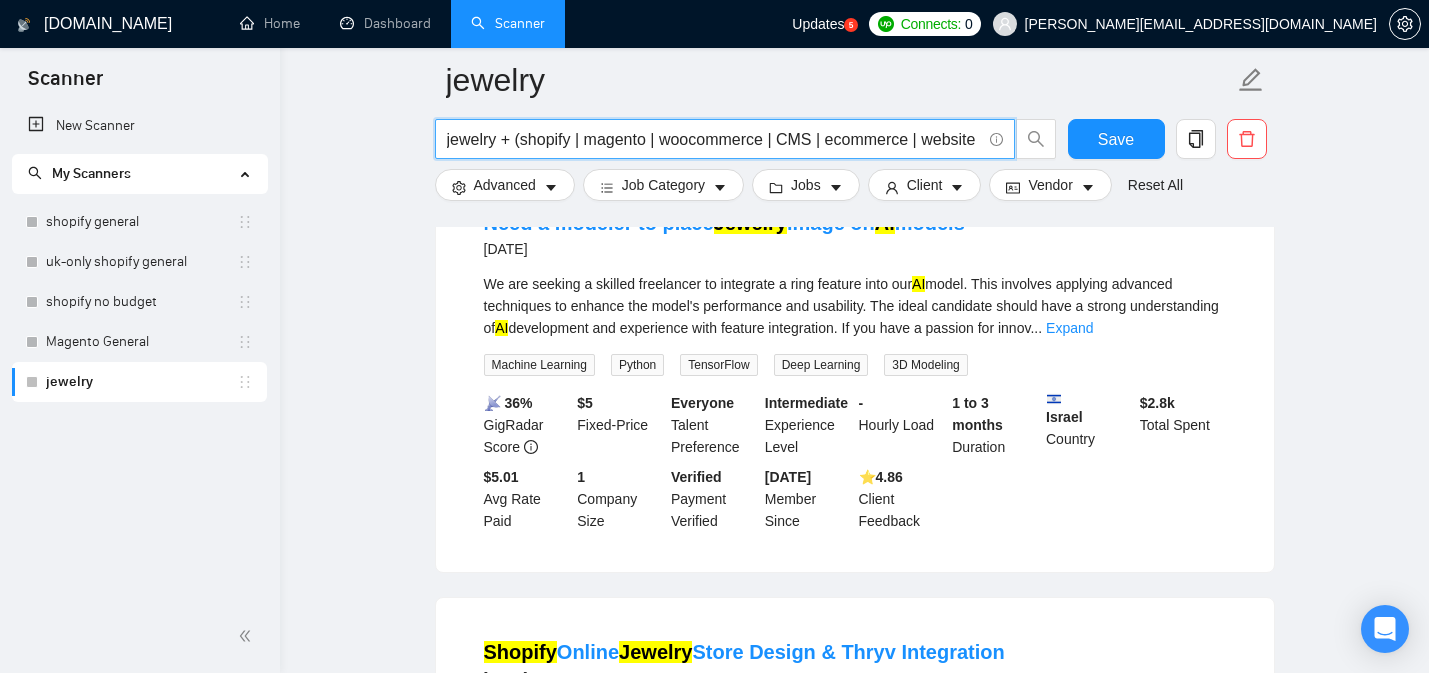 click on "jewelry + (shopify | magento | woocommerce | CMS | ecommerce | website | AI)" at bounding box center (714, 139) 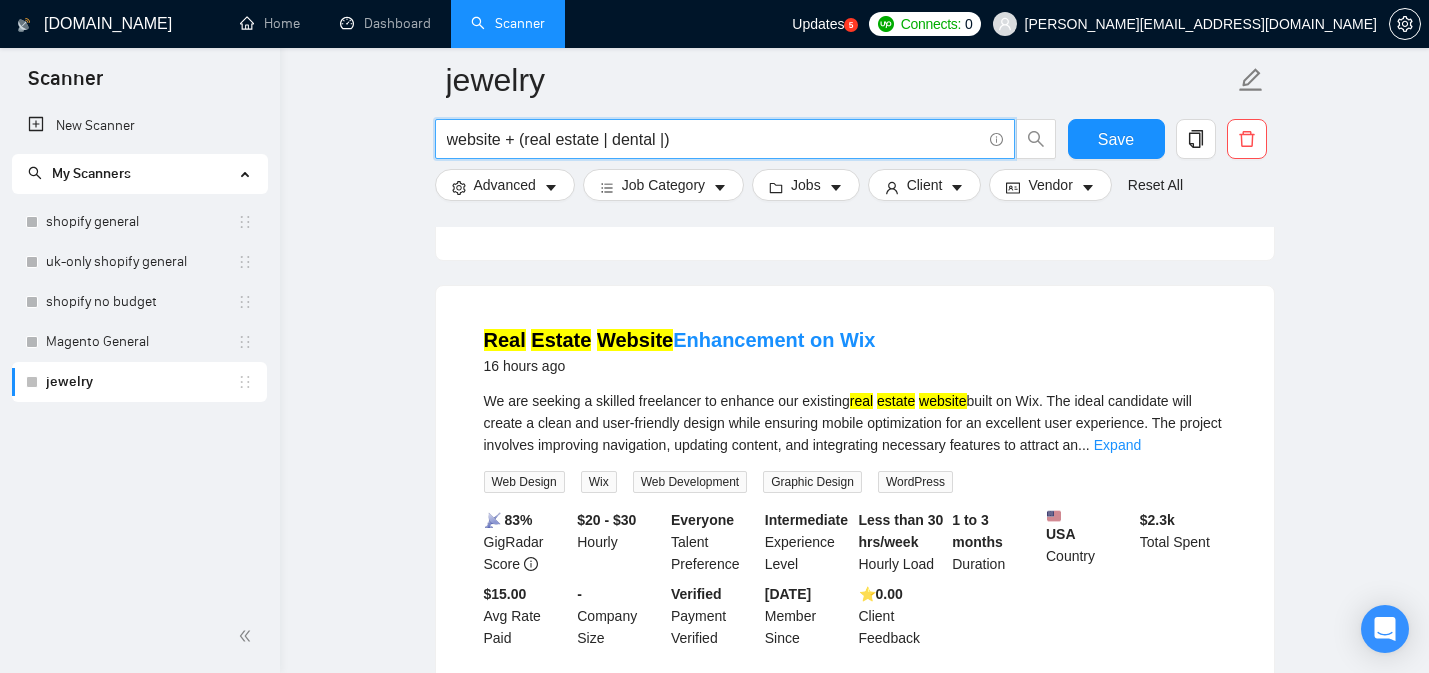 scroll, scrollTop: 2787, scrollLeft: 0, axis: vertical 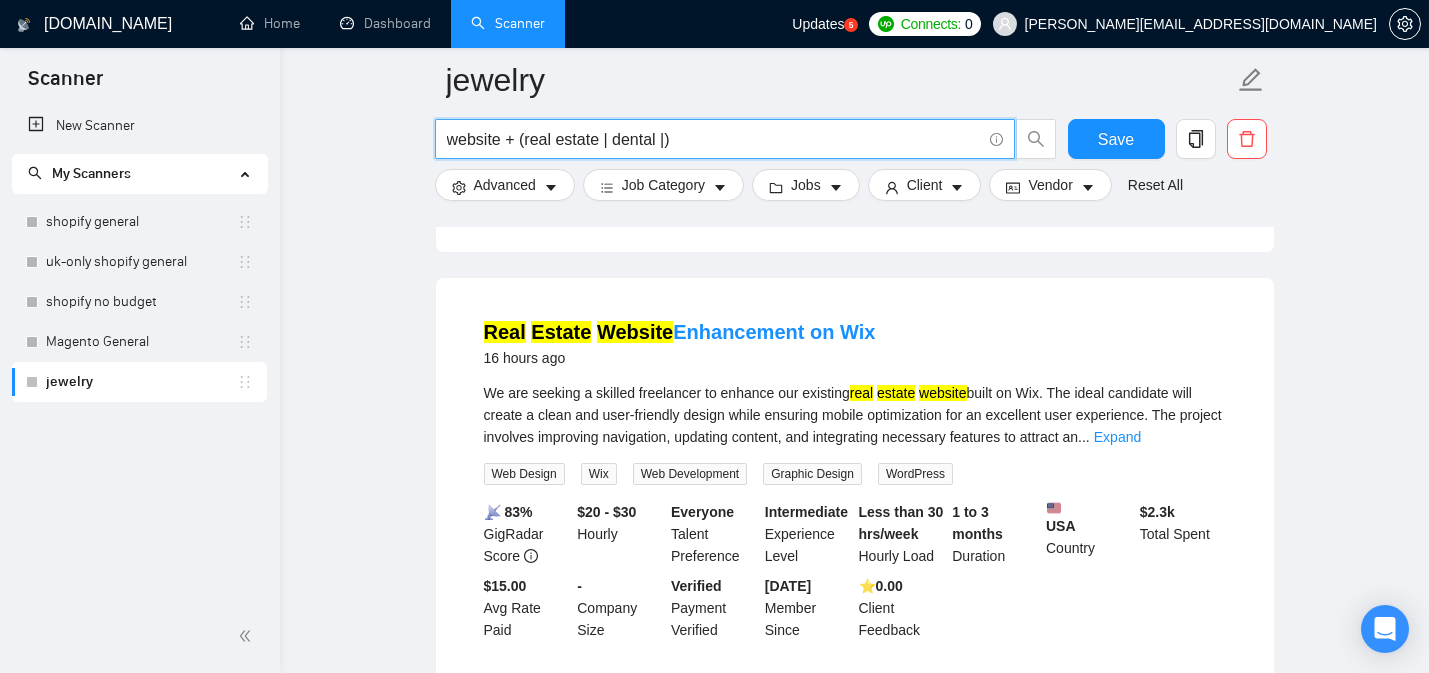 drag, startPoint x: 520, startPoint y: 138, endPoint x: 711, endPoint y: 129, distance: 191.21193 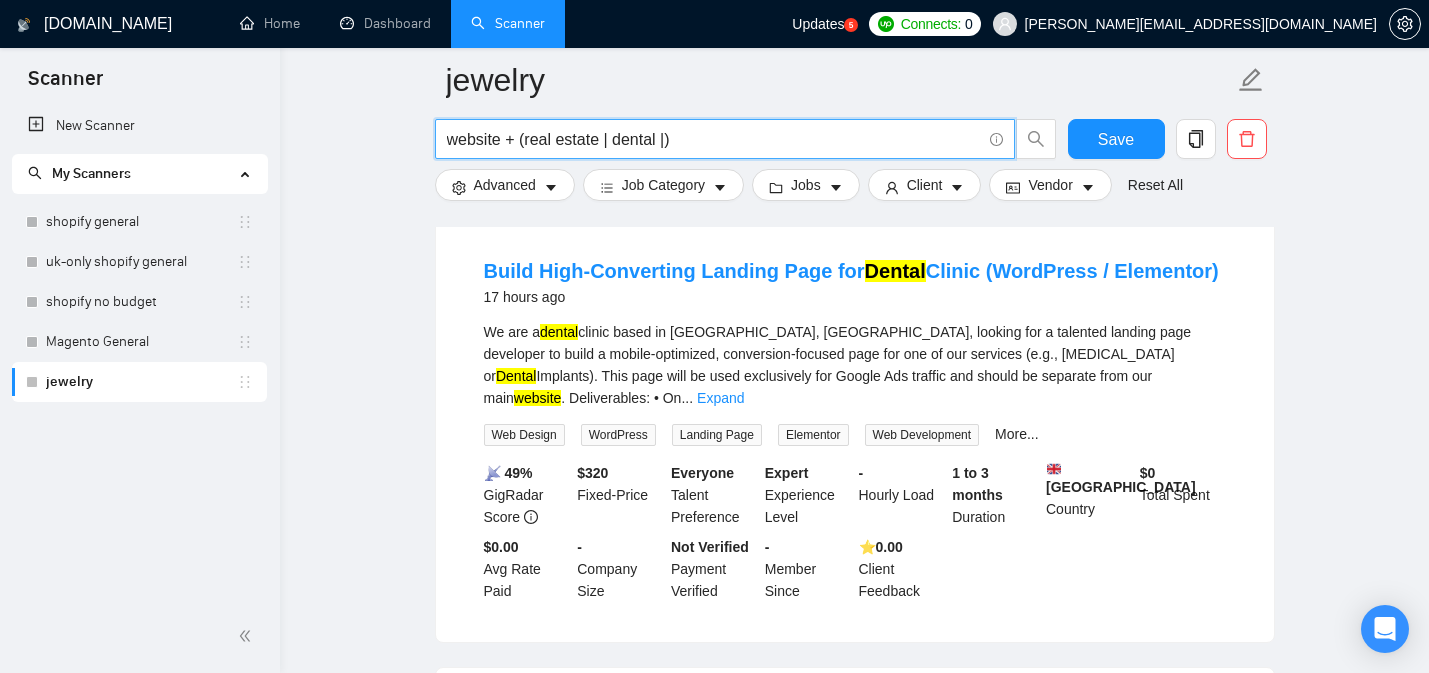 scroll, scrollTop: 3726, scrollLeft: 0, axis: vertical 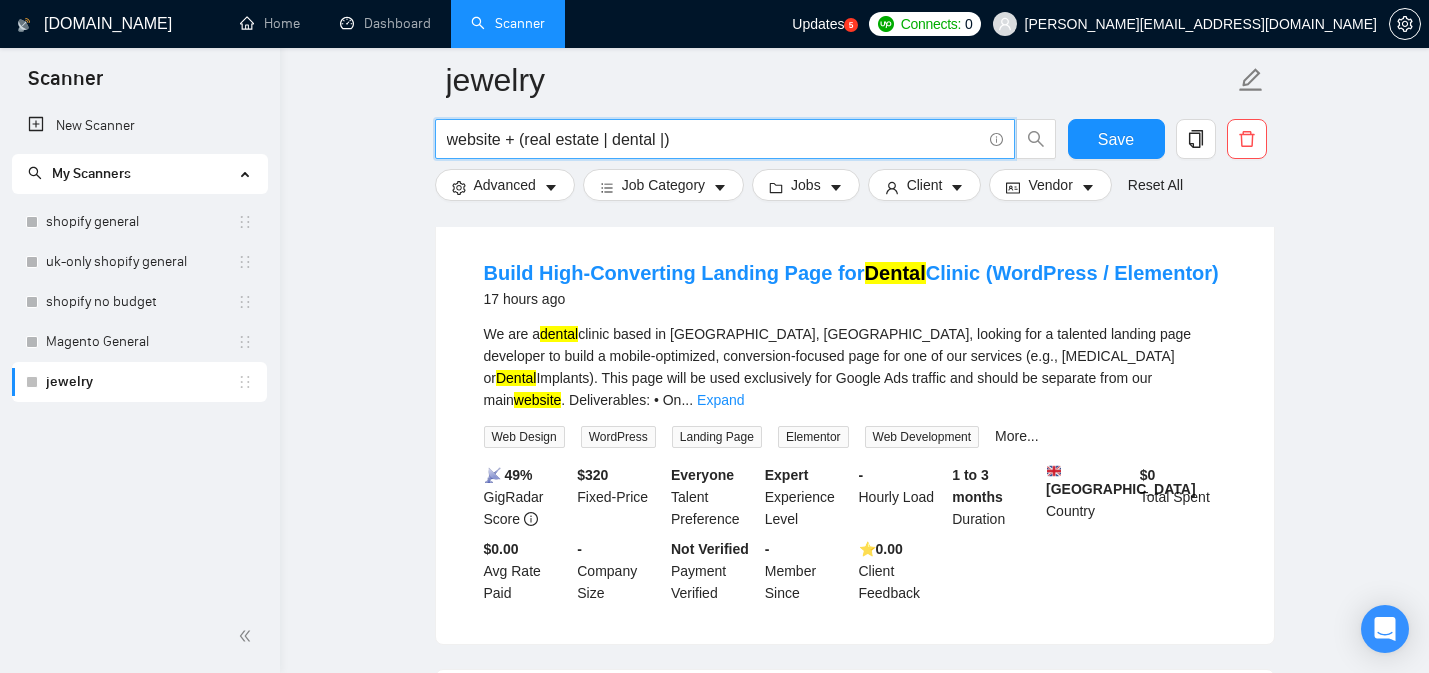 click on "website + (real estate | dental |)" at bounding box center [714, 139] 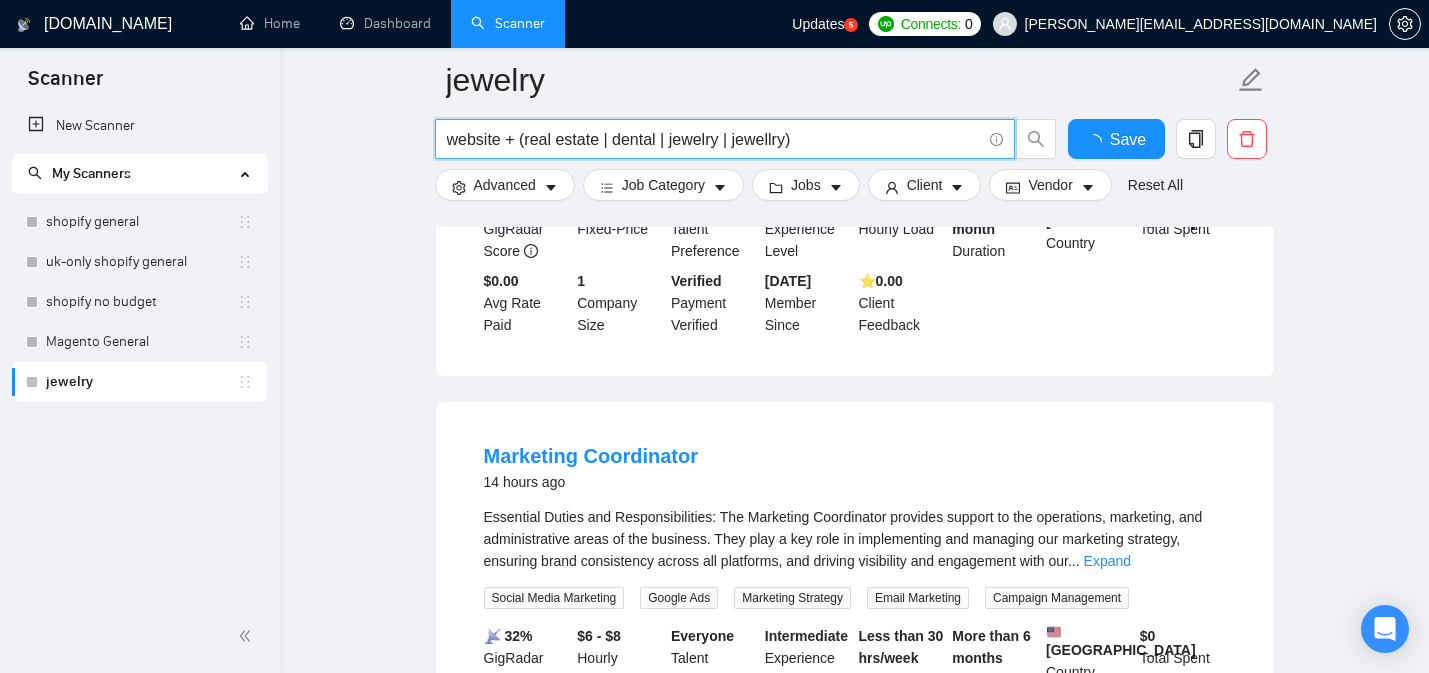 scroll, scrollTop: 3726, scrollLeft: 0, axis: vertical 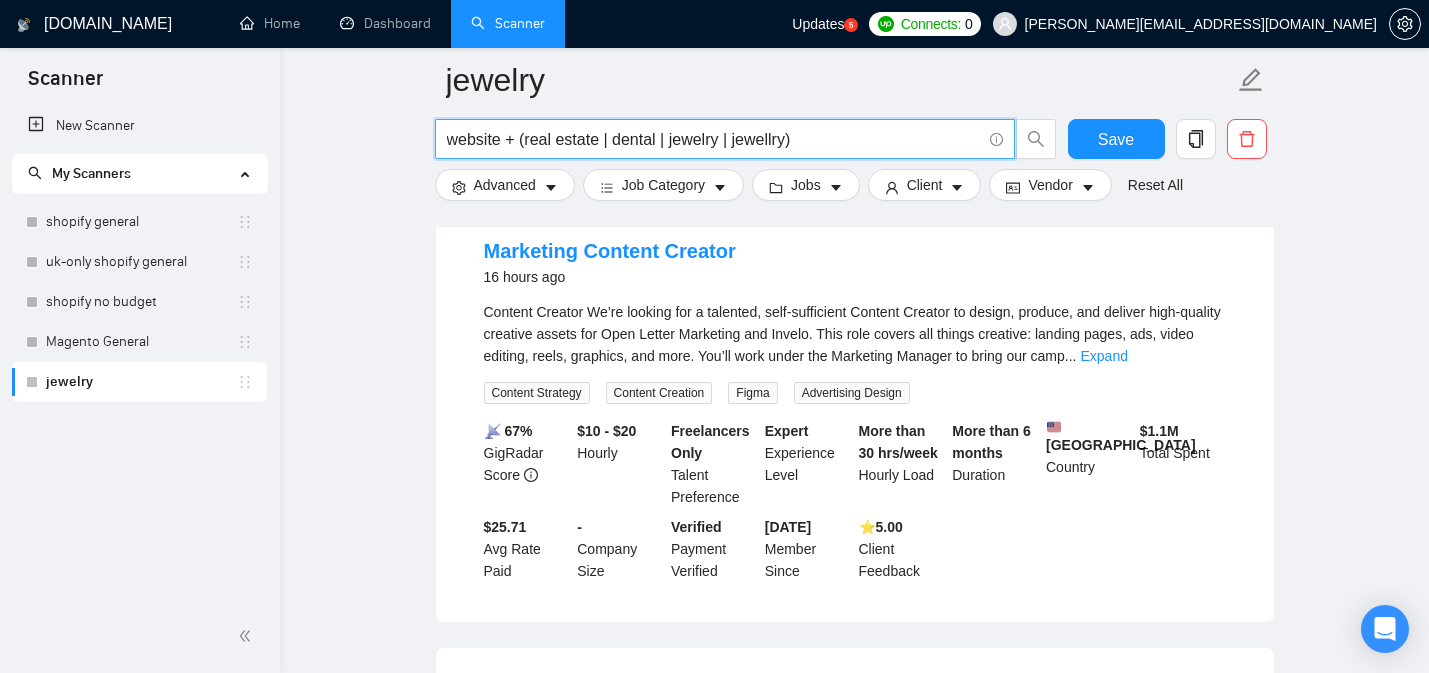 click on "website + (real estate | dental | jewelry | jewellry)" at bounding box center [714, 139] 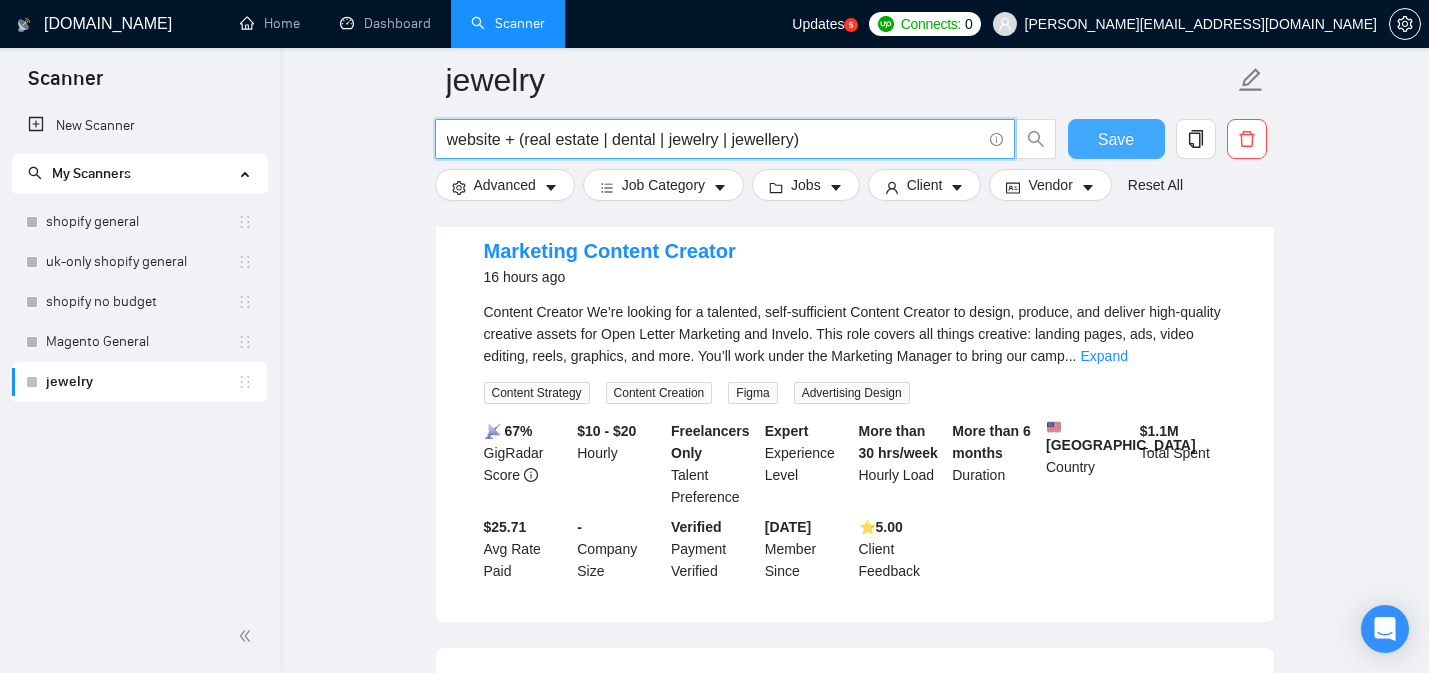 click on "Save" at bounding box center [1116, 139] 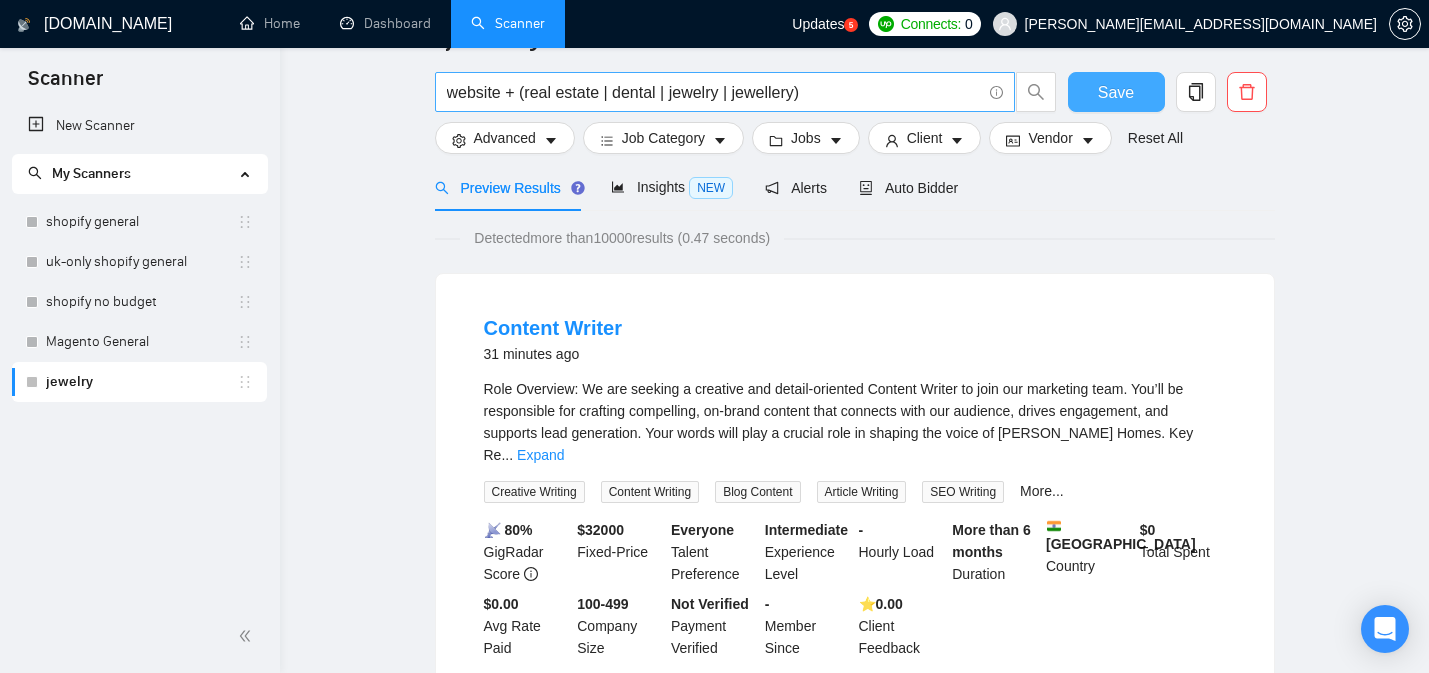 scroll, scrollTop: 3, scrollLeft: 0, axis: vertical 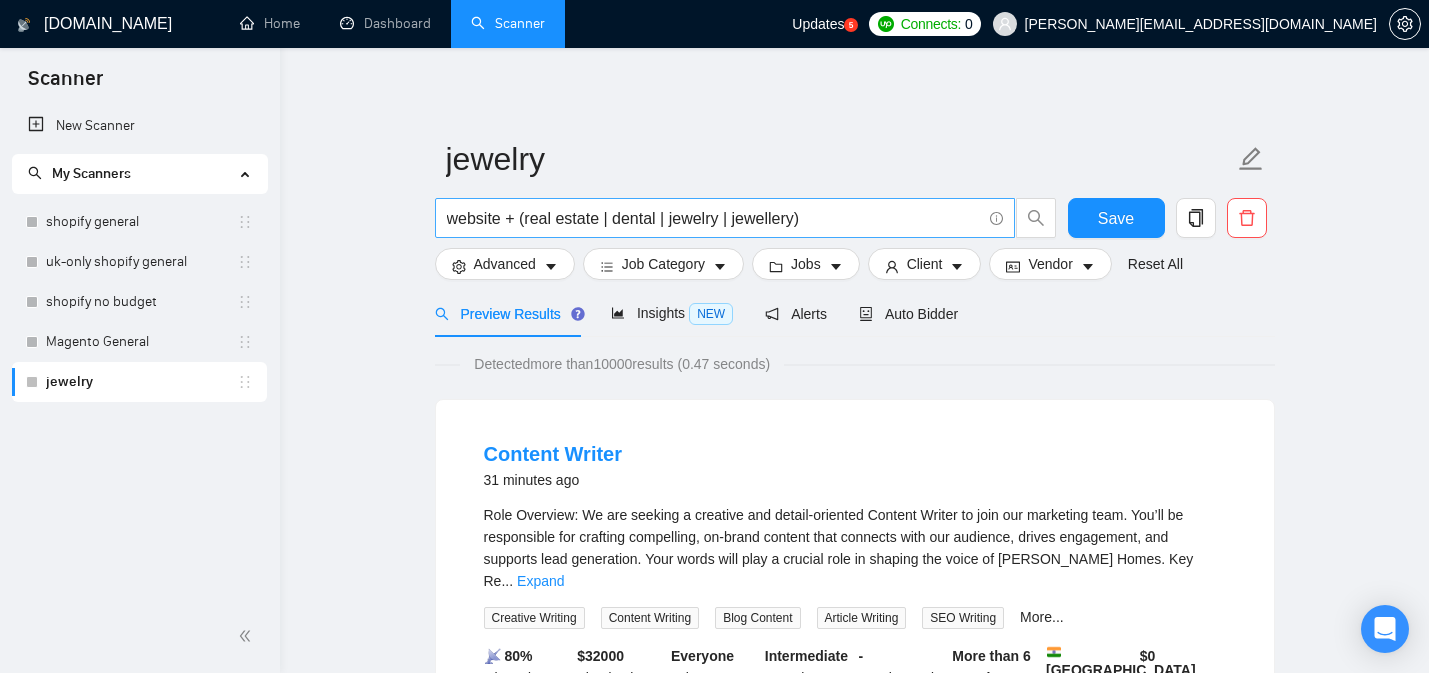 click on "website + (real estate | dental | jewelry | jewellery)" at bounding box center [714, 218] 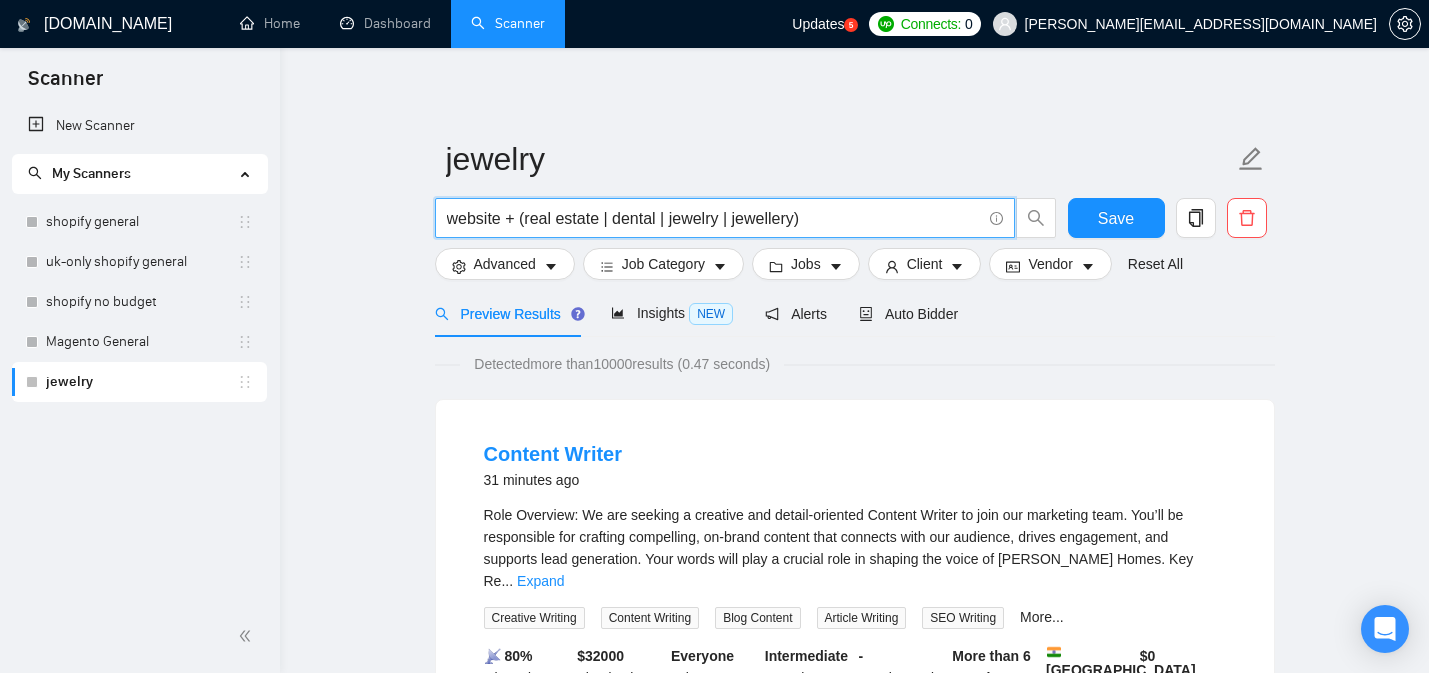 click on "website + (real estate | dental | jewelry | jewellery)" at bounding box center (714, 218) 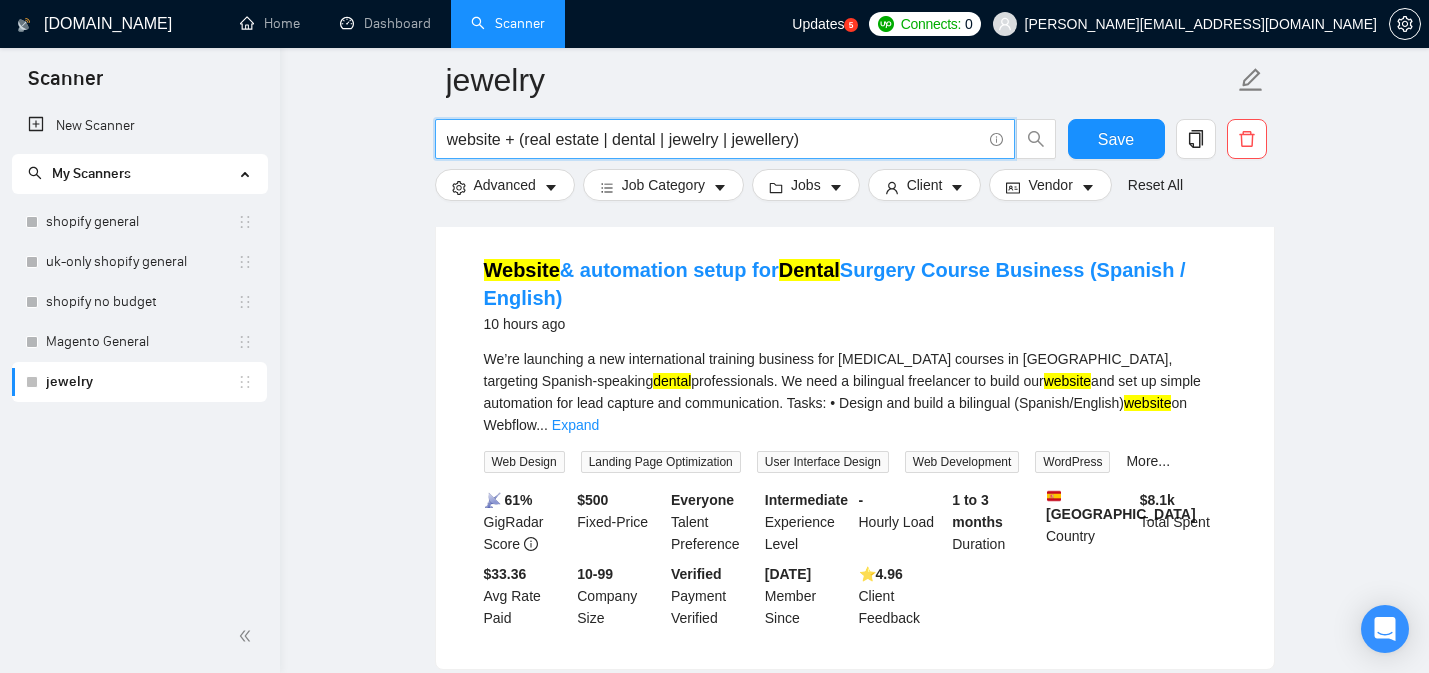 scroll, scrollTop: 1944, scrollLeft: 0, axis: vertical 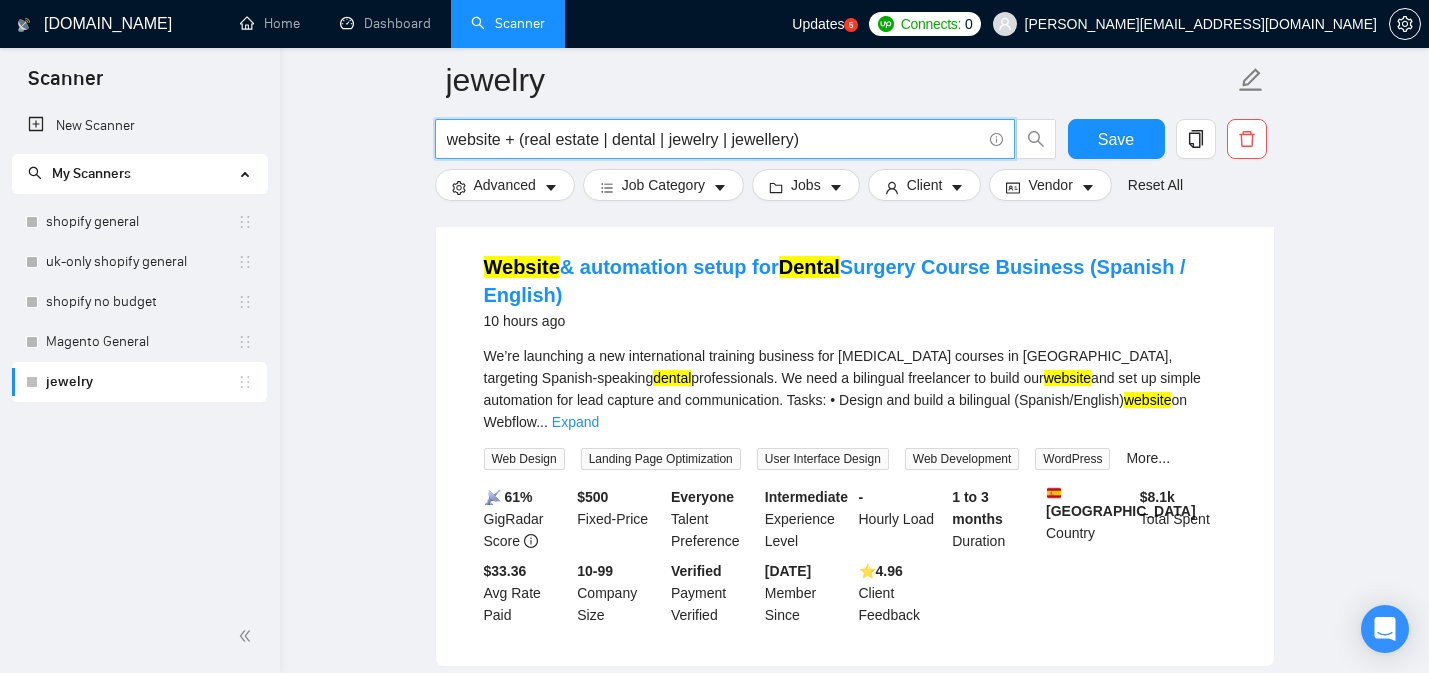 drag, startPoint x: 669, startPoint y: 140, endPoint x: 530, endPoint y: 142, distance: 139.01439 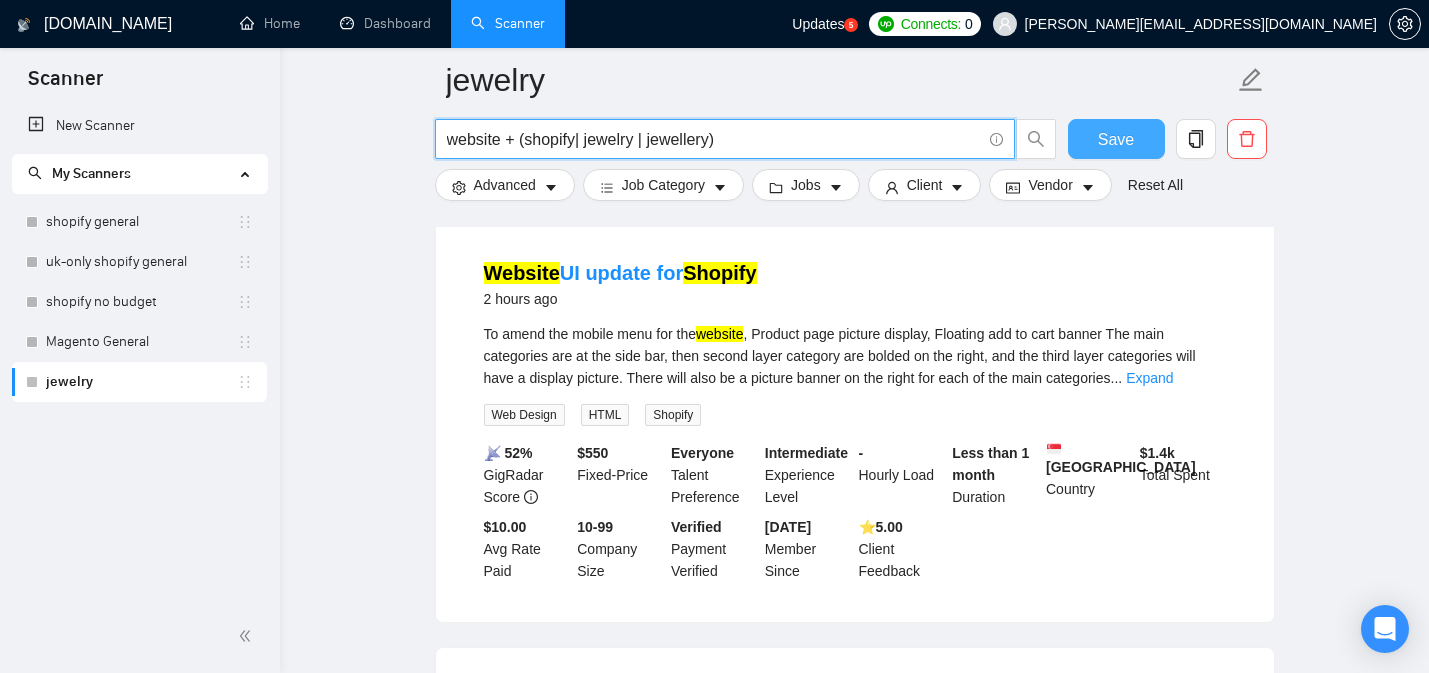 click on "Save" at bounding box center [1116, 139] 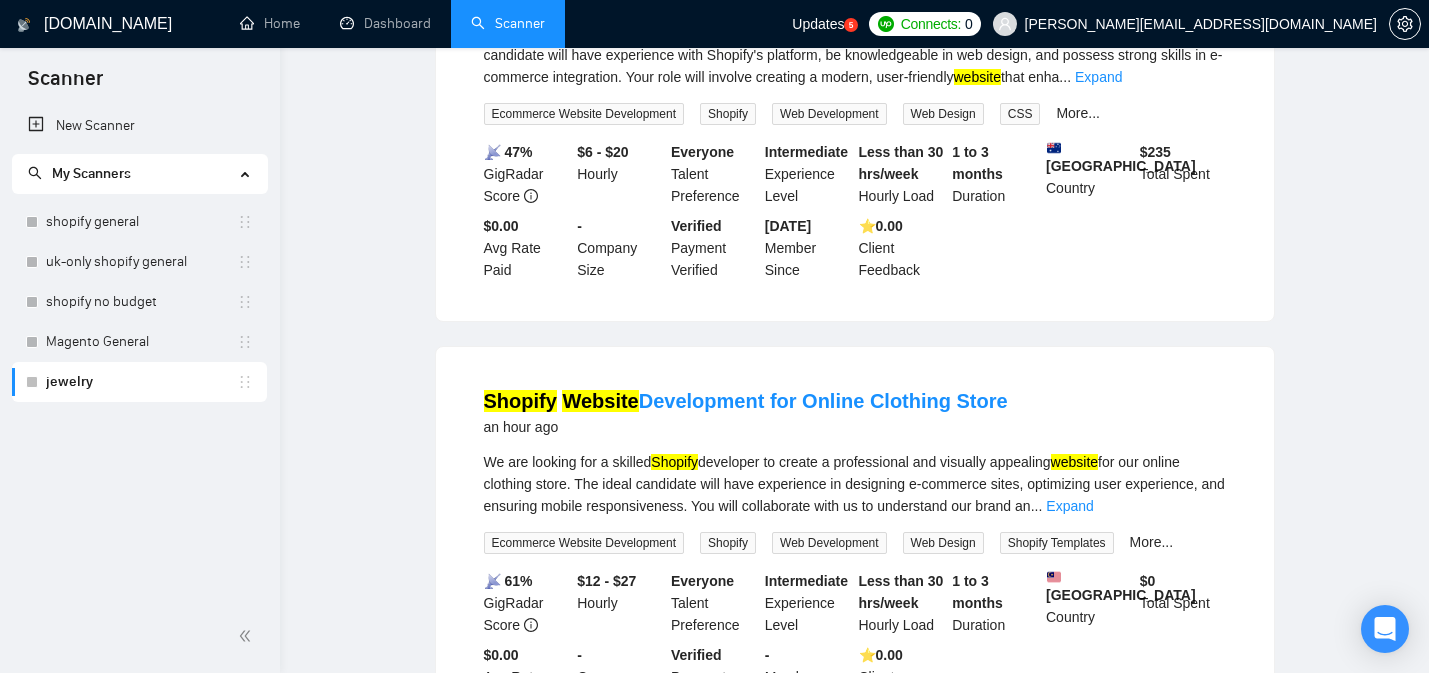 scroll, scrollTop: 0, scrollLeft: 0, axis: both 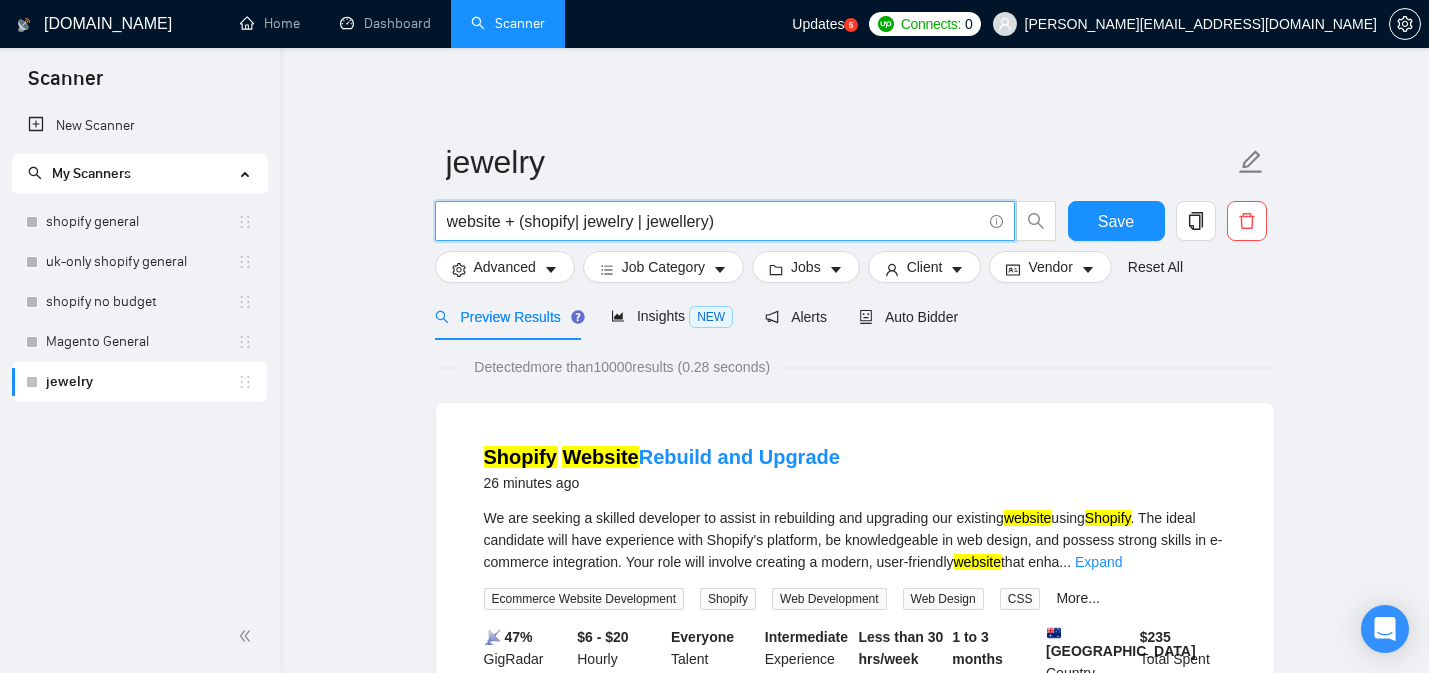 drag, startPoint x: 585, startPoint y: 222, endPoint x: 428, endPoint y: 222, distance: 157 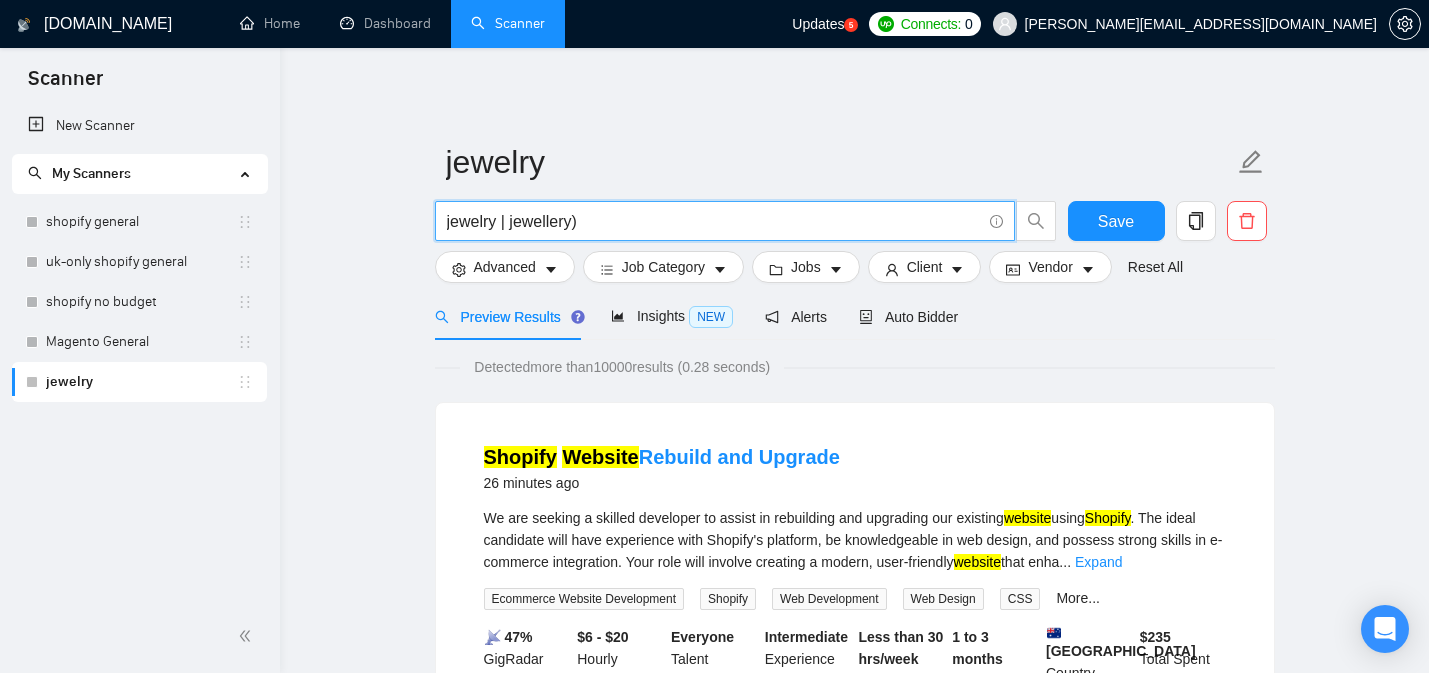 click on "jewelry | jewellery)" at bounding box center (714, 221) 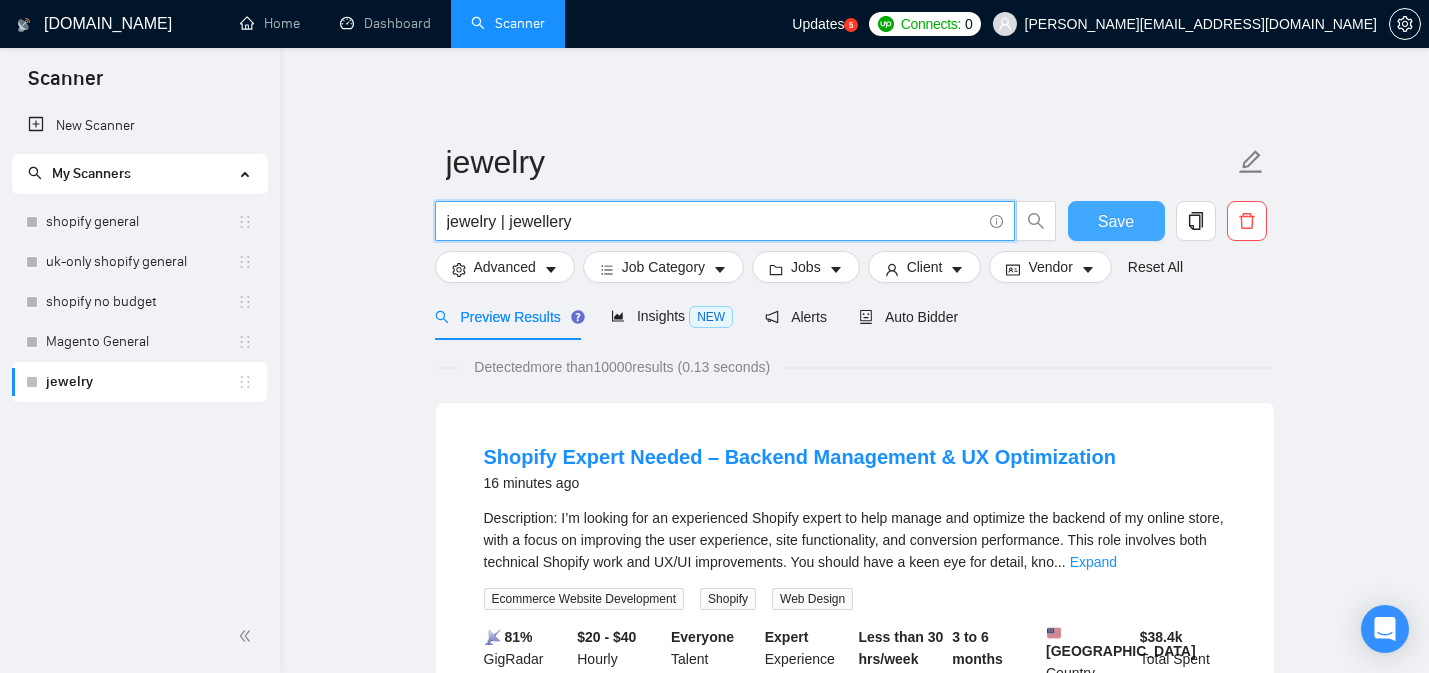 type on "jewelry | jewellery" 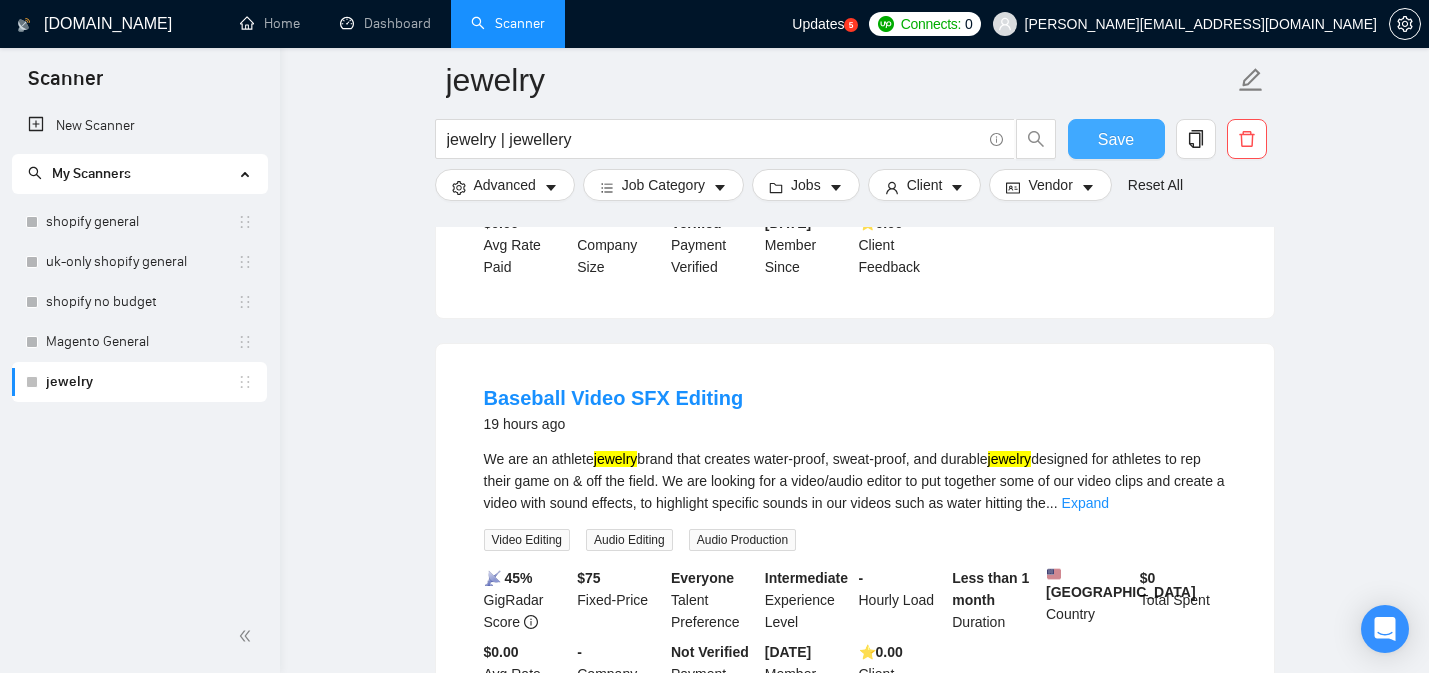 scroll, scrollTop: 3936, scrollLeft: 0, axis: vertical 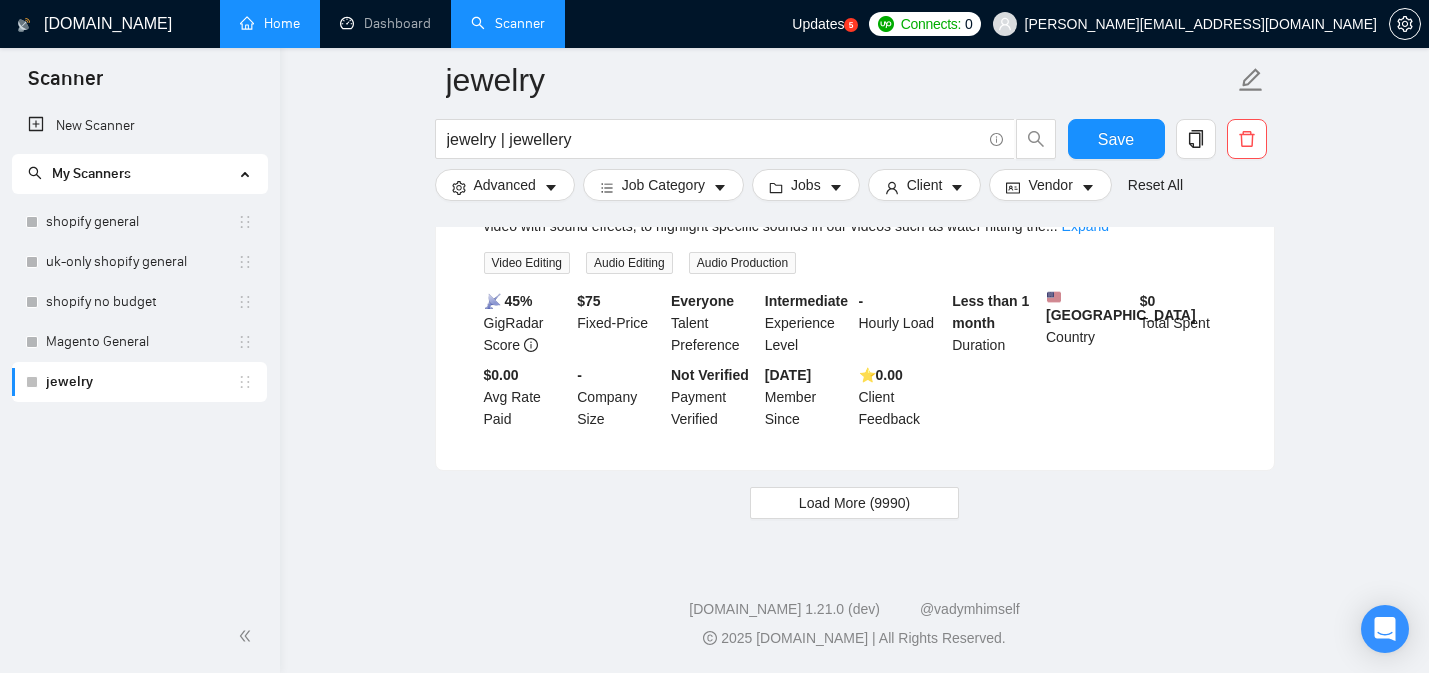 click on "Home" at bounding box center [270, 23] 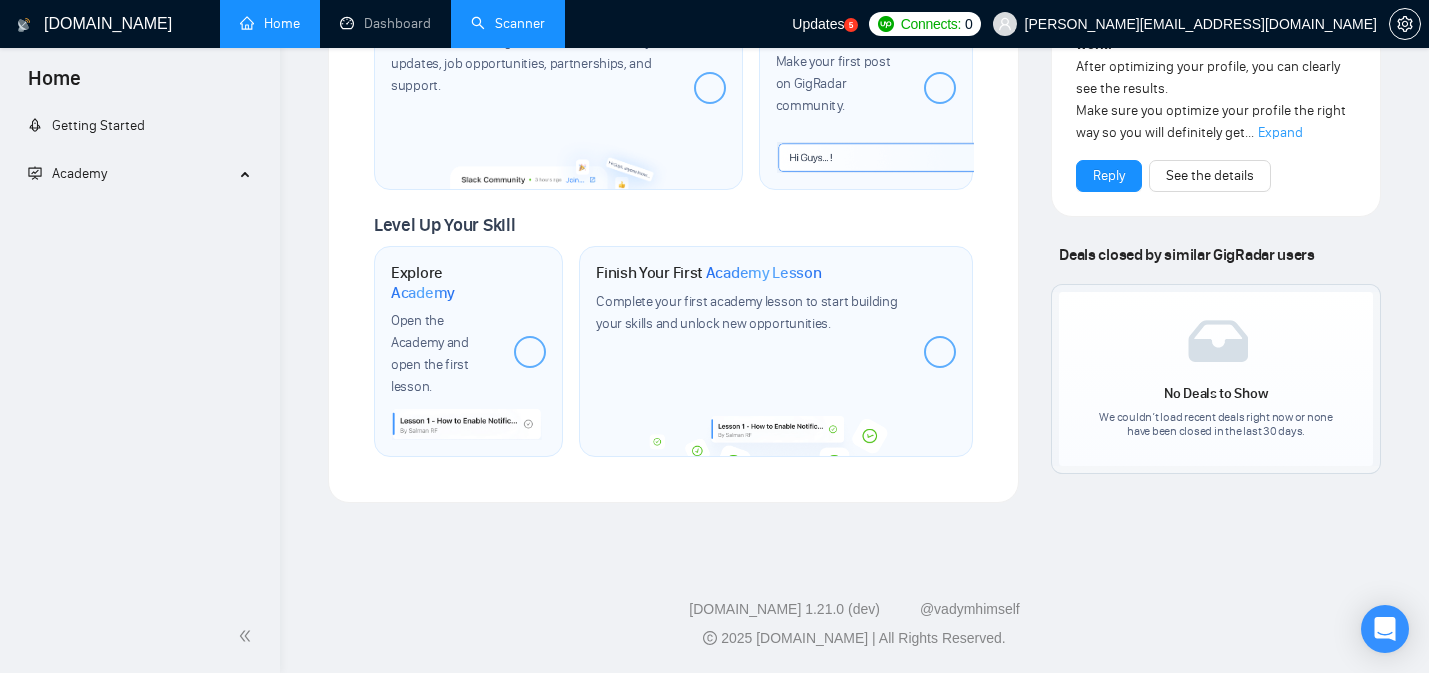 scroll, scrollTop: 0, scrollLeft: 0, axis: both 